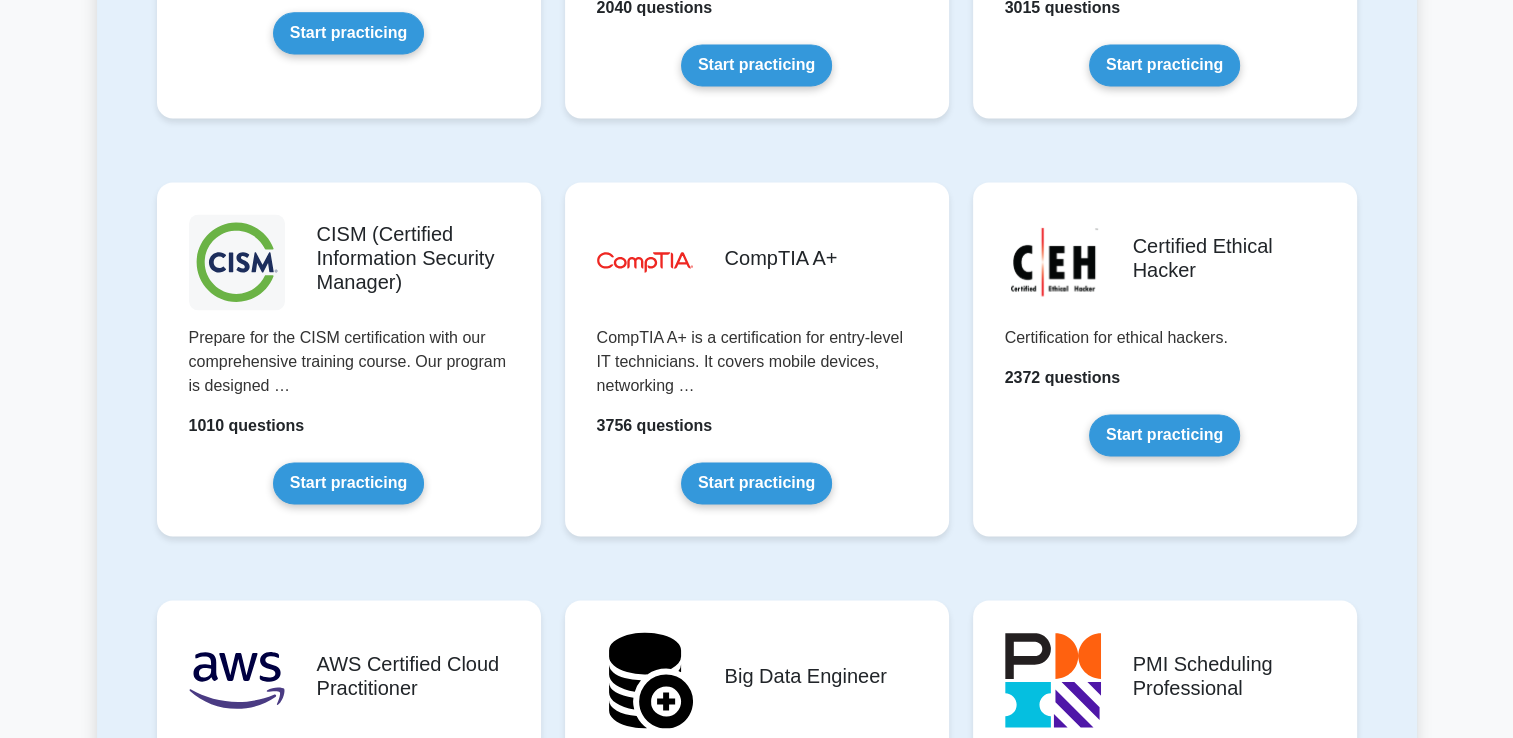 scroll, scrollTop: 2794, scrollLeft: 0, axis: vertical 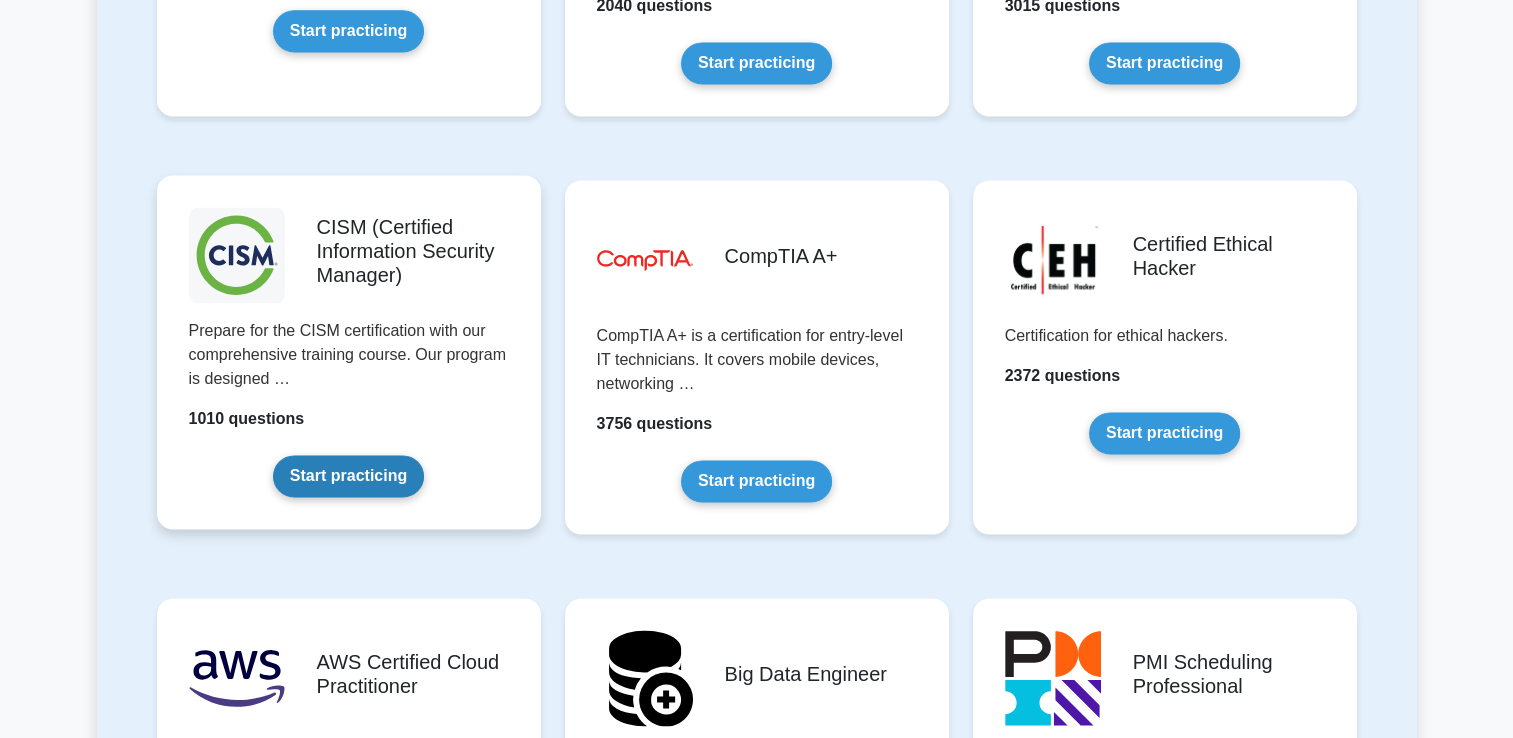 click on "Start practicing" at bounding box center [348, 476] 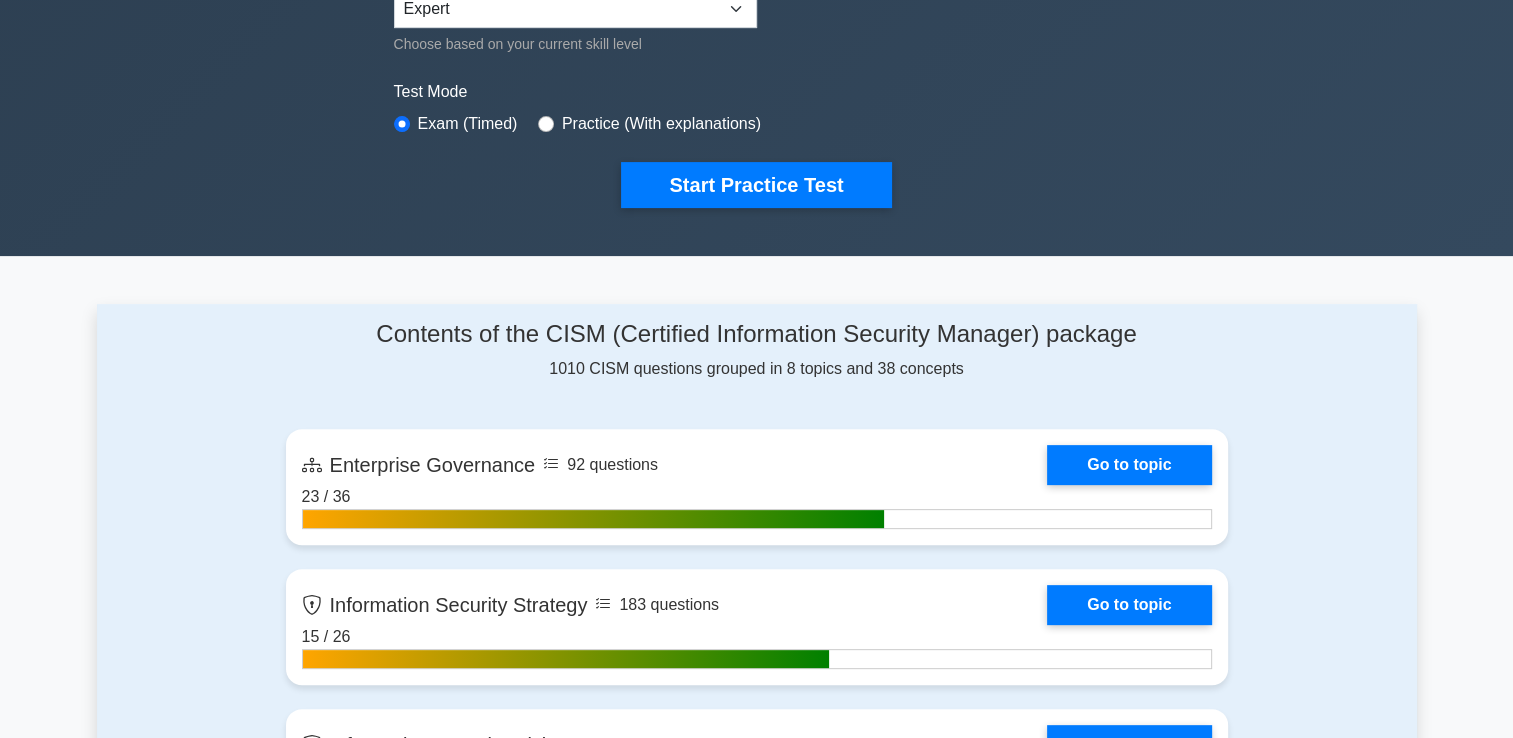 scroll, scrollTop: 0, scrollLeft: 0, axis: both 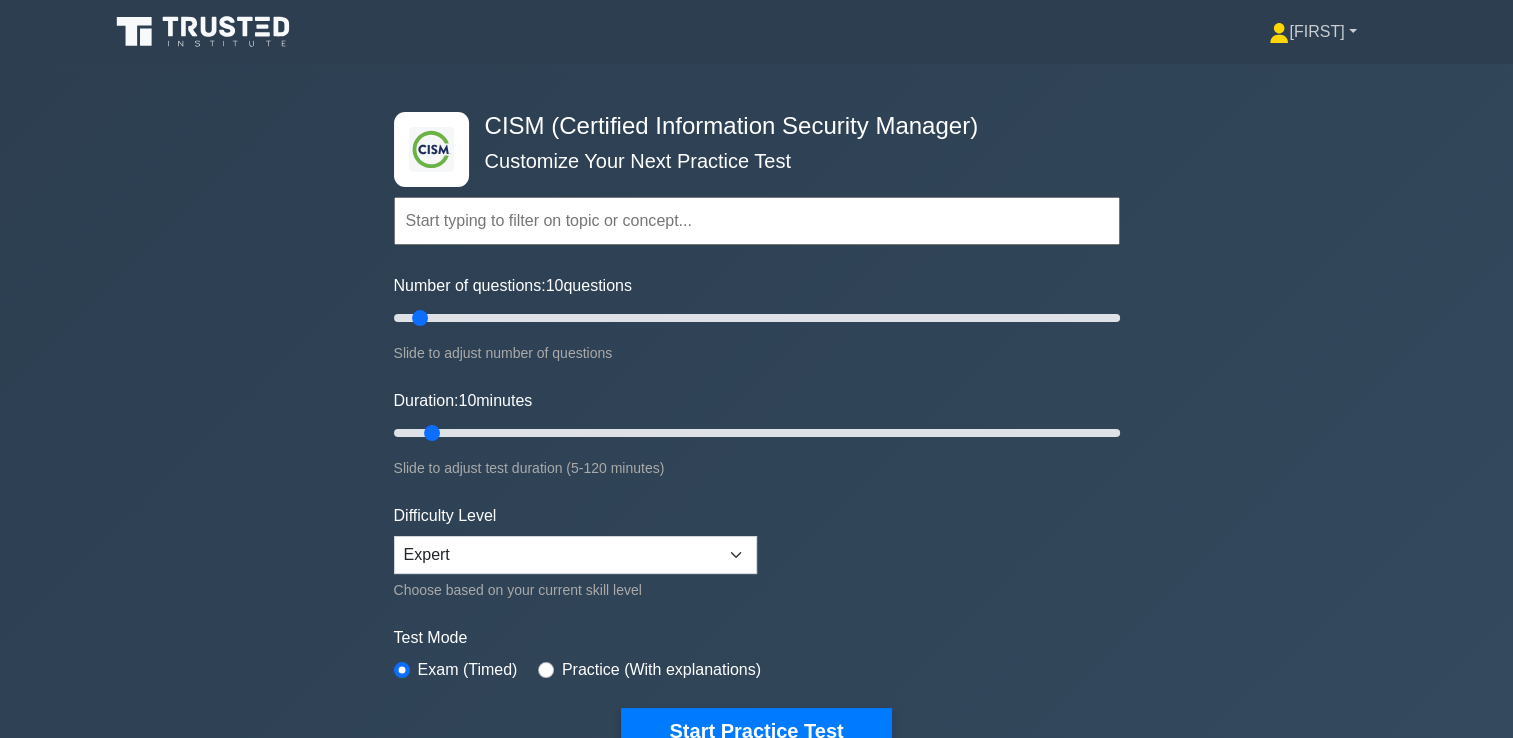 click on "[NAME]" at bounding box center (1312, 32) 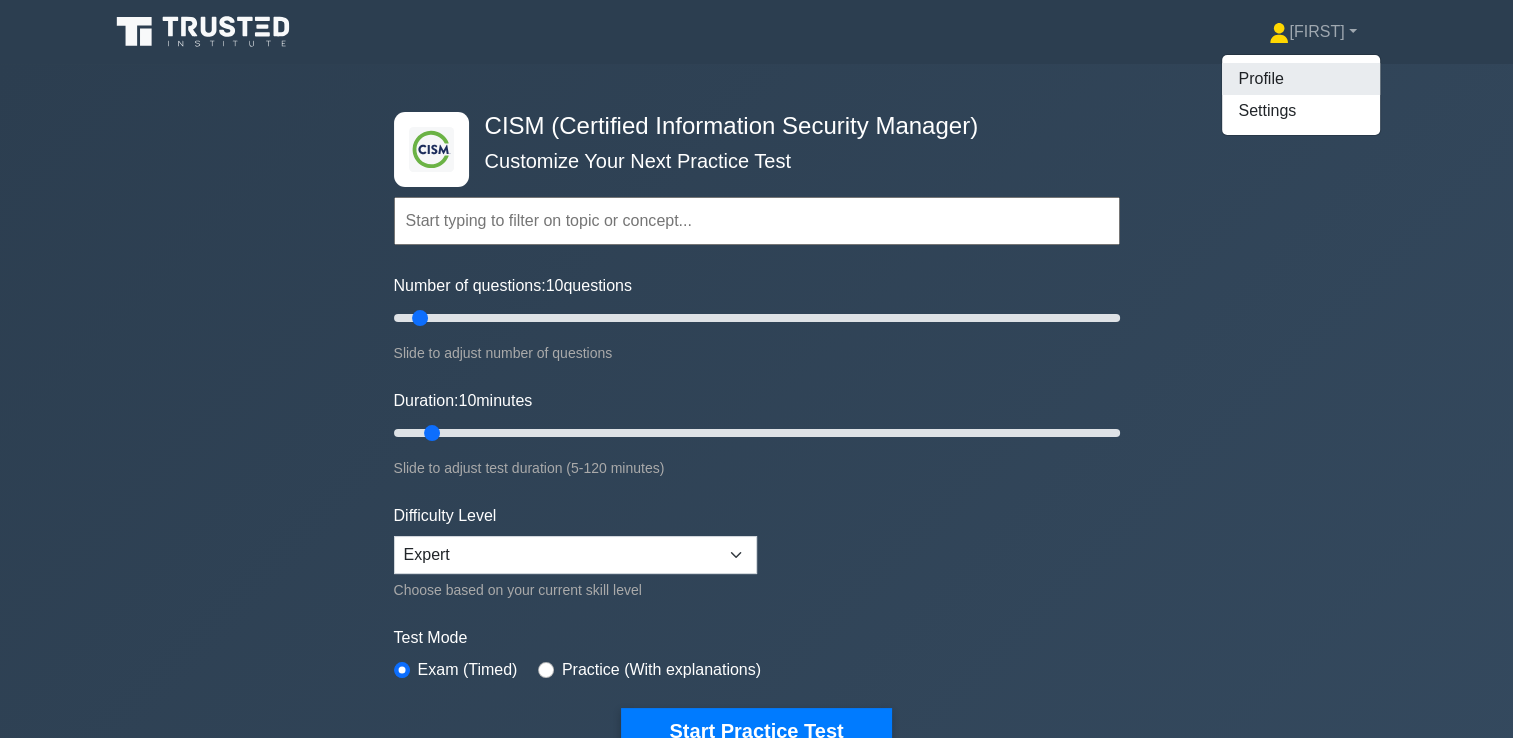 click on "Profile" at bounding box center (1301, 79) 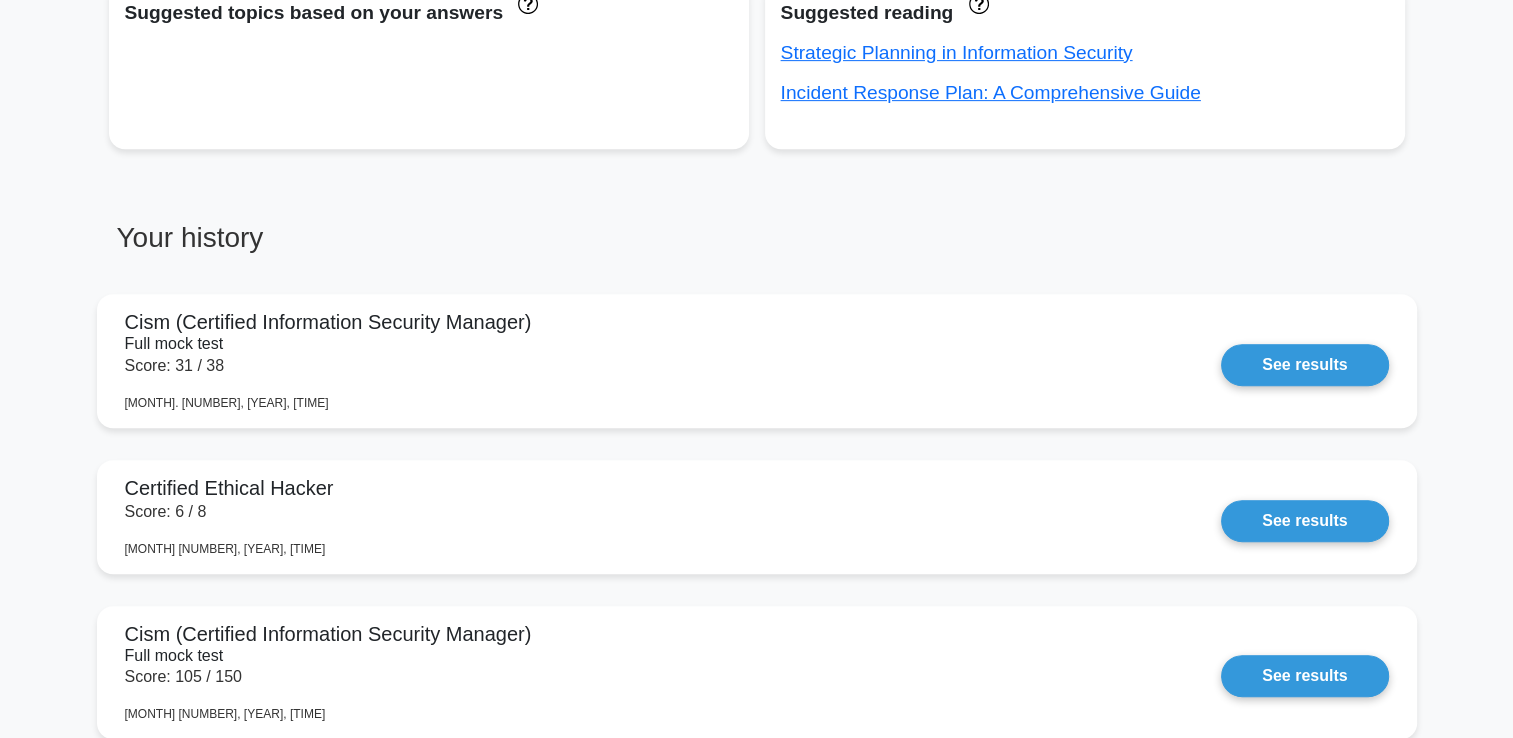 scroll, scrollTop: 718, scrollLeft: 0, axis: vertical 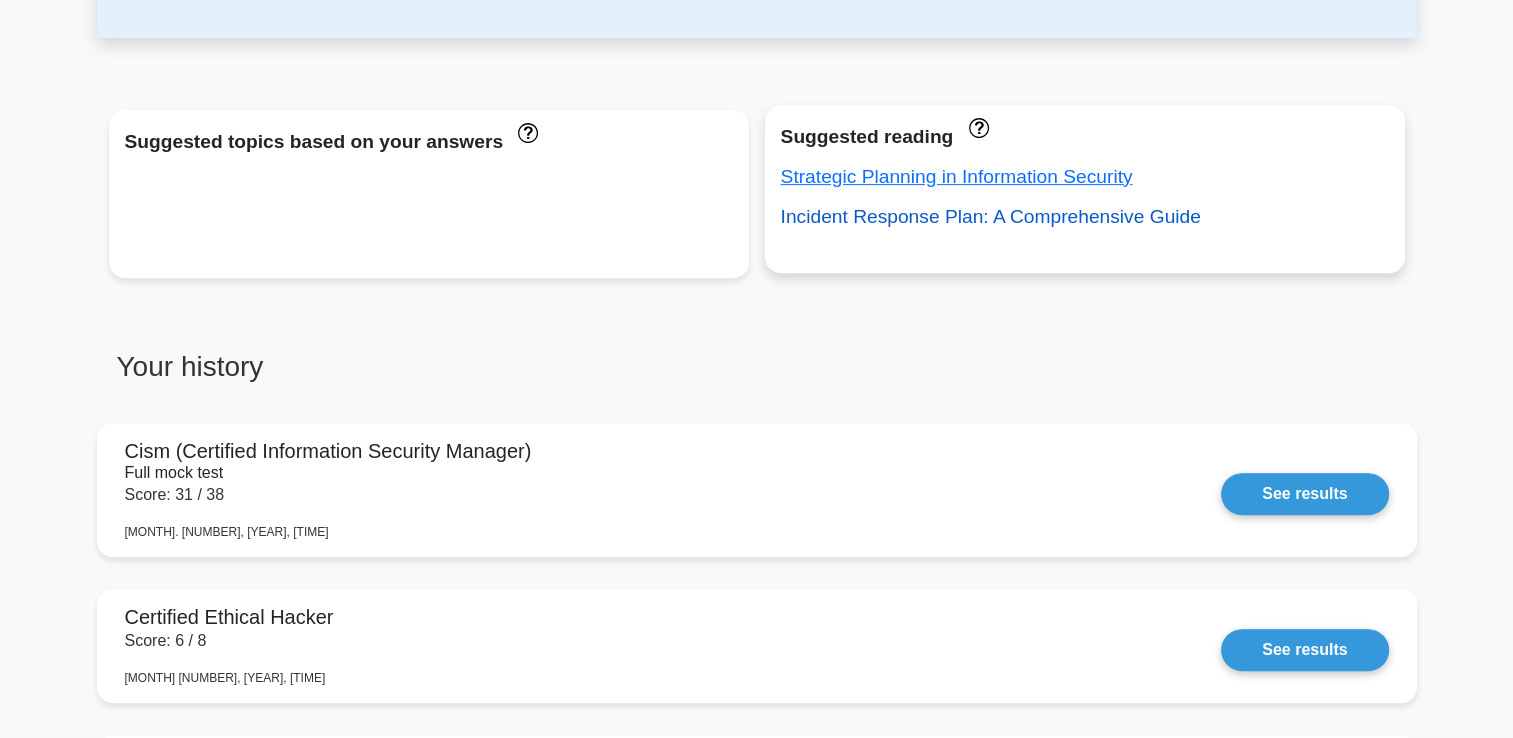 click on "Incident Response Plan: A Comprehensive Guide" at bounding box center (991, 216) 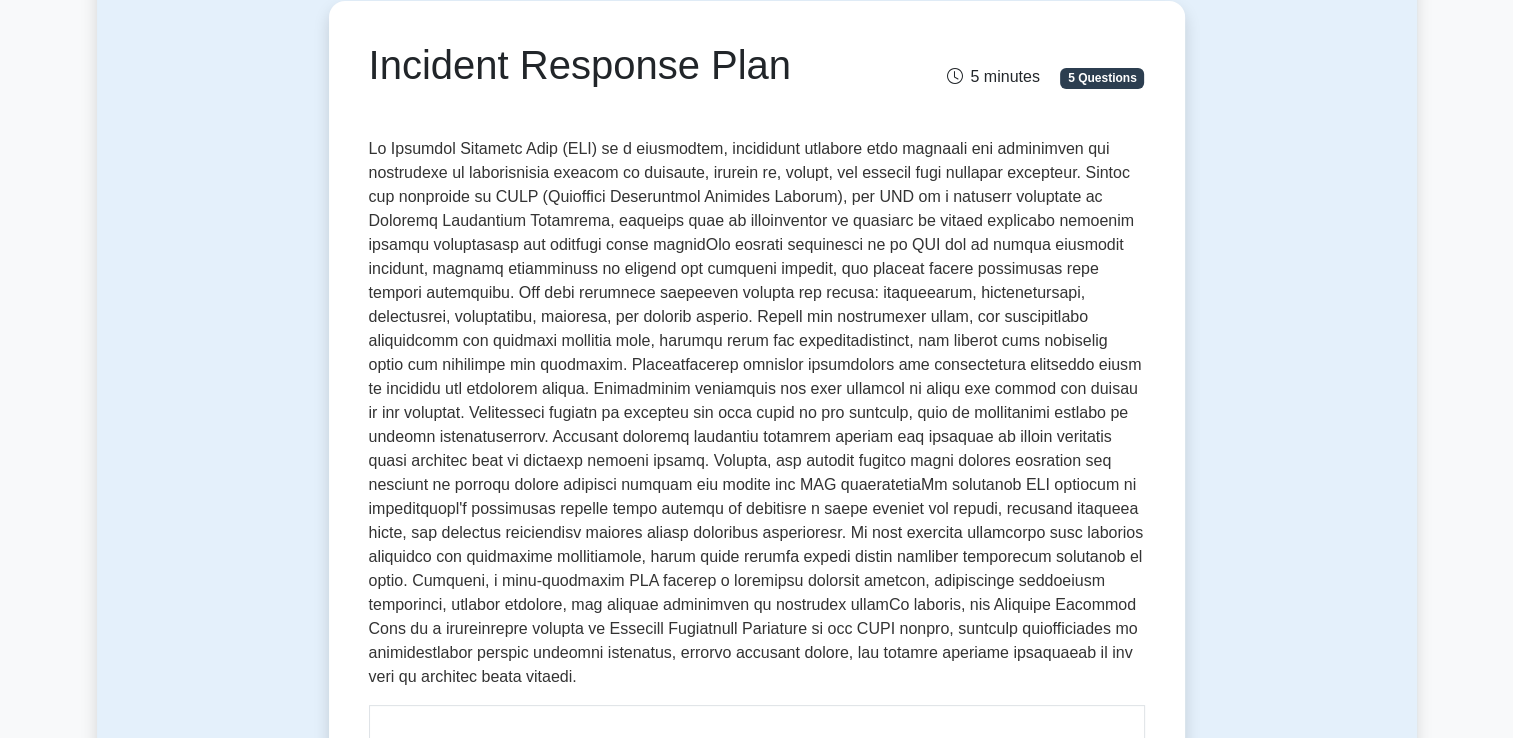 scroll, scrollTop: 219, scrollLeft: 0, axis: vertical 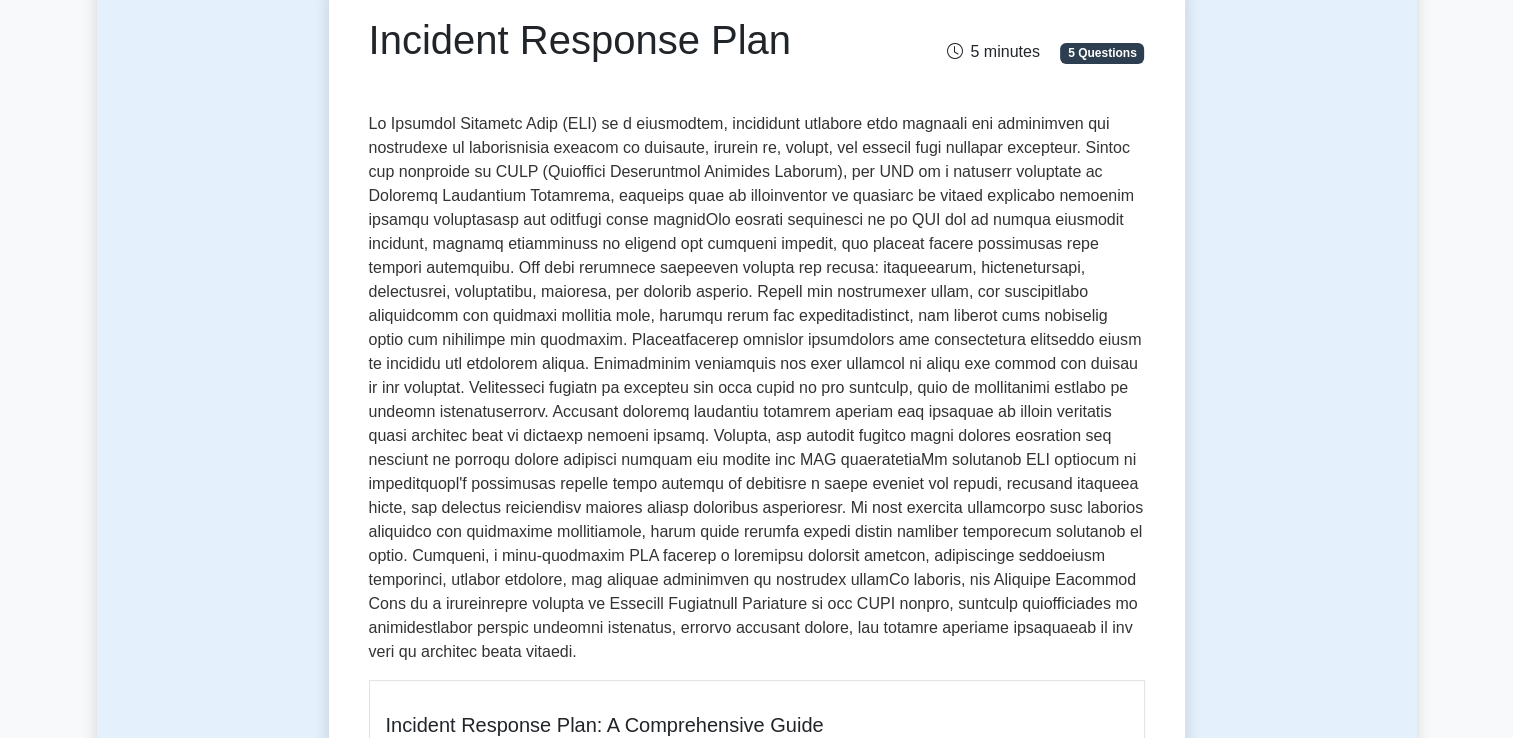 click at bounding box center (757, 388) 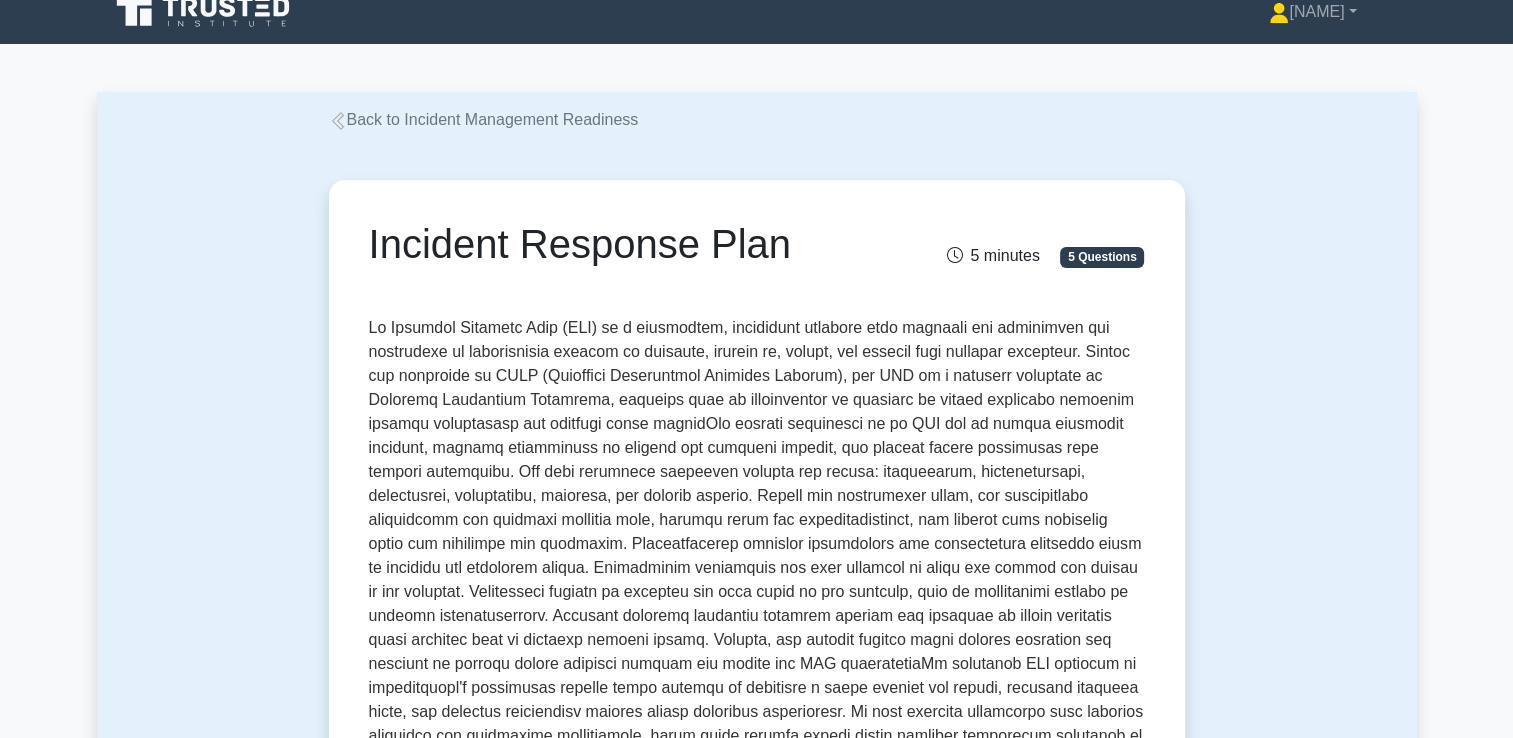 scroll, scrollTop: 0, scrollLeft: 0, axis: both 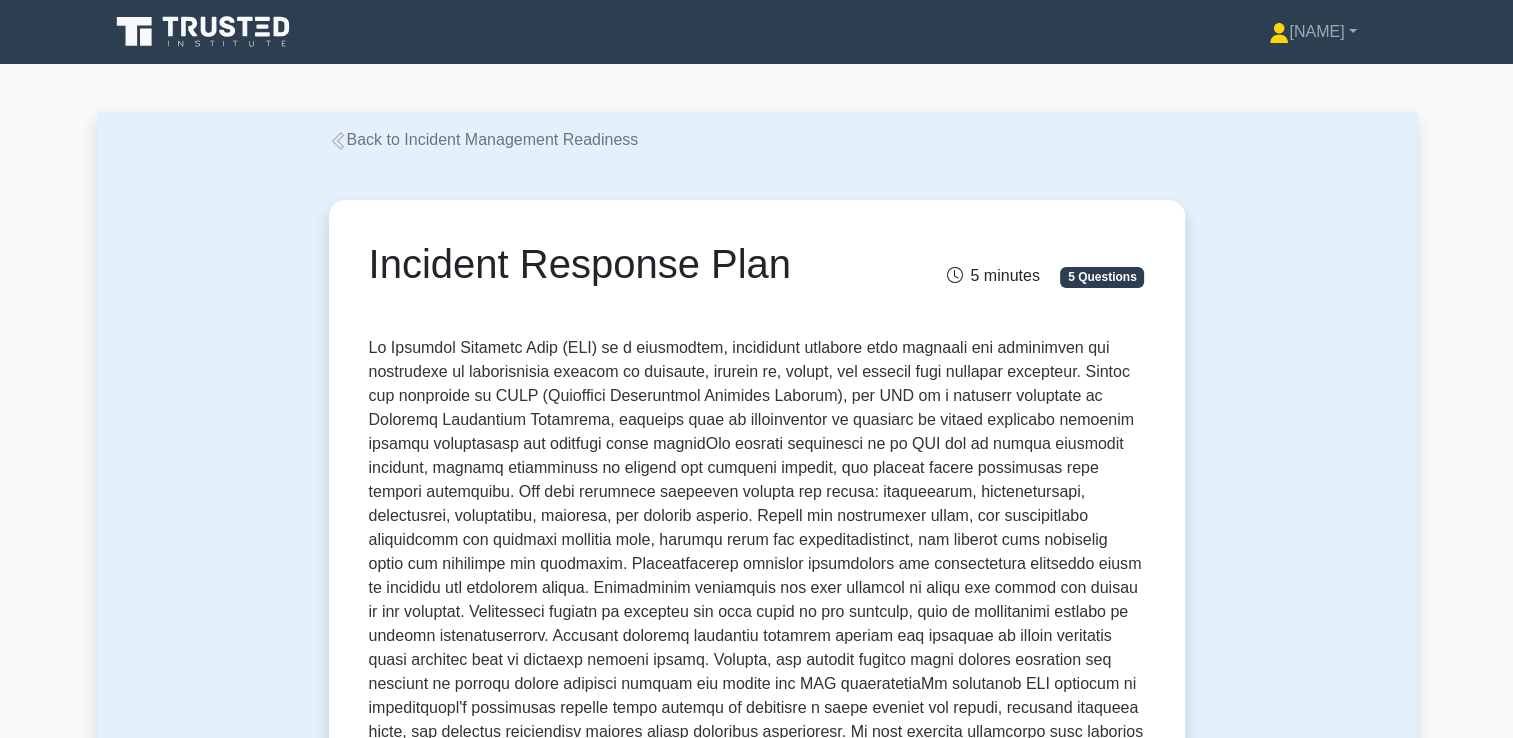 click 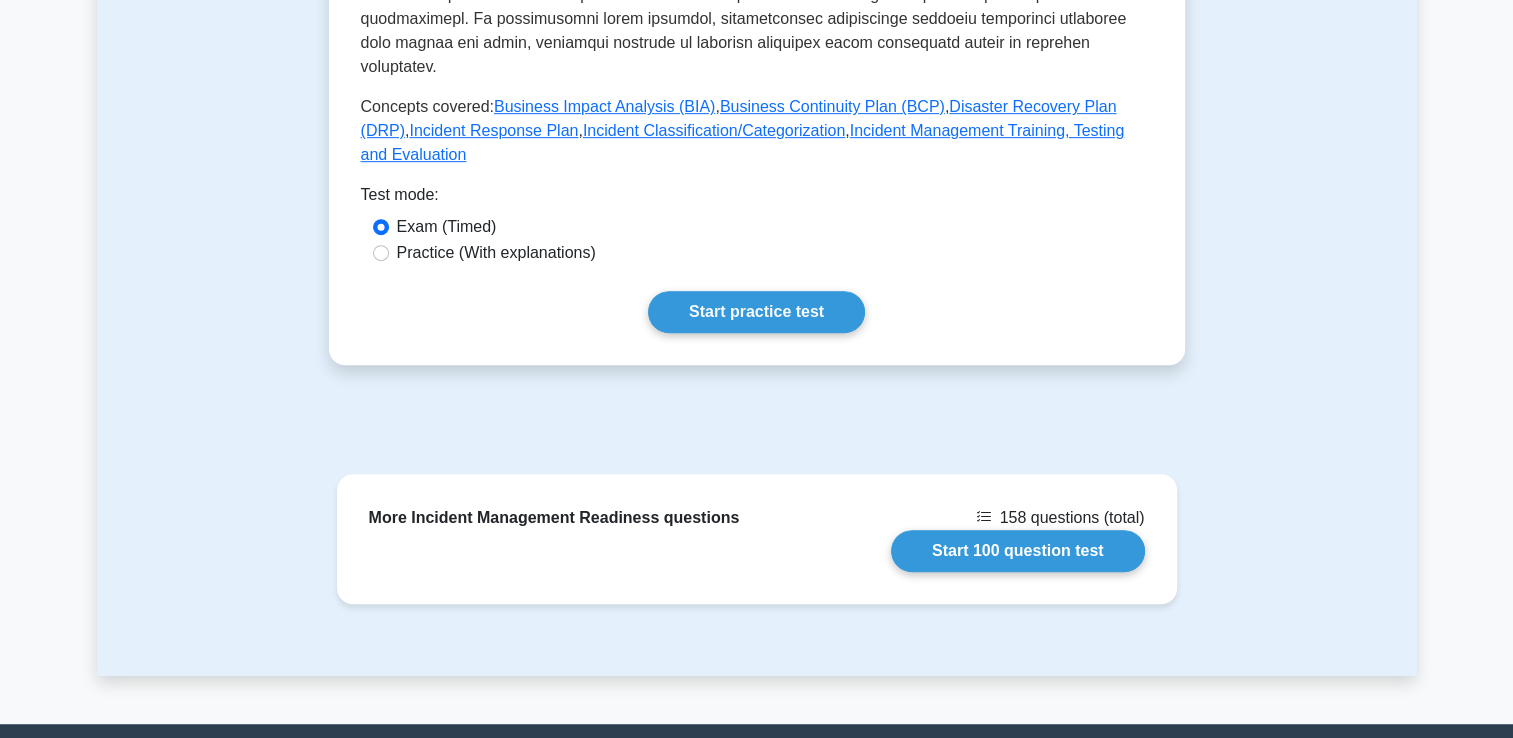 scroll, scrollTop: 1000, scrollLeft: 0, axis: vertical 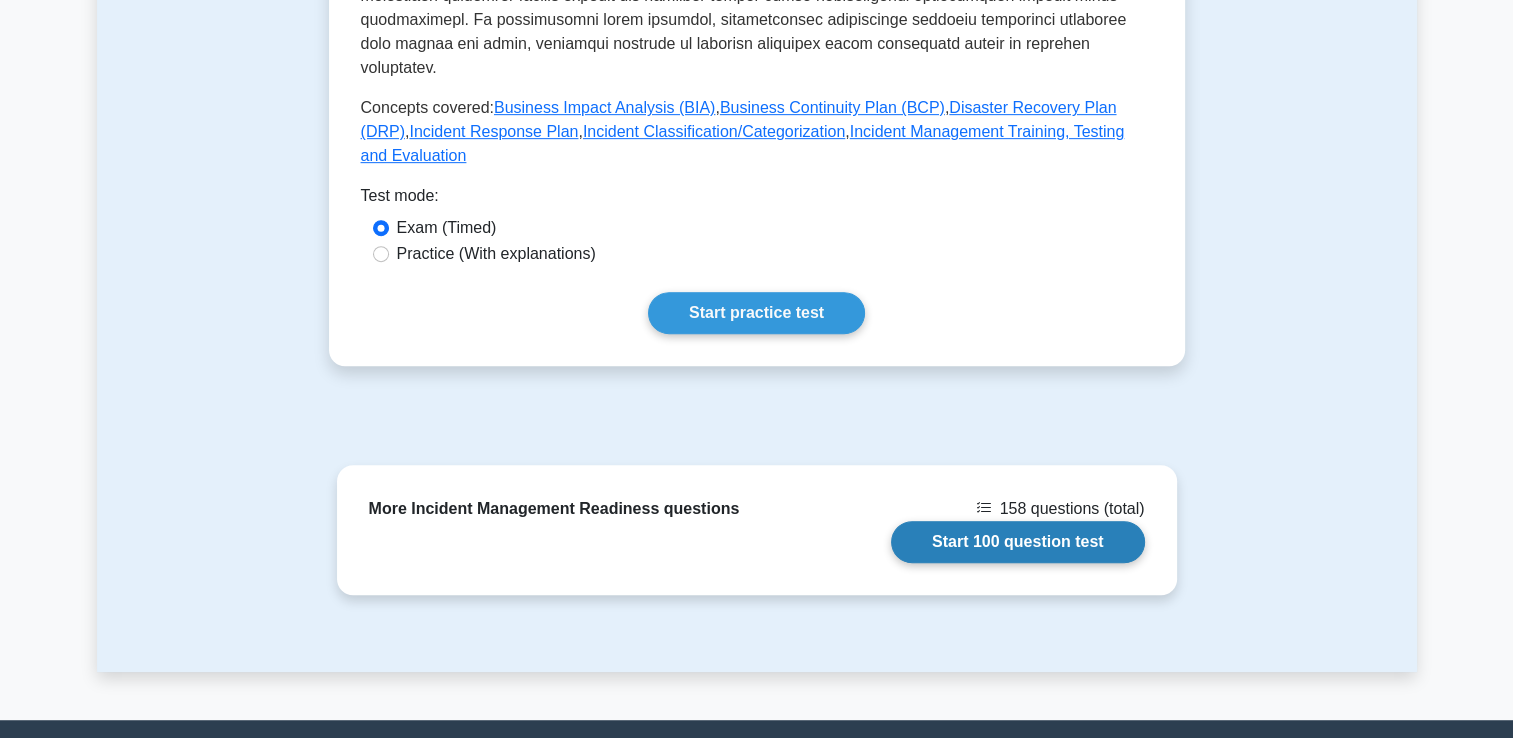 click on "Start 100 question test" at bounding box center [1018, 542] 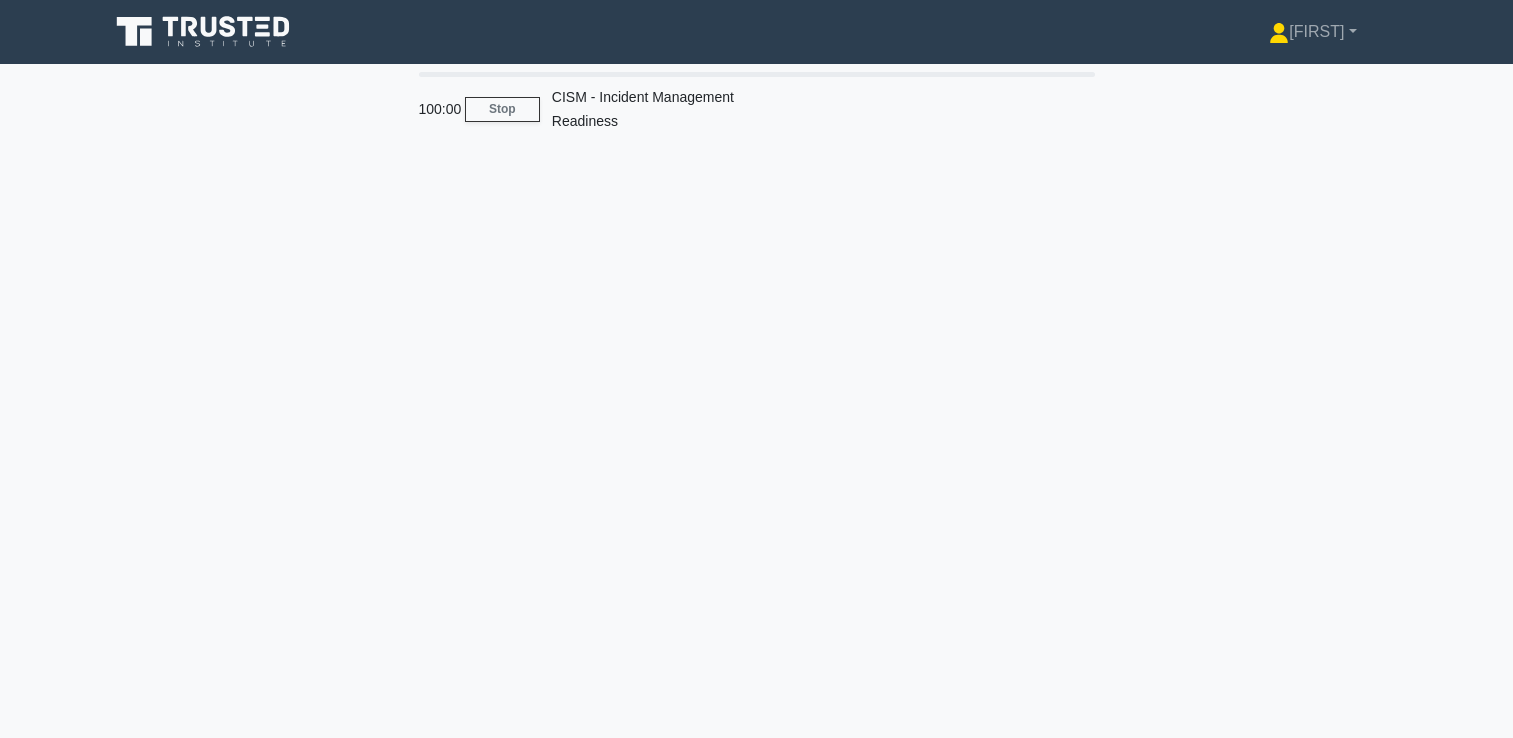 scroll, scrollTop: 0, scrollLeft: 0, axis: both 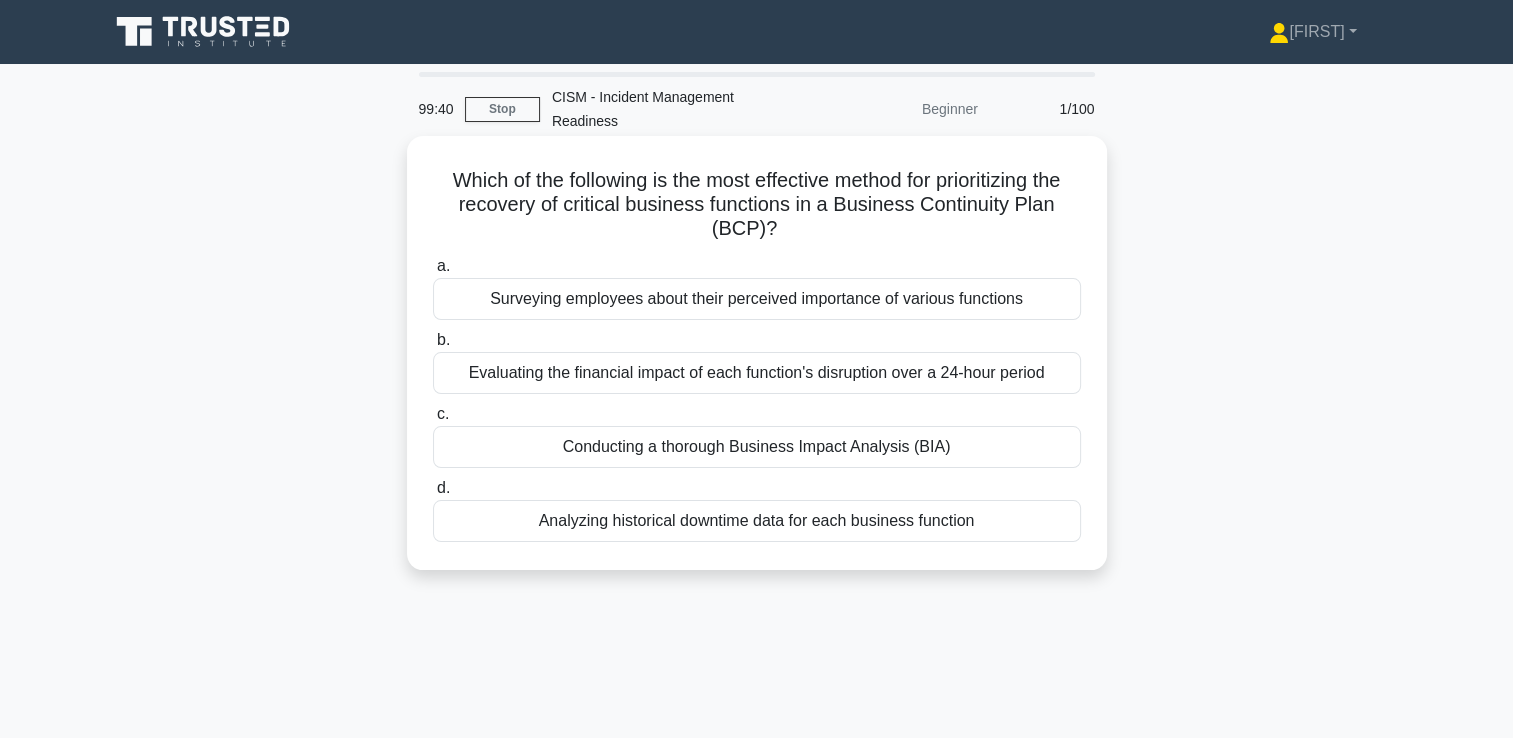 click on "Conducting a thorough Business Impact Analysis (BIA)" at bounding box center (757, 447) 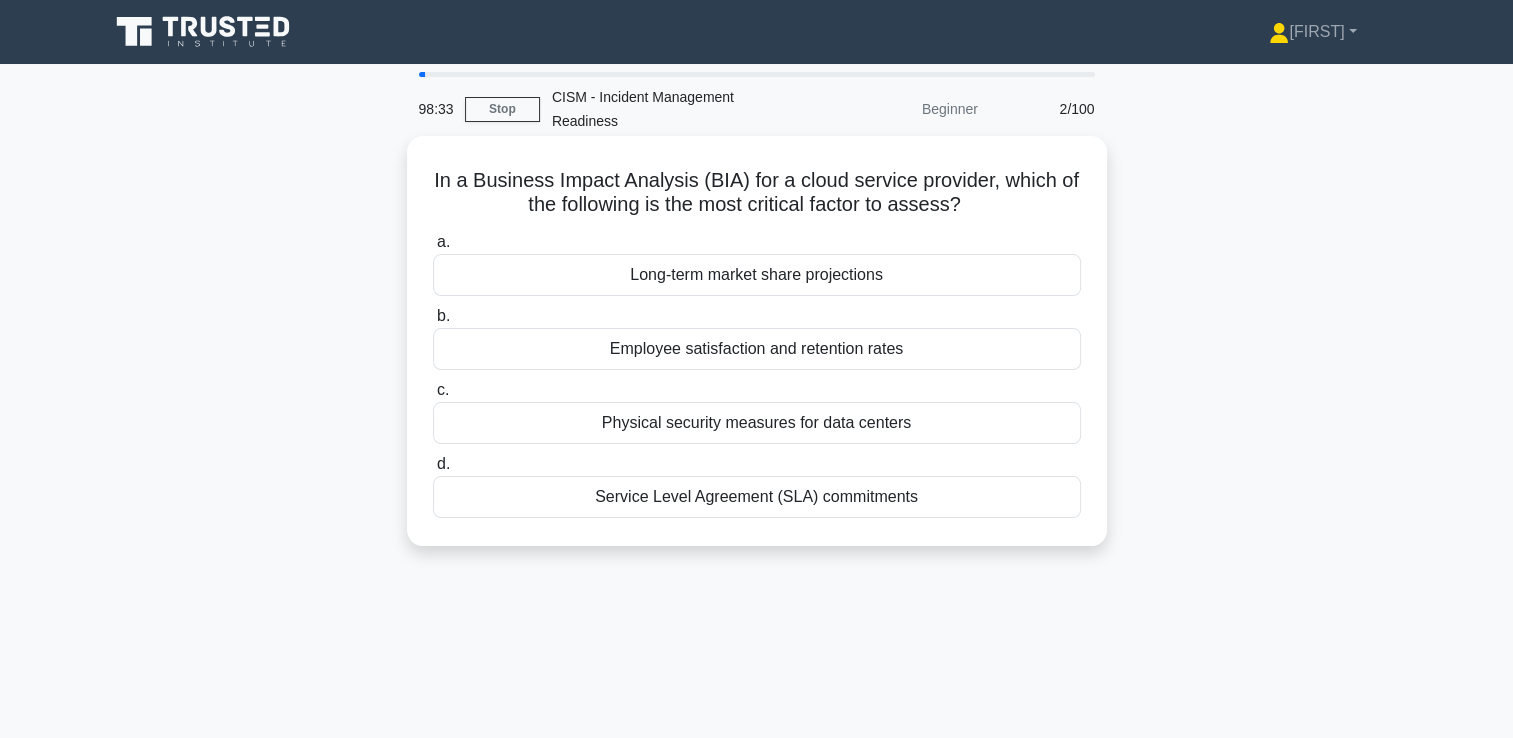click on "Physical security measures for data centers" at bounding box center (757, 423) 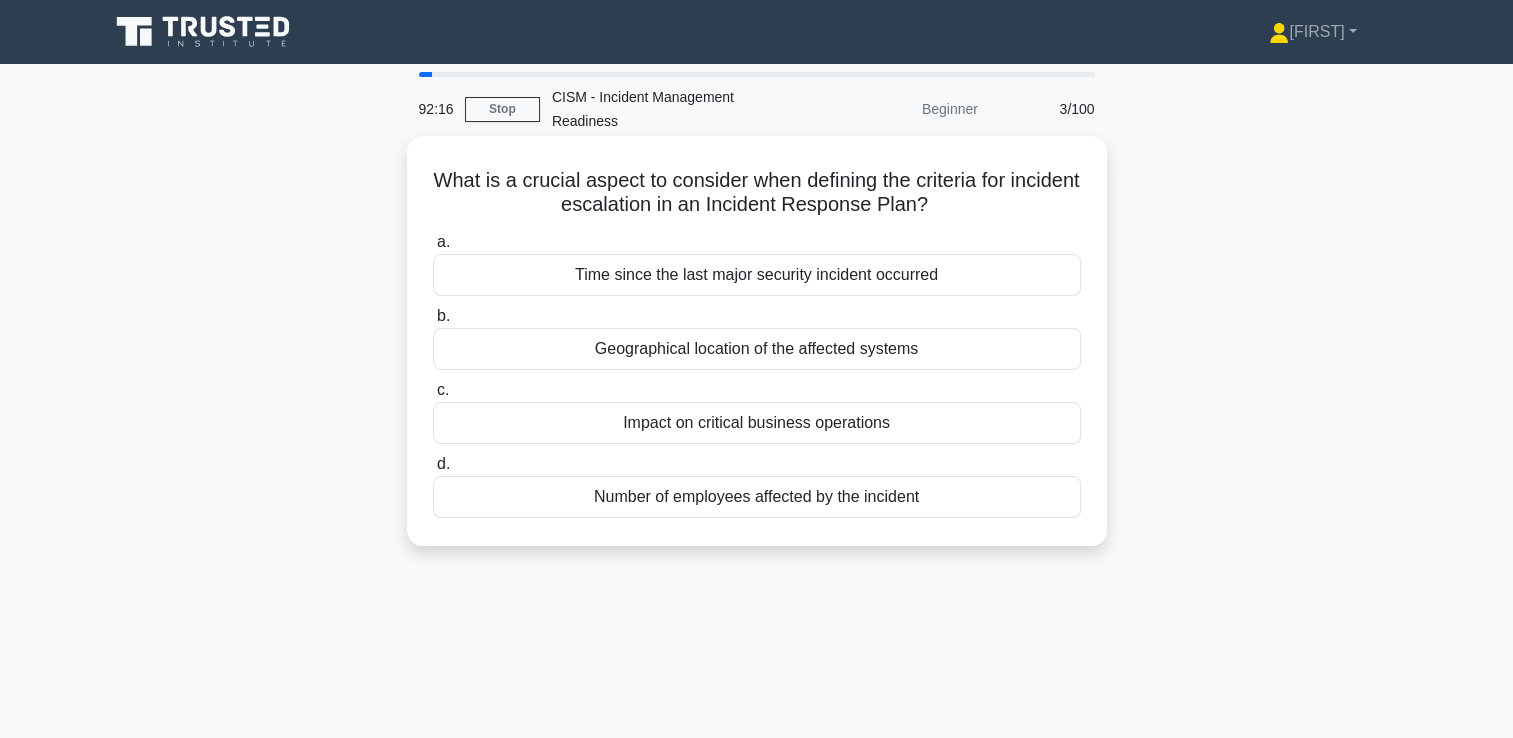 click on "Impact on critical business operations" at bounding box center [757, 423] 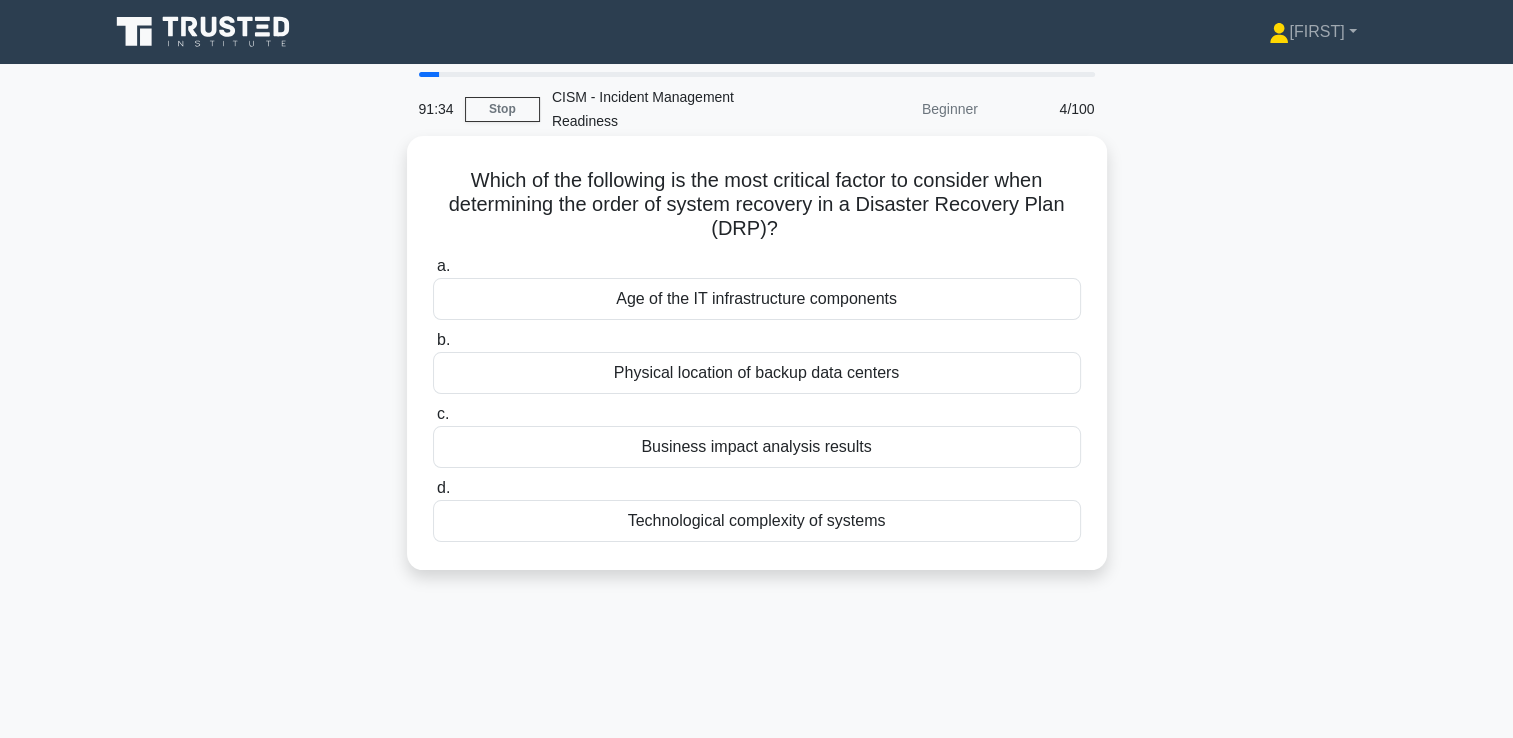 click on "Business impact analysis results" at bounding box center (757, 447) 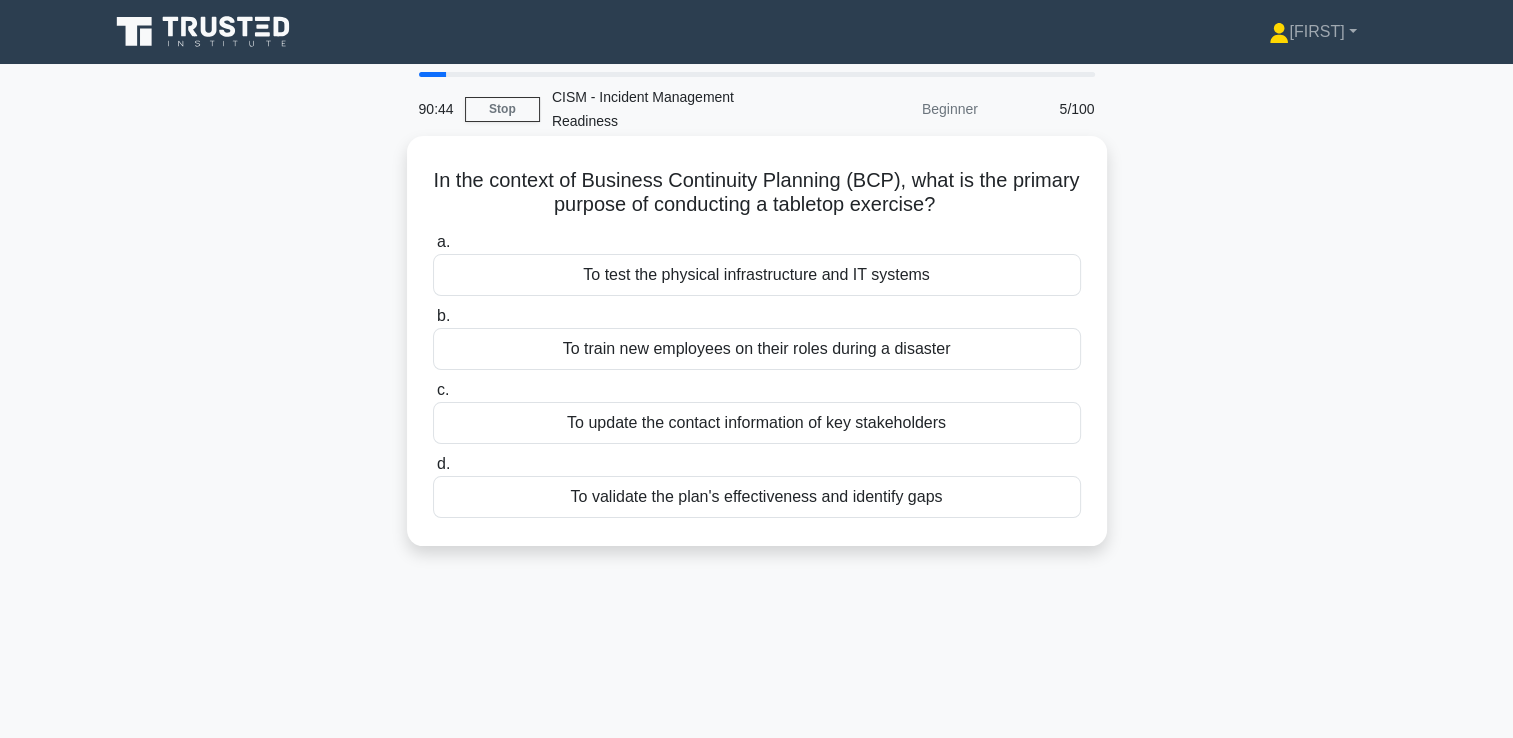 click on "To validate the plan's effectiveness and identify gaps" at bounding box center (757, 497) 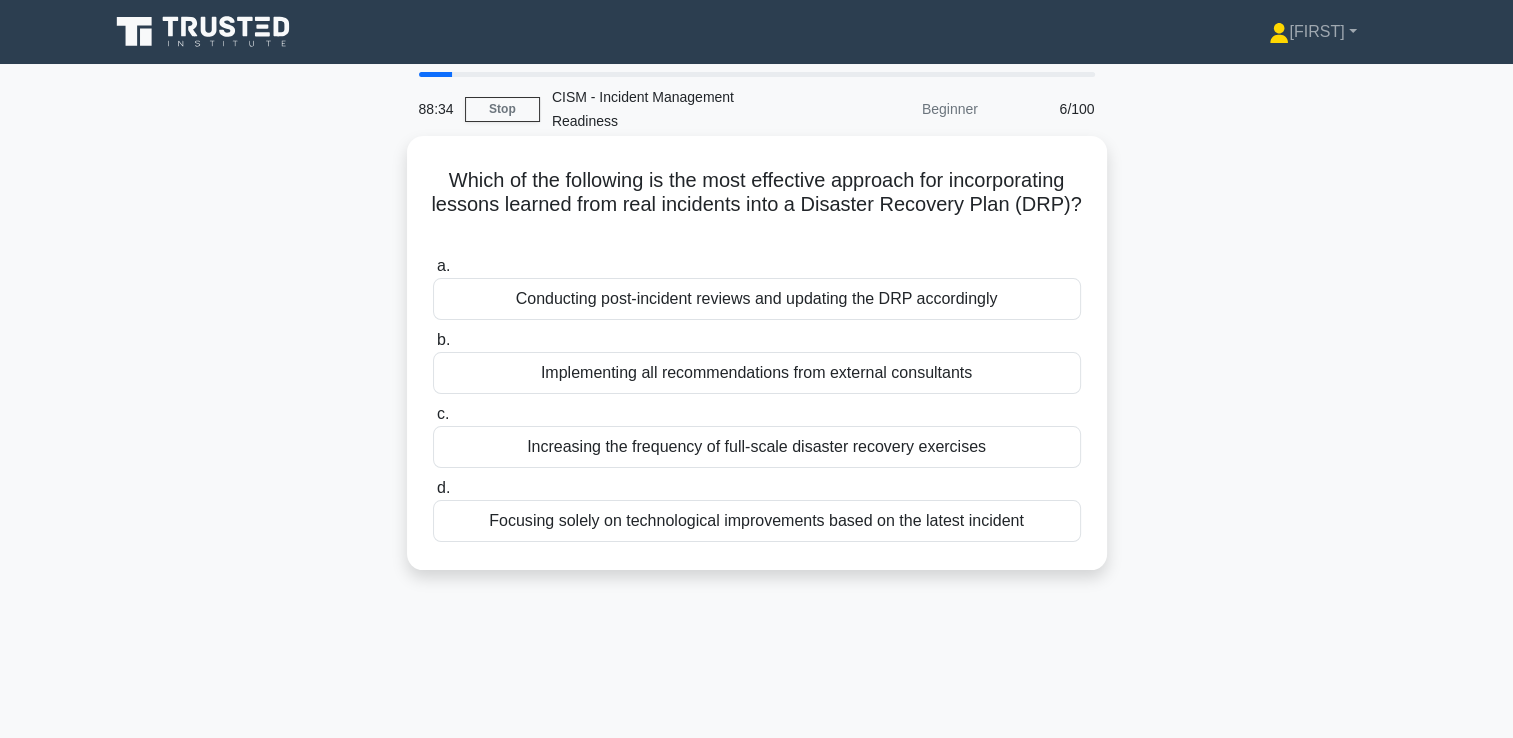 click on "Conducting post-incident reviews and updating the DRP accordingly" at bounding box center (757, 299) 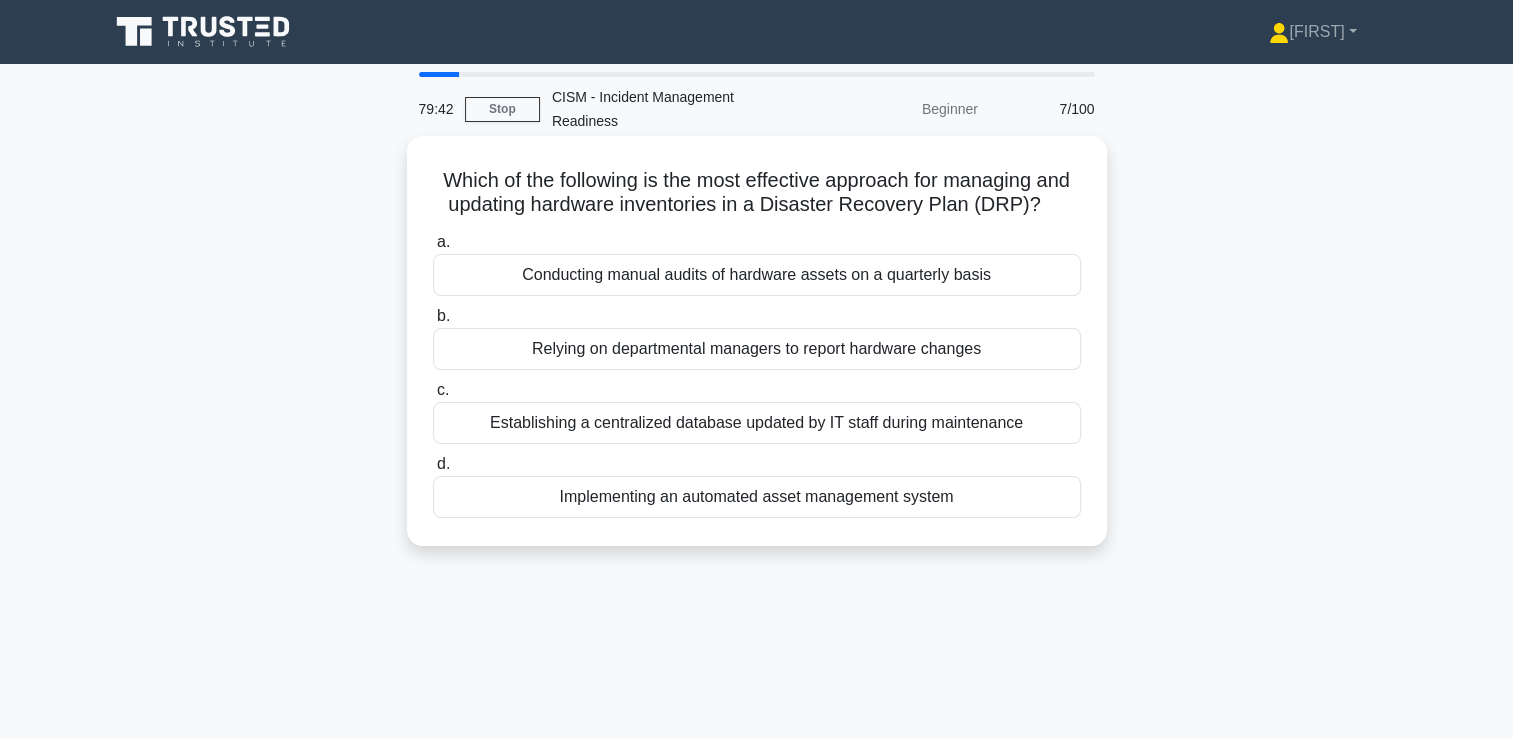 click on "Implementing an automated asset management system" at bounding box center (757, 497) 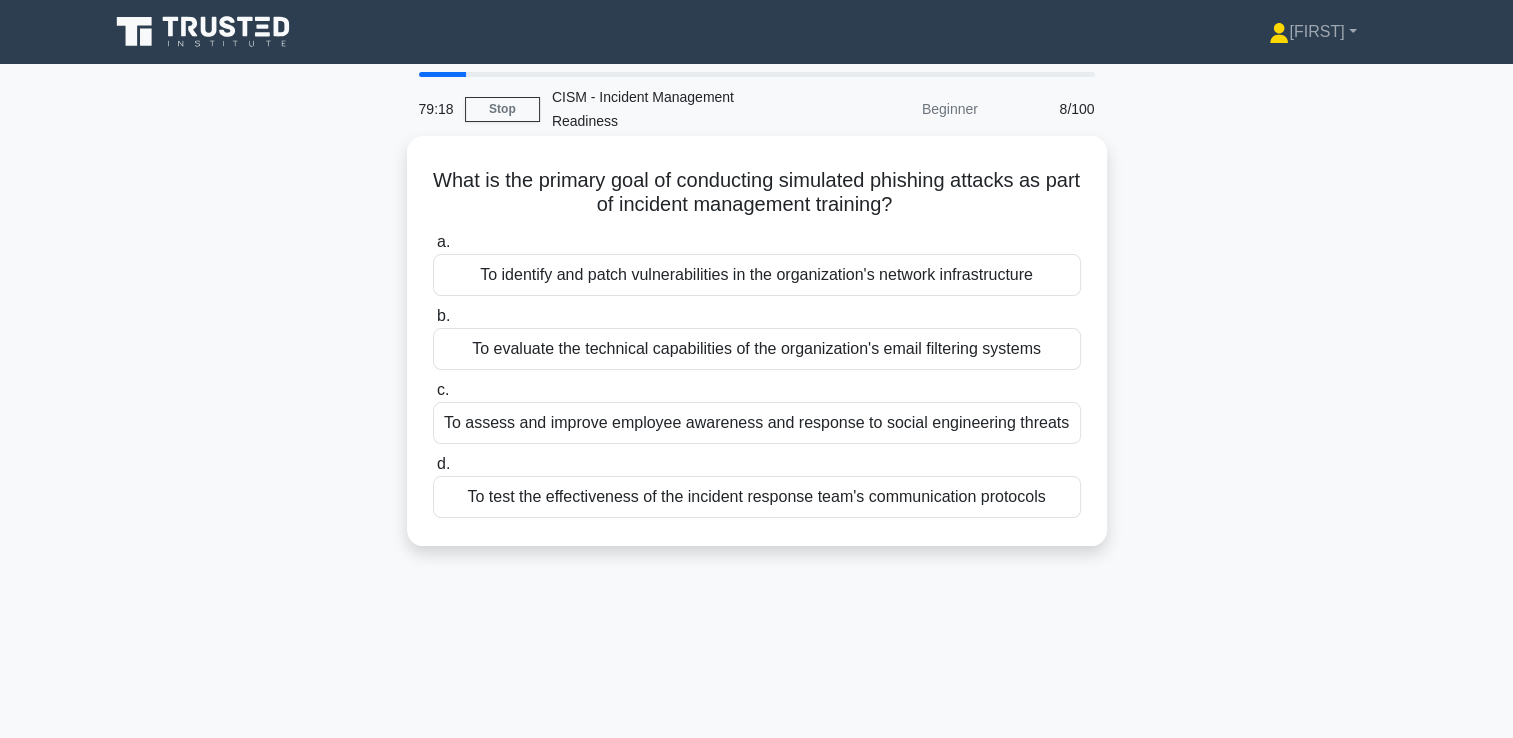 click on "To assess and improve employee awareness and response to social engineering threats" at bounding box center (757, 423) 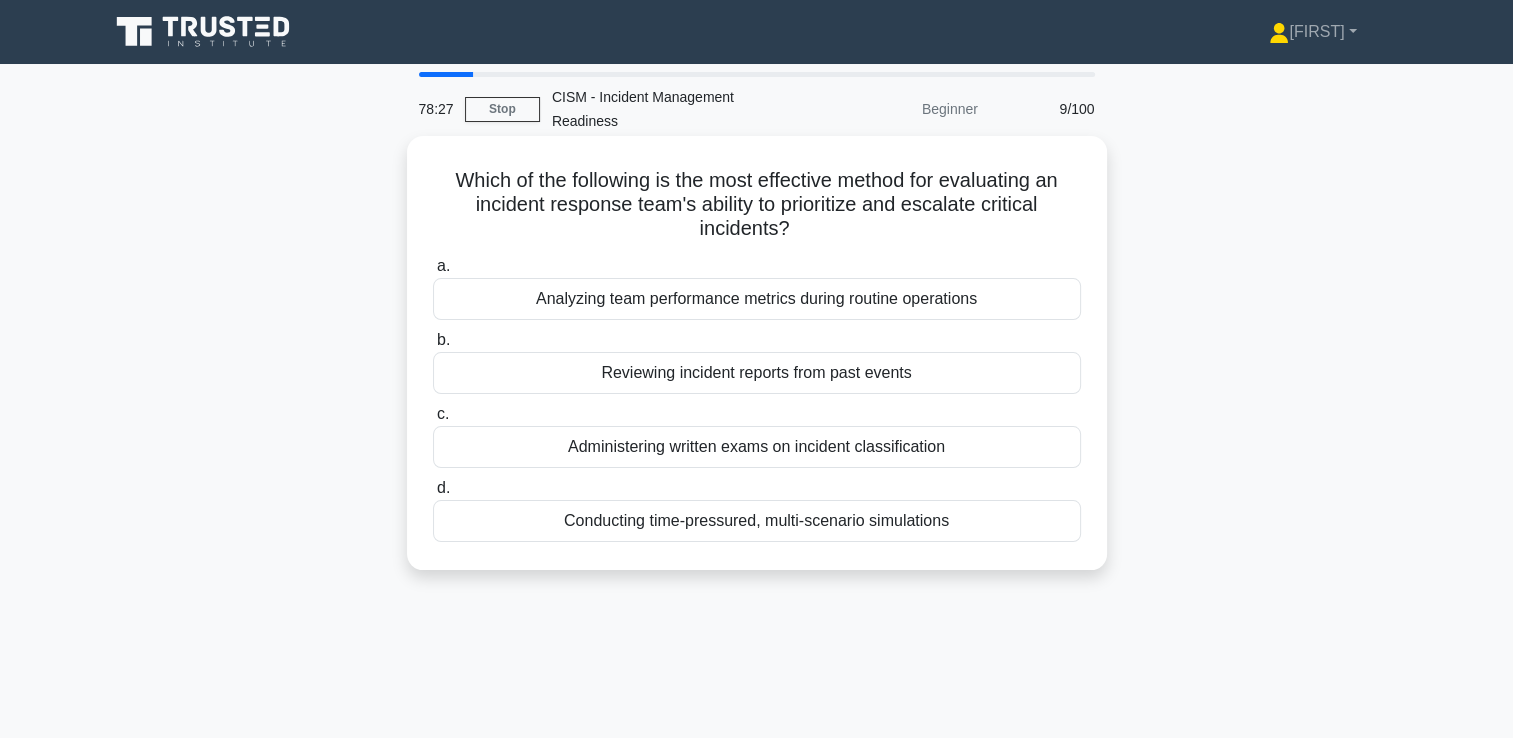 click on "Conducting time-pressured, multi-scenario simulations" at bounding box center [757, 521] 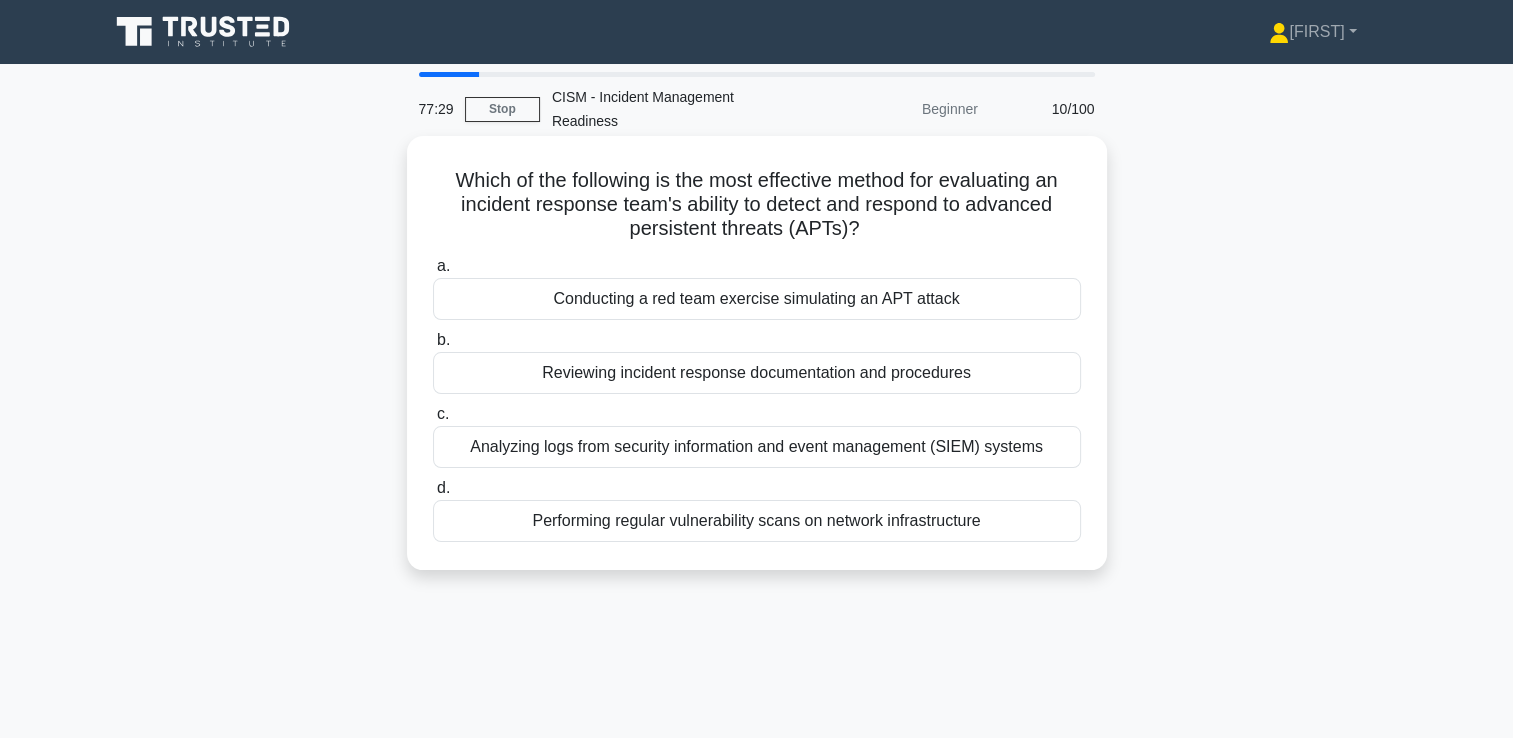 click on "Conducting a red team exercise simulating an APT attack" at bounding box center [757, 299] 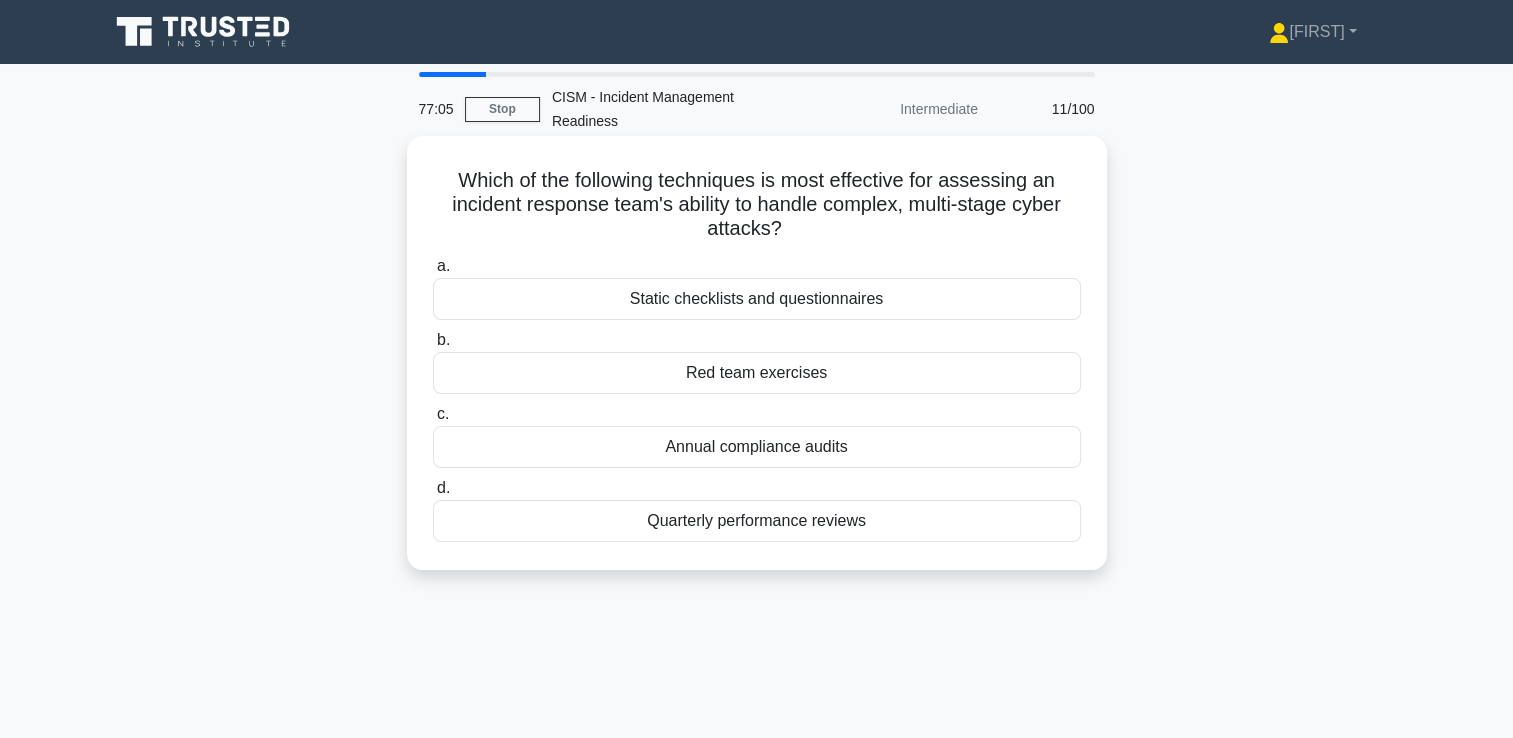 click on "Red team exercises" at bounding box center [757, 373] 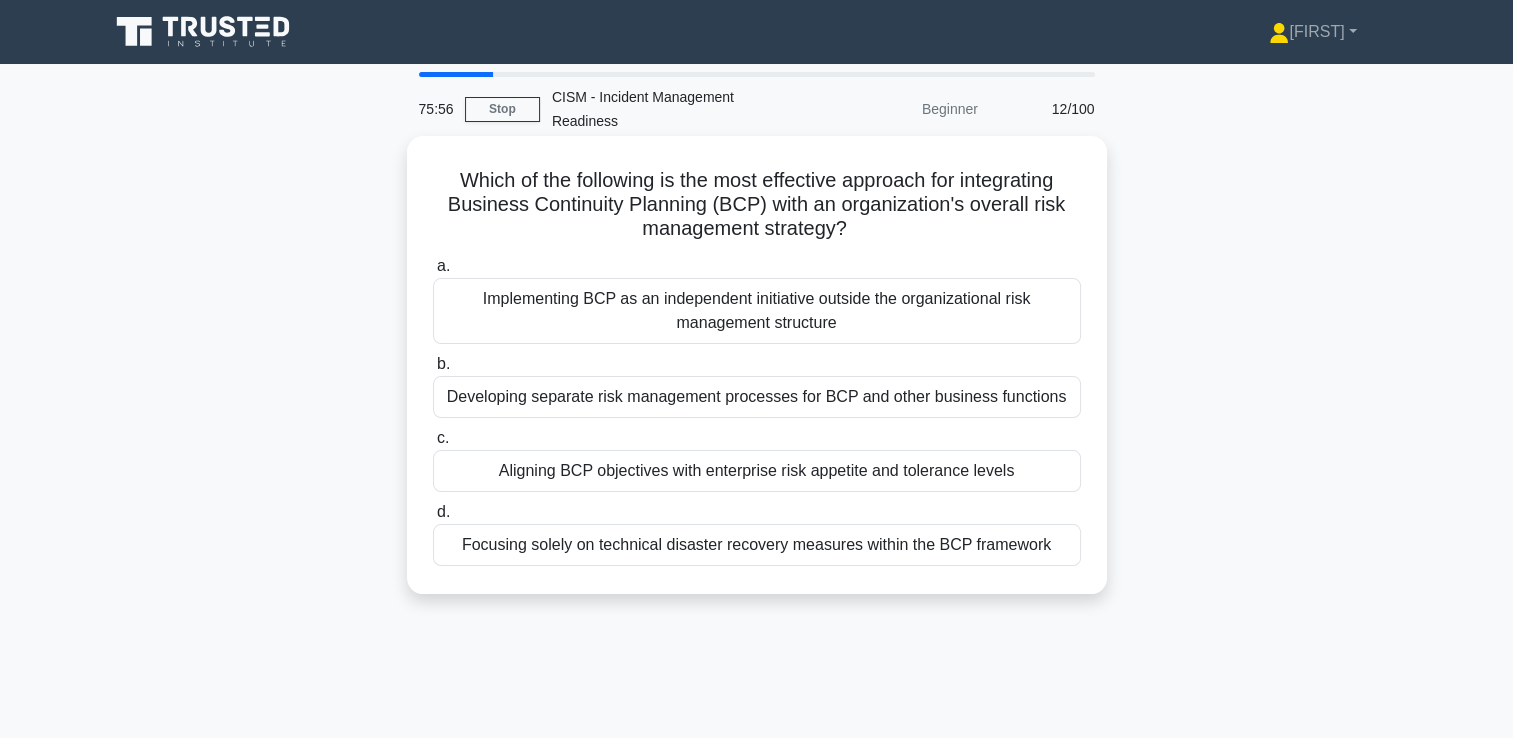 click on "Aligning BCP objectives with enterprise risk appetite and tolerance levels" at bounding box center (757, 471) 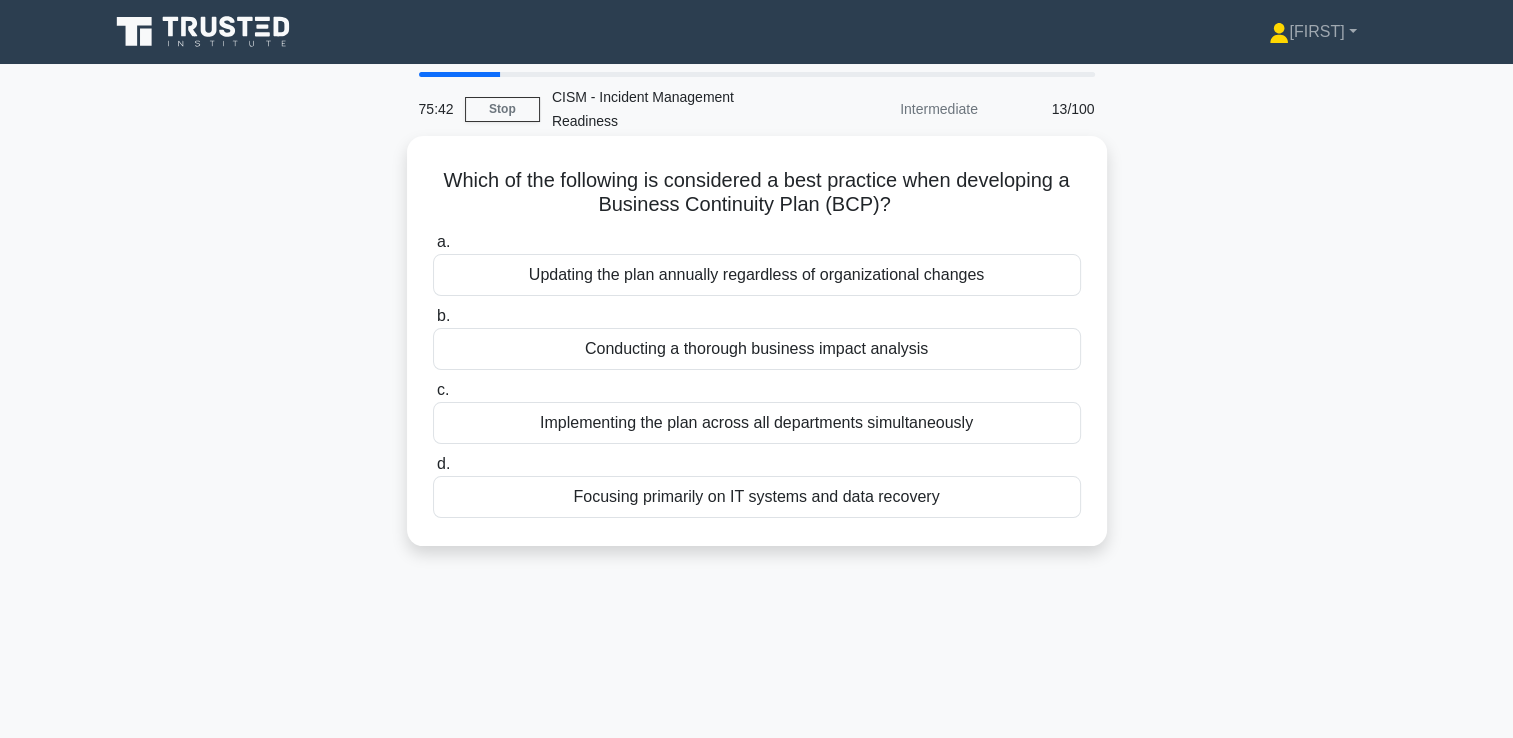click on "Conducting a thorough business impact analysis" at bounding box center (757, 349) 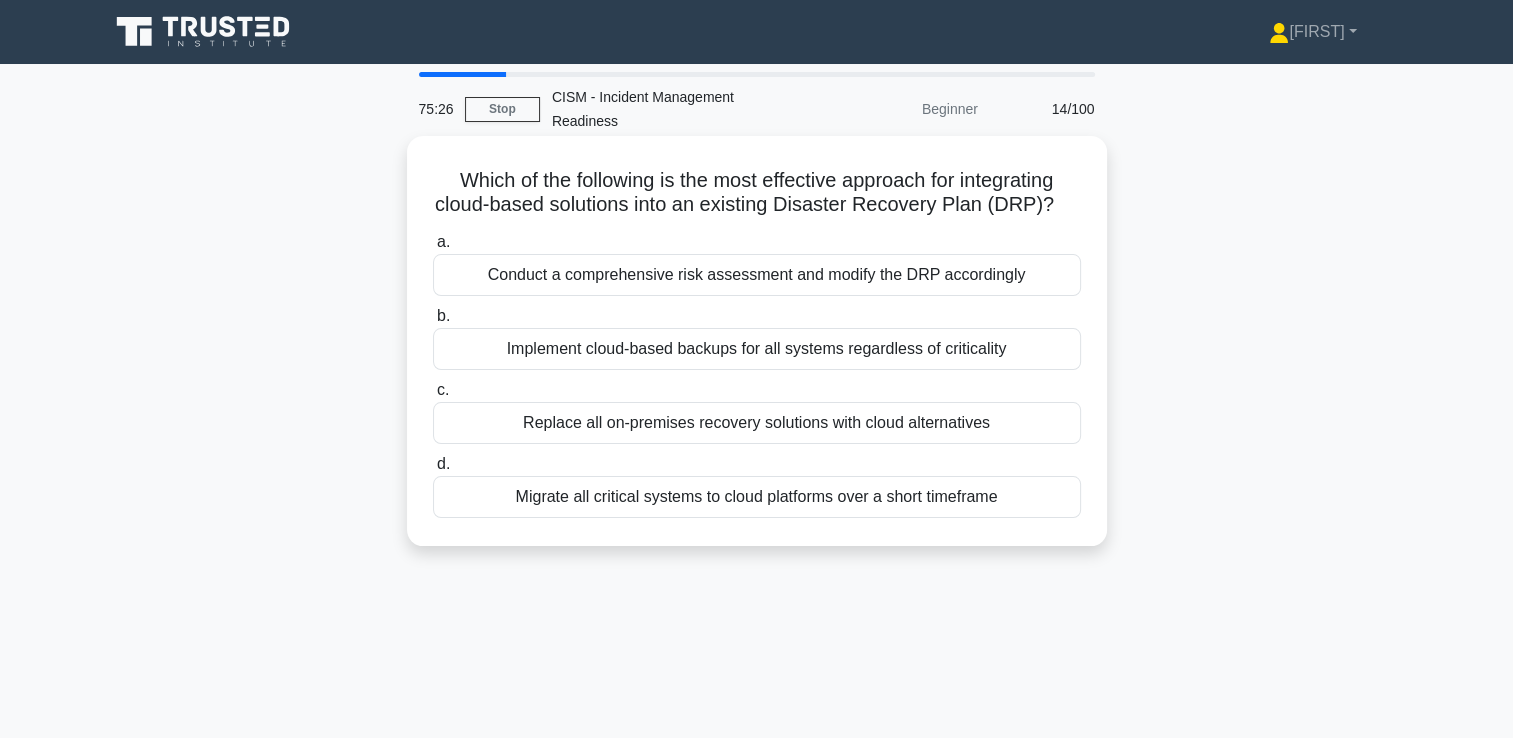 click on "Conduct a comprehensive risk assessment and modify the DRP accordingly" at bounding box center [757, 275] 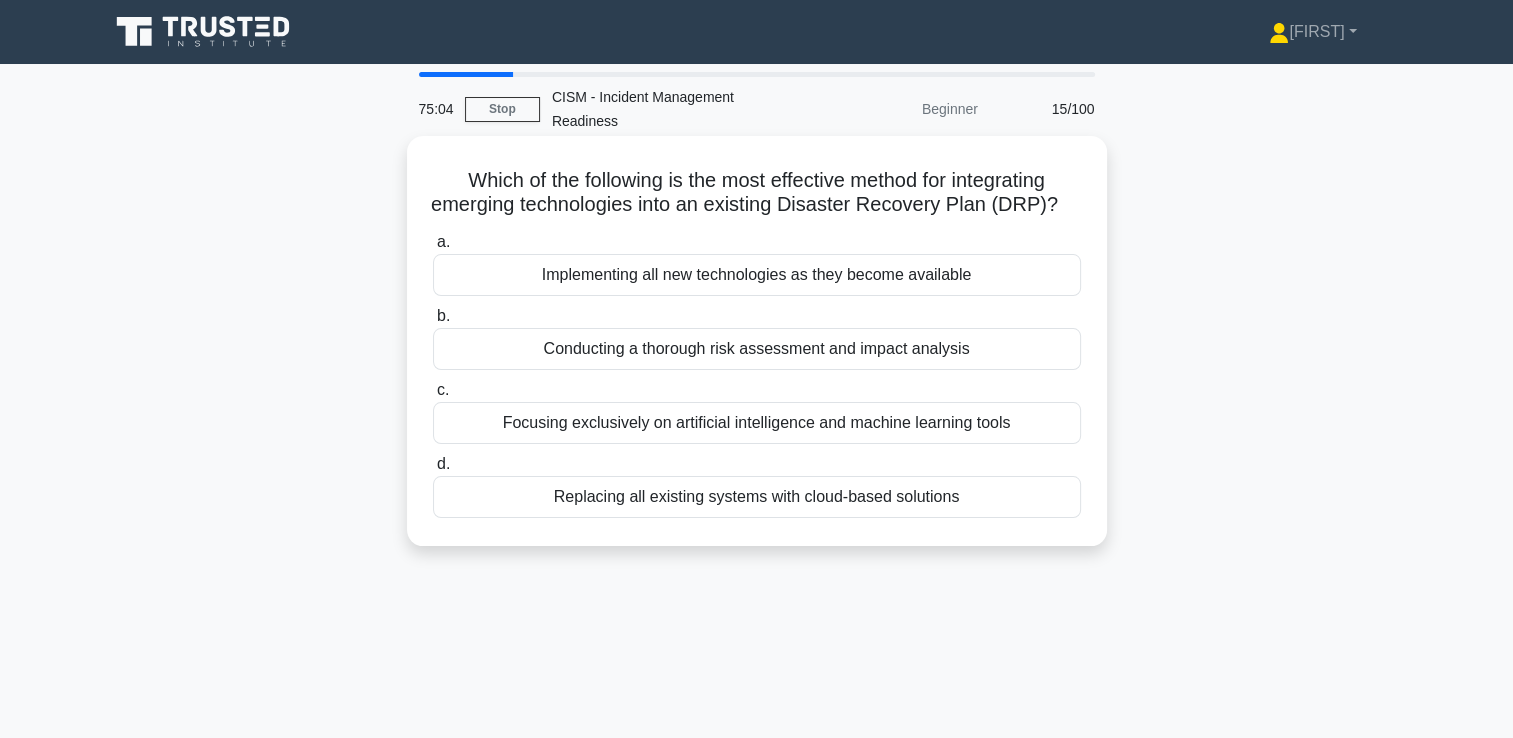 click on "Conducting a thorough risk assessment and impact analysis" at bounding box center [757, 349] 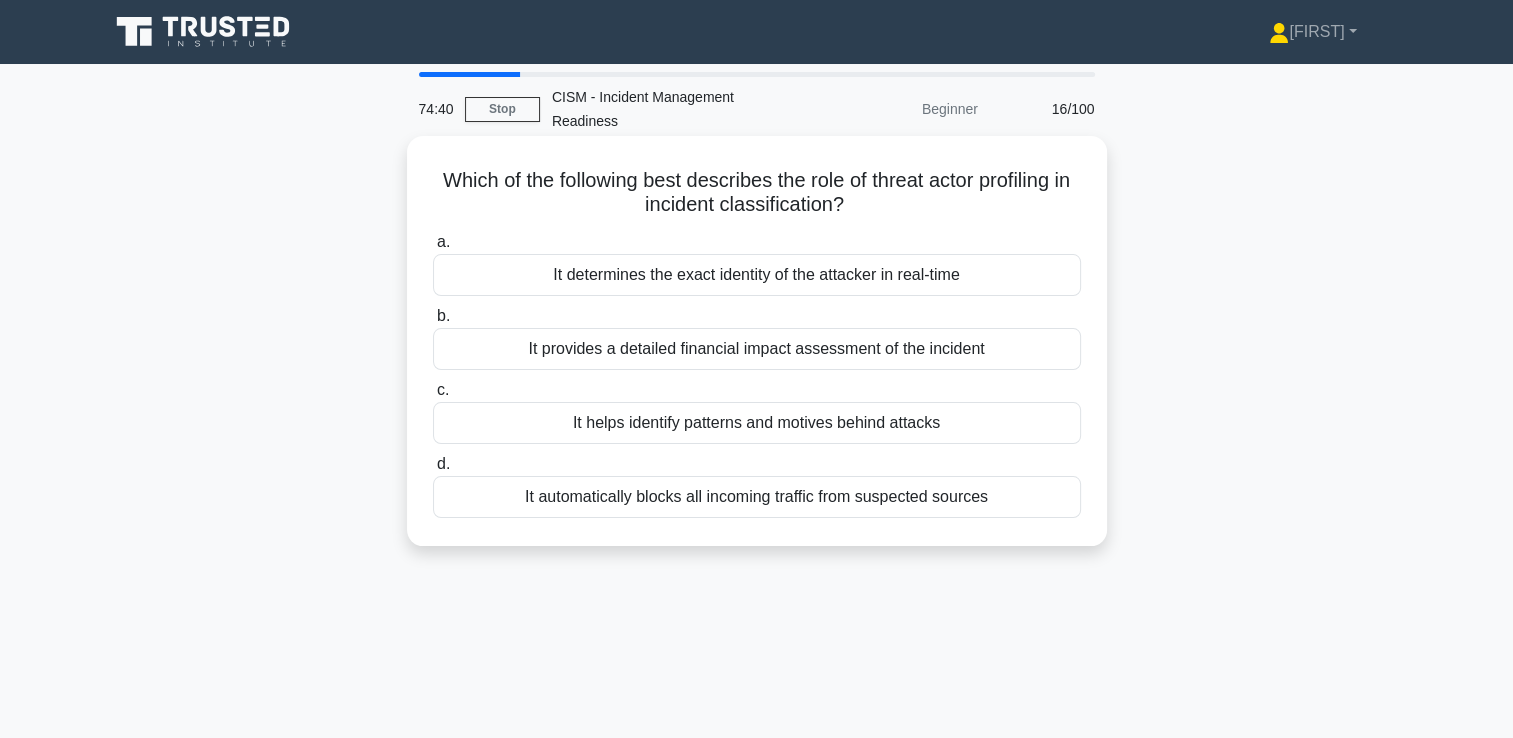 click on "It helps identify patterns and motives behind attacks" at bounding box center (757, 423) 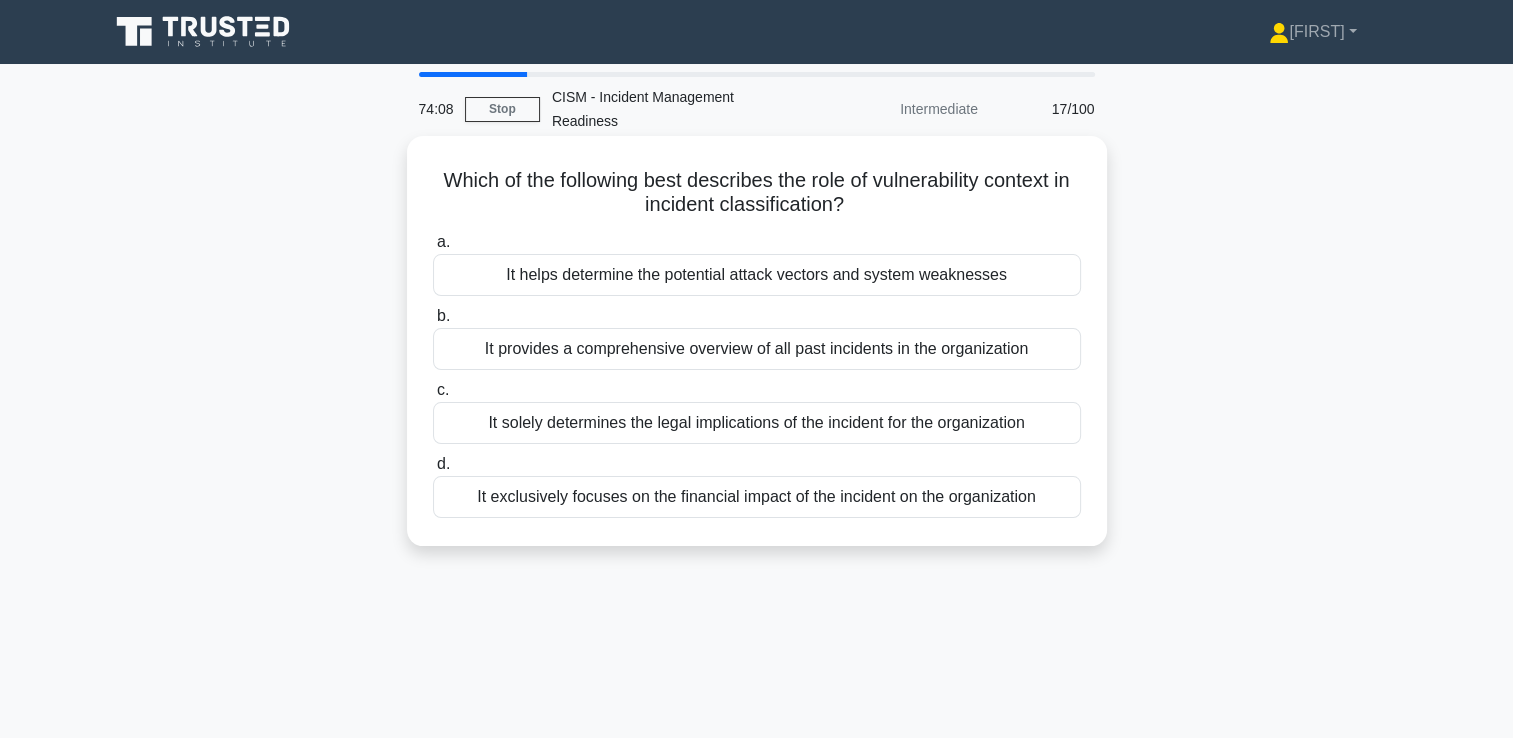 click on "It provides a comprehensive overview of all past incidents in the organization" at bounding box center (757, 349) 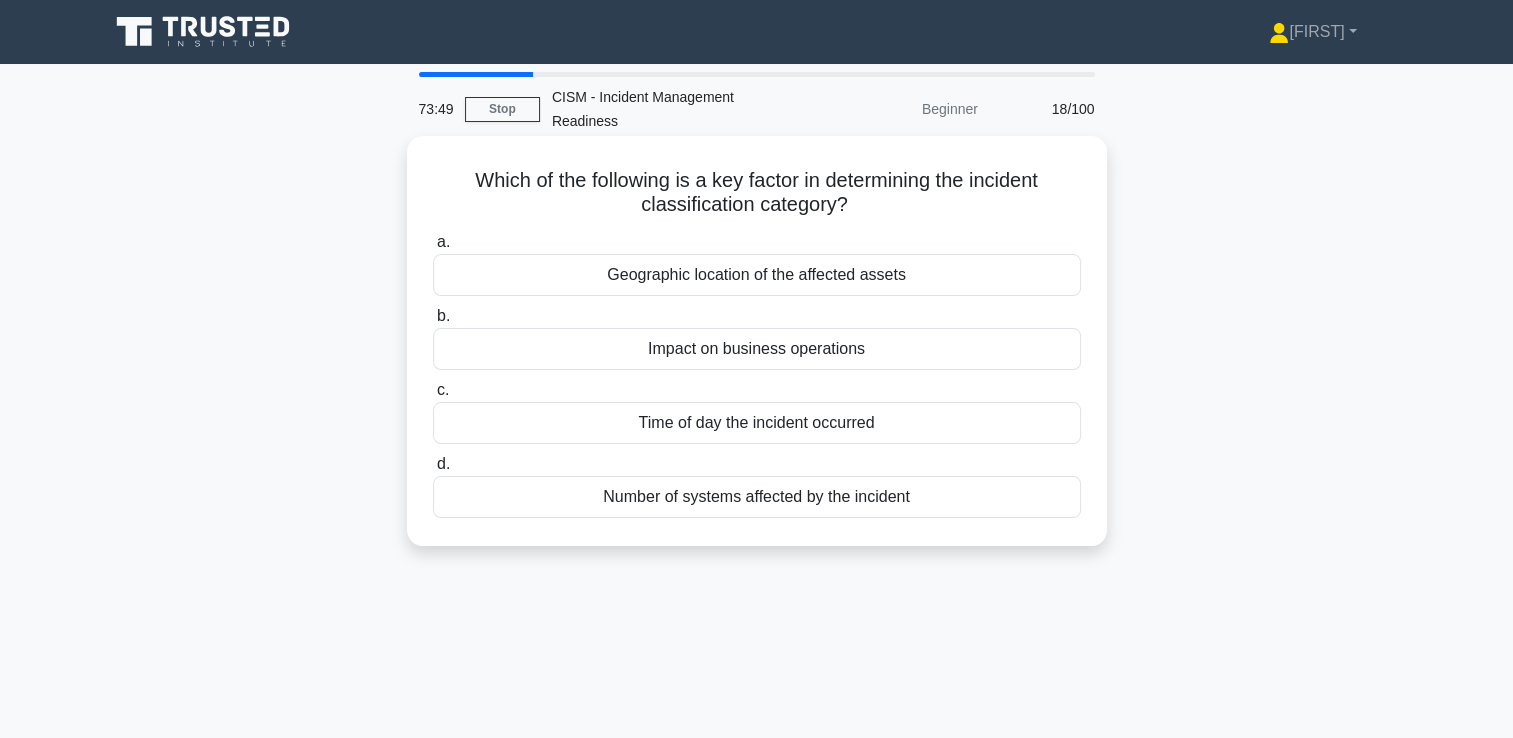 click on "Impact on business operations" at bounding box center [757, 349] 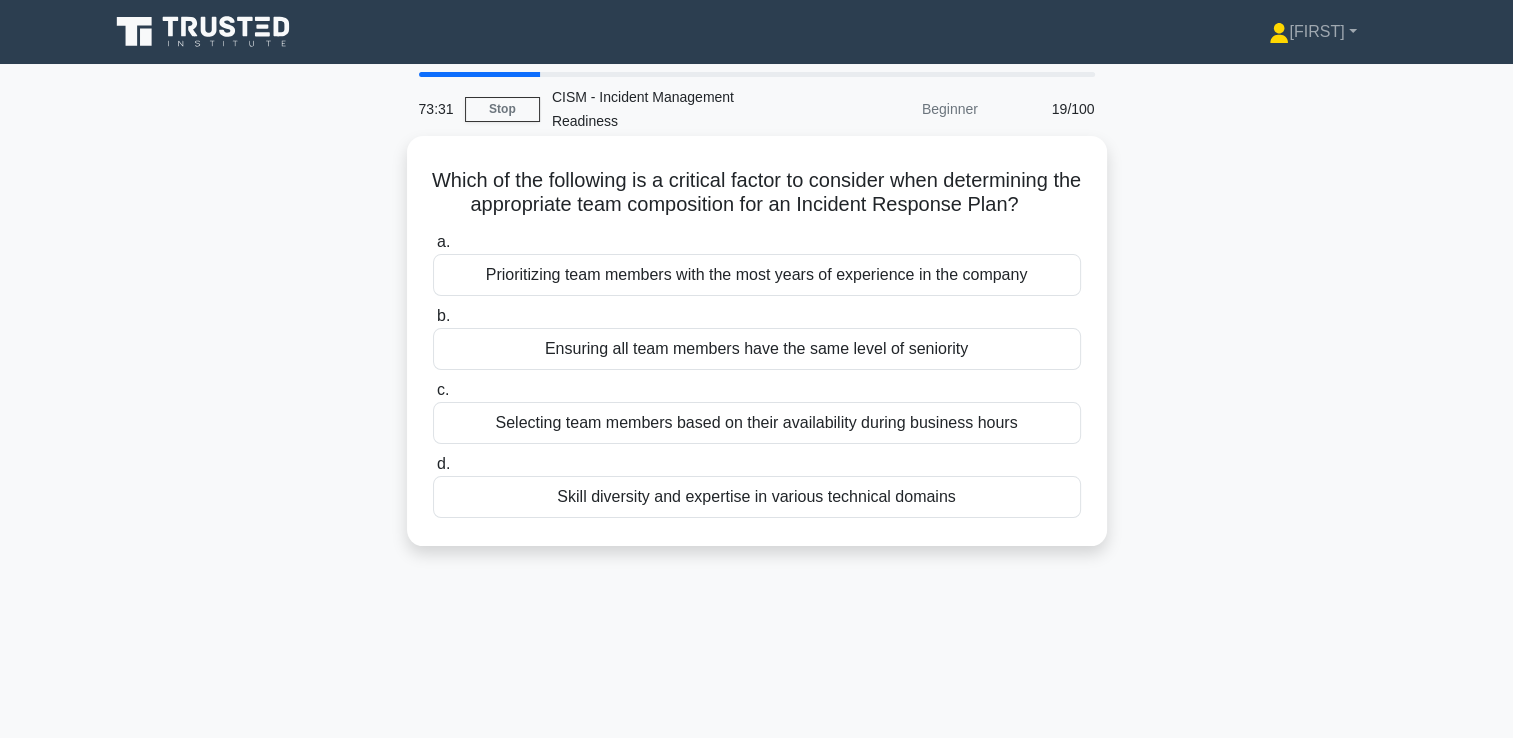 click on "Skill diversity and expertise in various technical domains" at bounding box center (757, 497) 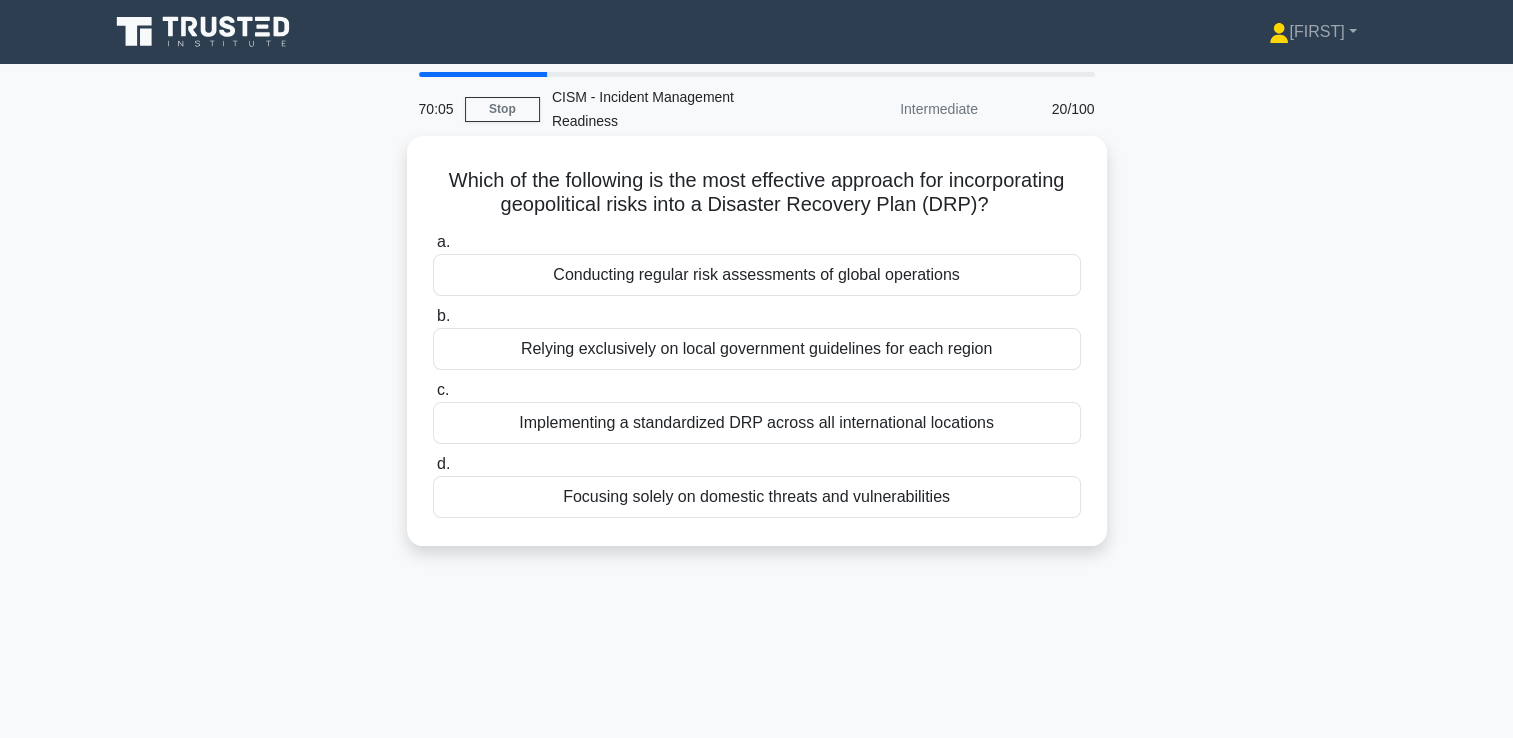 click on "Conducting regular risk assessments of global operations" at bounding box center [757, 275] 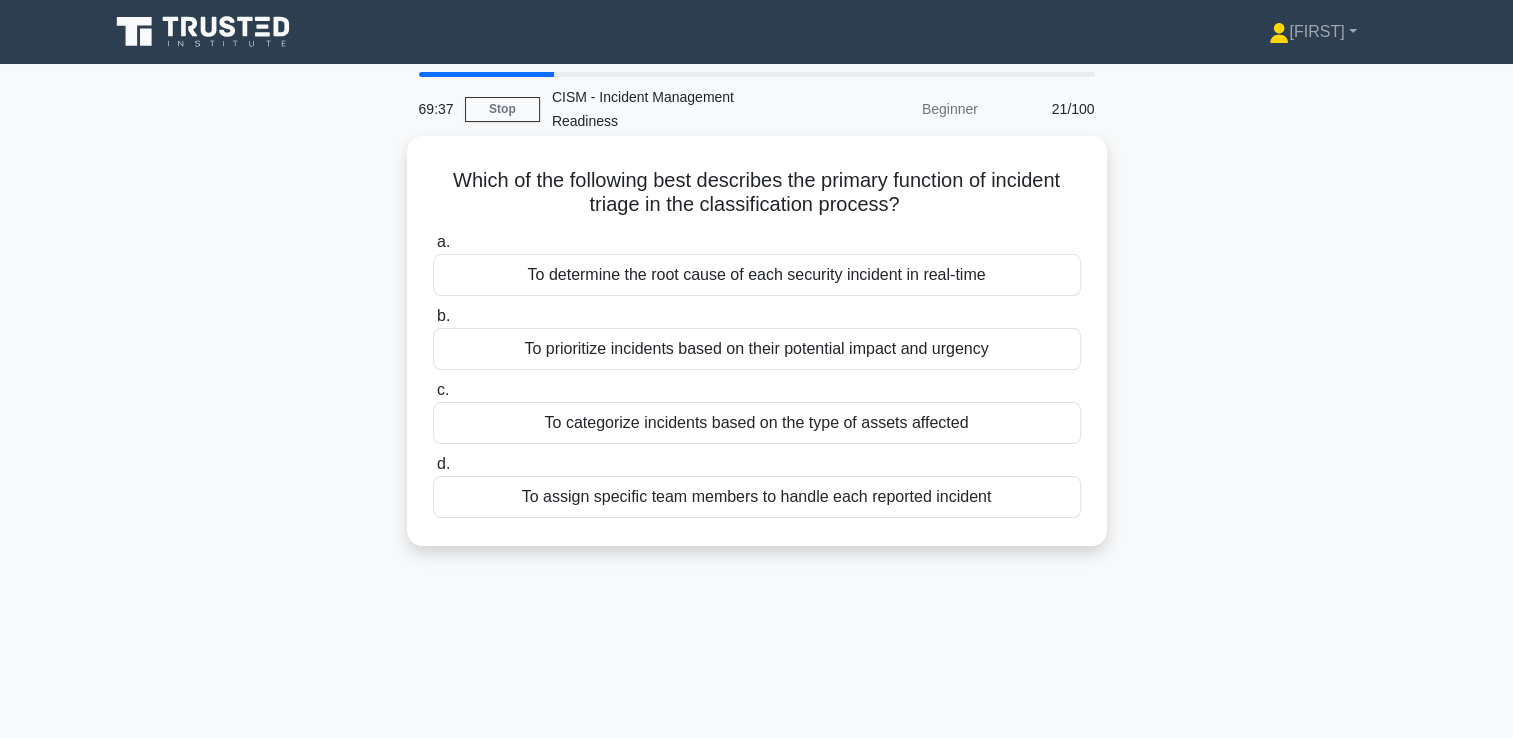 click on "To prioritize incidents based on their potential impact and urgency" at bounding box center [757, 349] 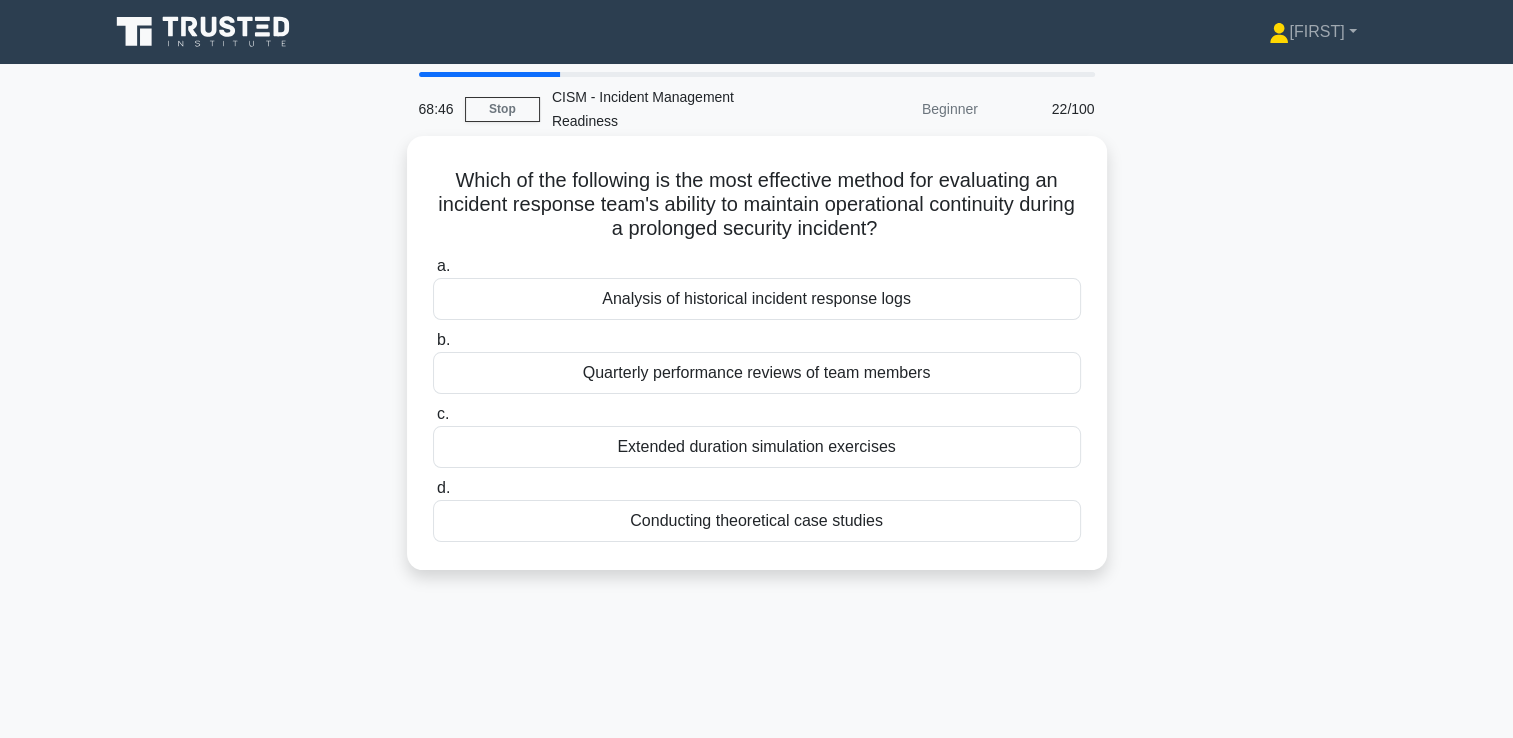 click on "Extended duration simulation exercises" at bounding box center [757, 447] 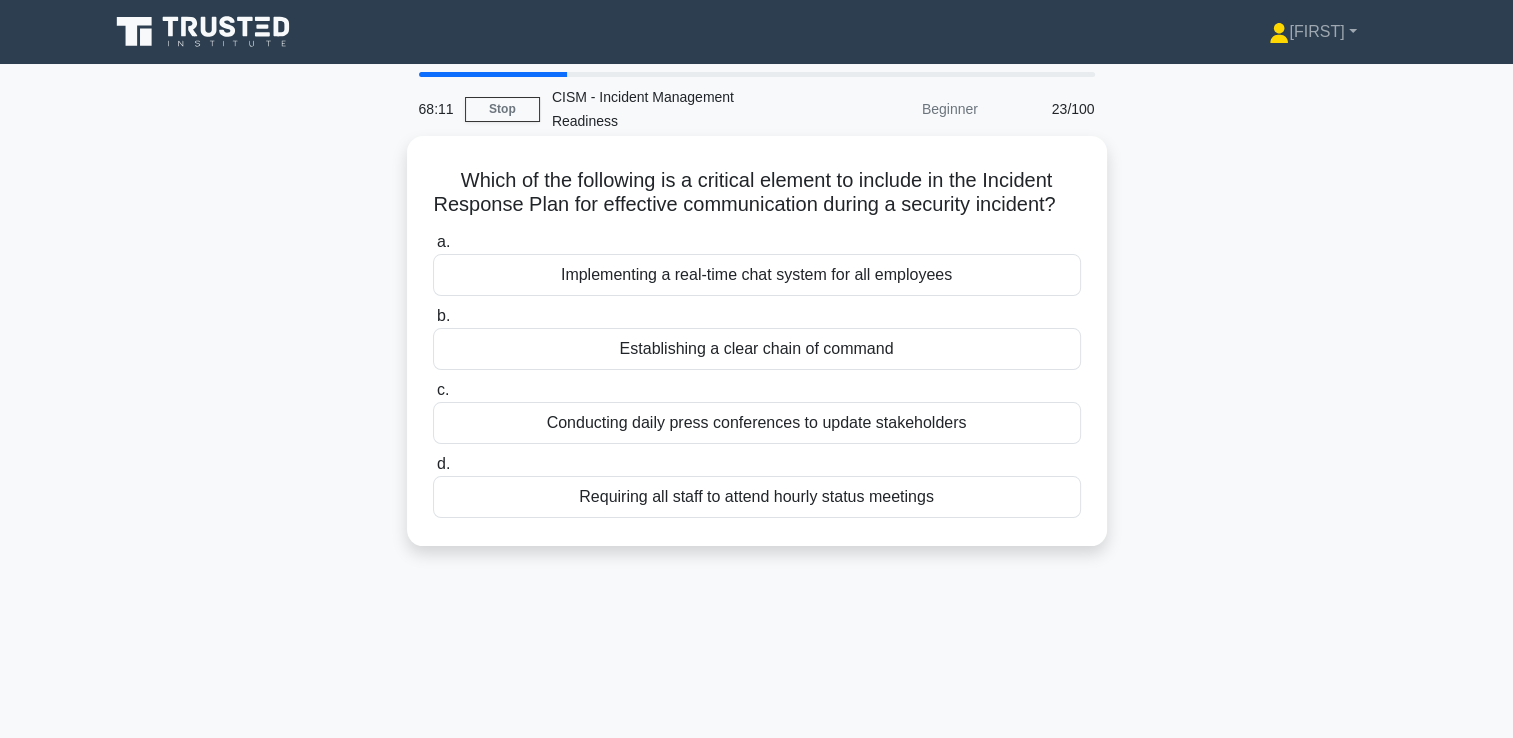 click on "Establishing a clear chain of command" at bounding box center [757, 349] 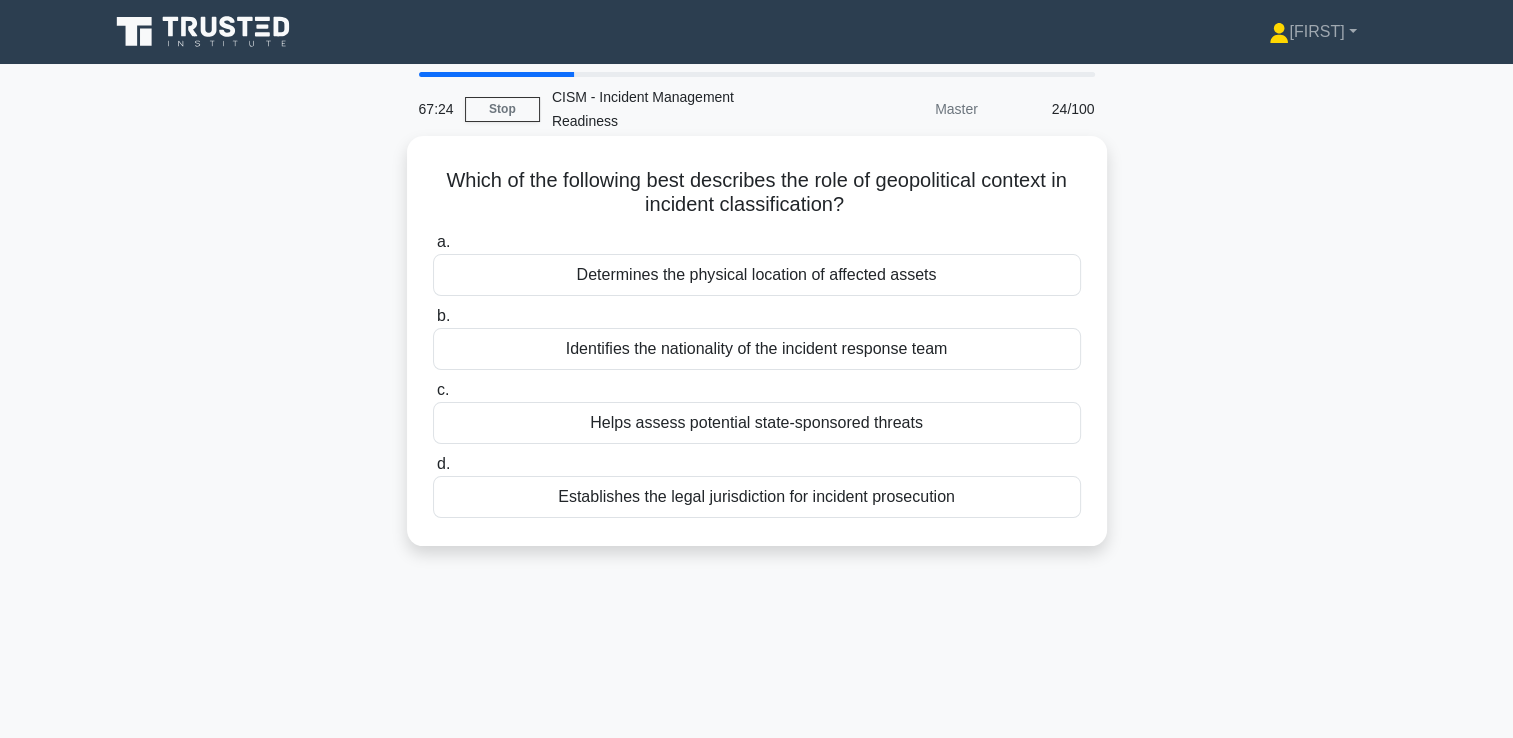click on "Helps assess potential state-sponsored threats" at bounding box center [757, 423] 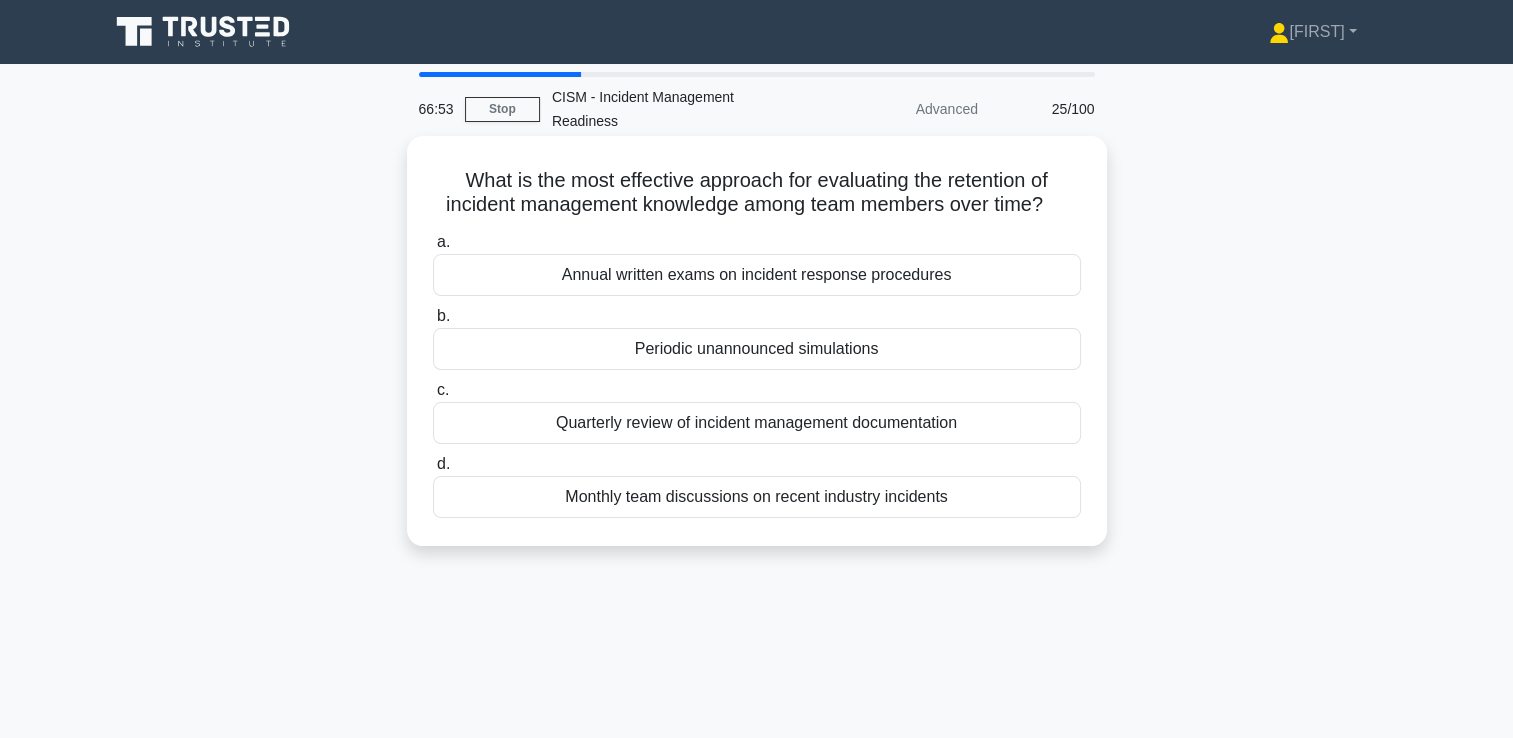 click on "Periodic unannounced simulations" at bounding box center [757, 349] 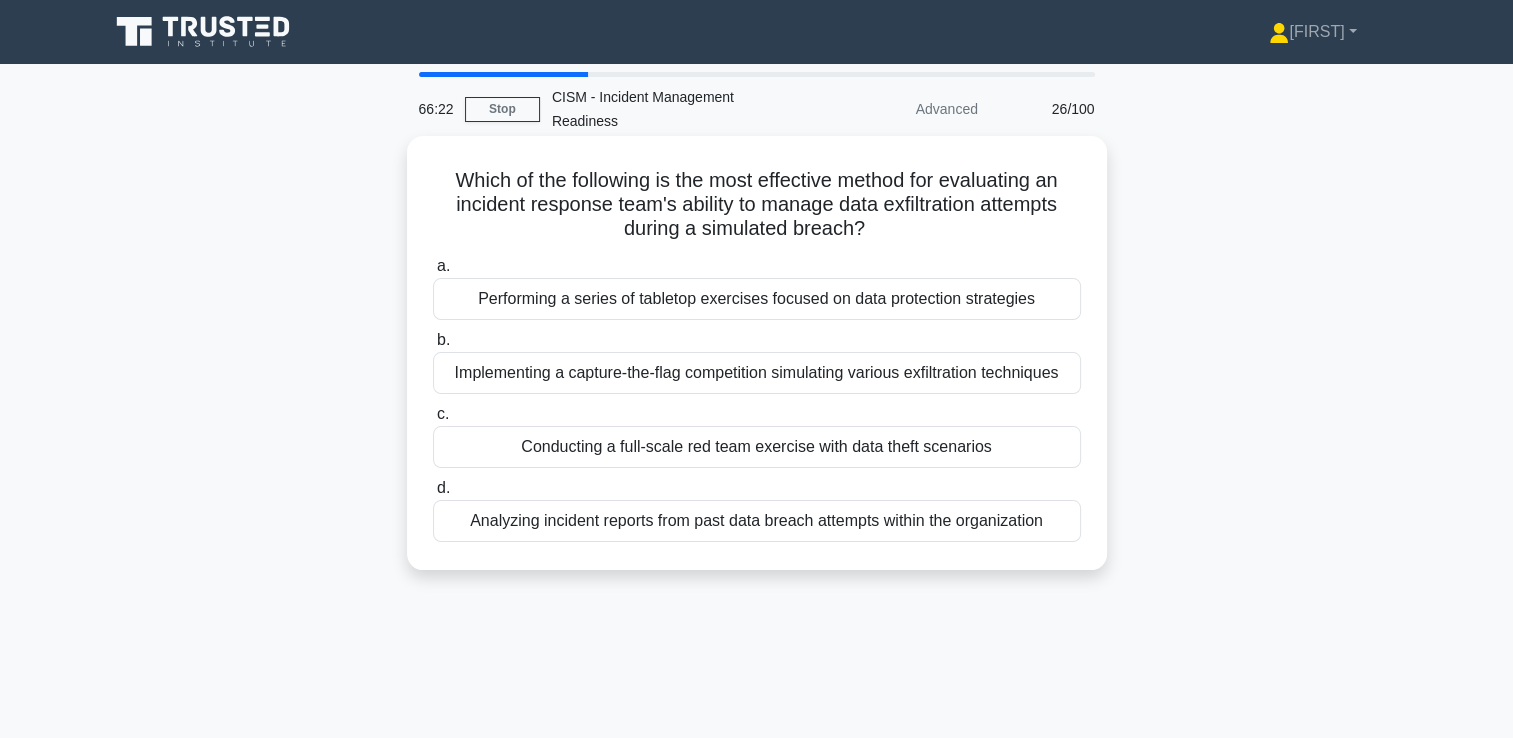 click on "Conducting a full-scale red team exercise with data theft scenarios" at bounding box center (757, 447) 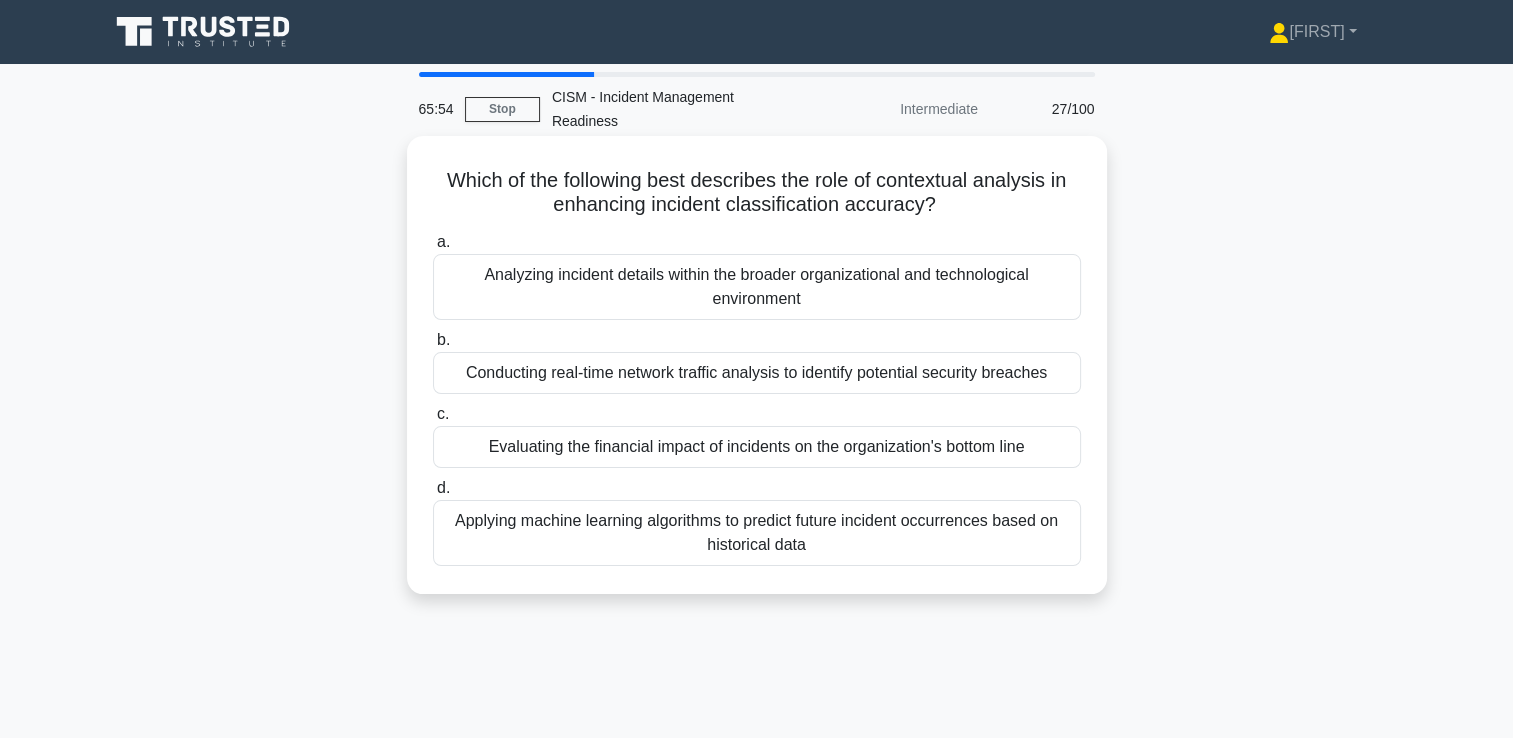 click on "Analyzing incident details within the broader organizational and technological environment" at bounding box center [757, 287] 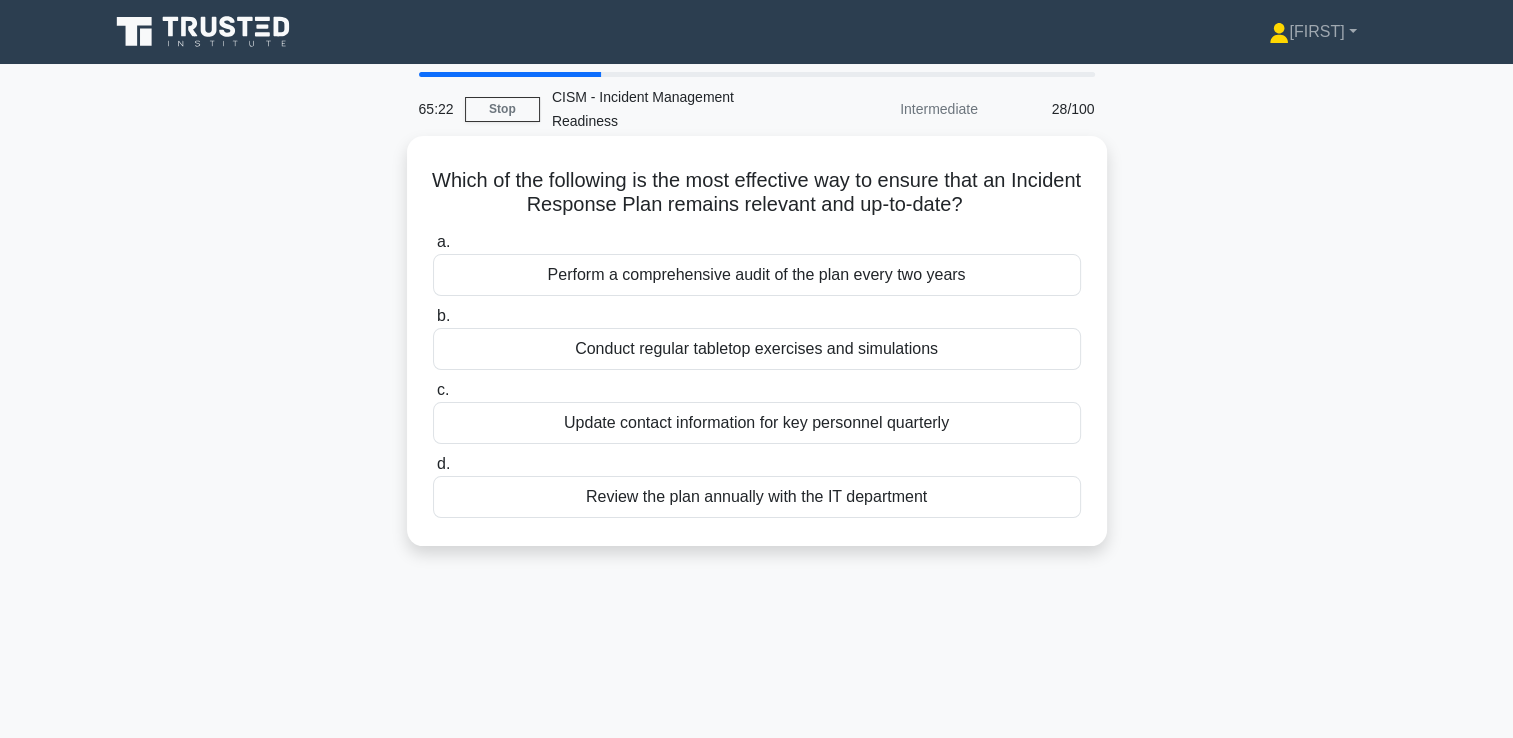 click on "Conduct regular tabletop exercises and simulations" at bounding box center (757, 349) 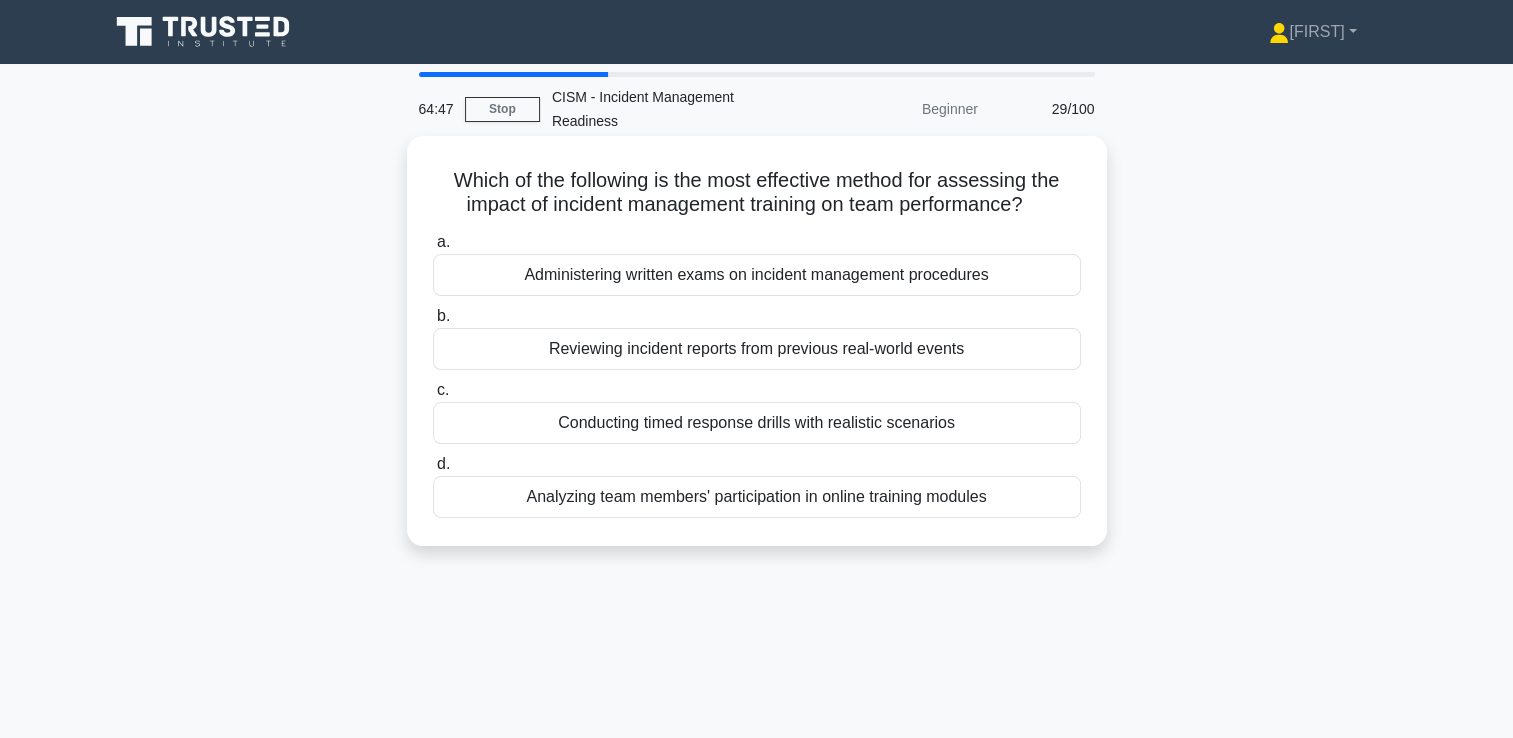 click on "Which of the following is the most effective method for assessing the impact of incident management training on team performance?
.spinner_0XTQ{transform-origin:center;animation:spinner_y6GP .75s linear infinite}@keyframes spinner_y6GP{100%{transform:rotate(360deg)}}" at bounding box center (757, 193) 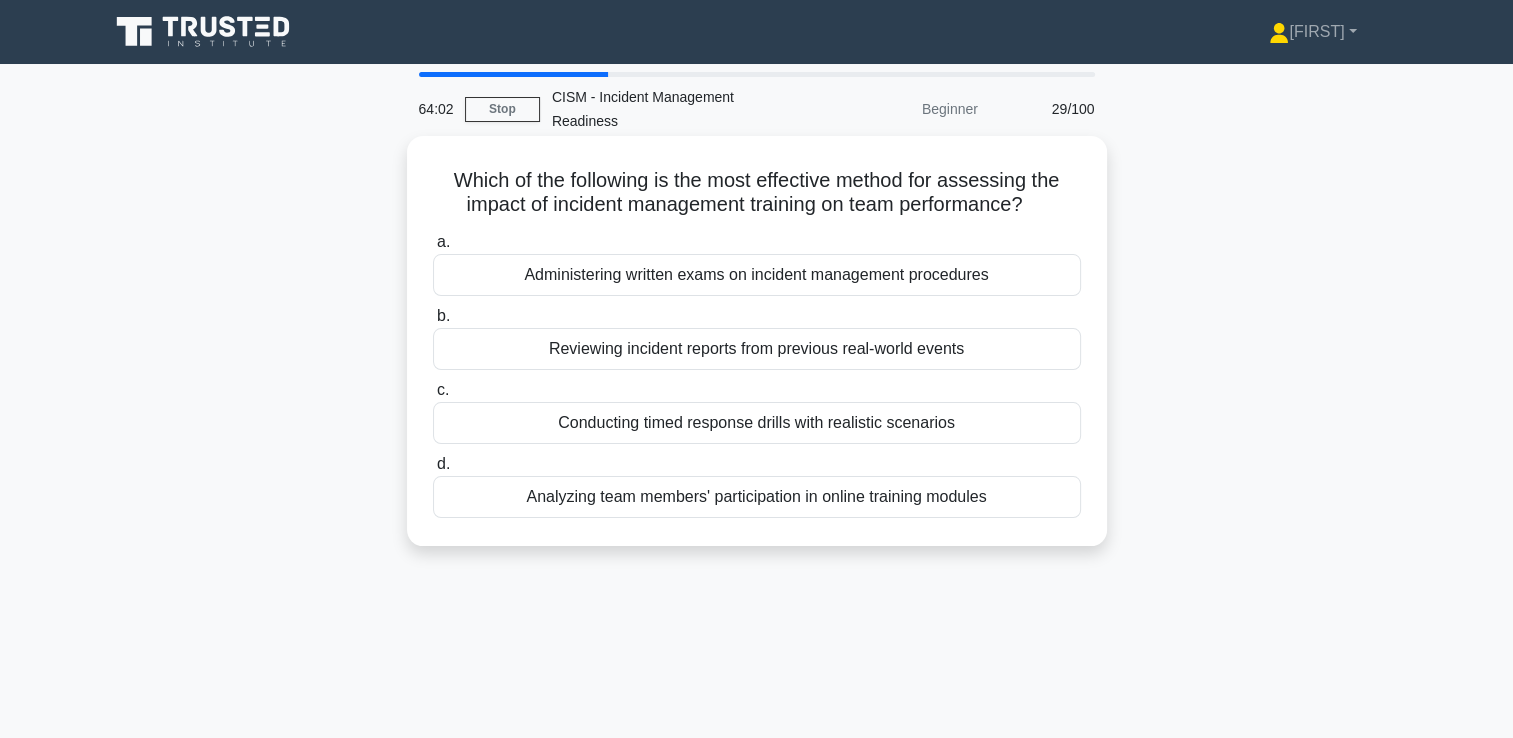 click on "Administering written exams on incident management procedures" at bounding box center [757, 275] 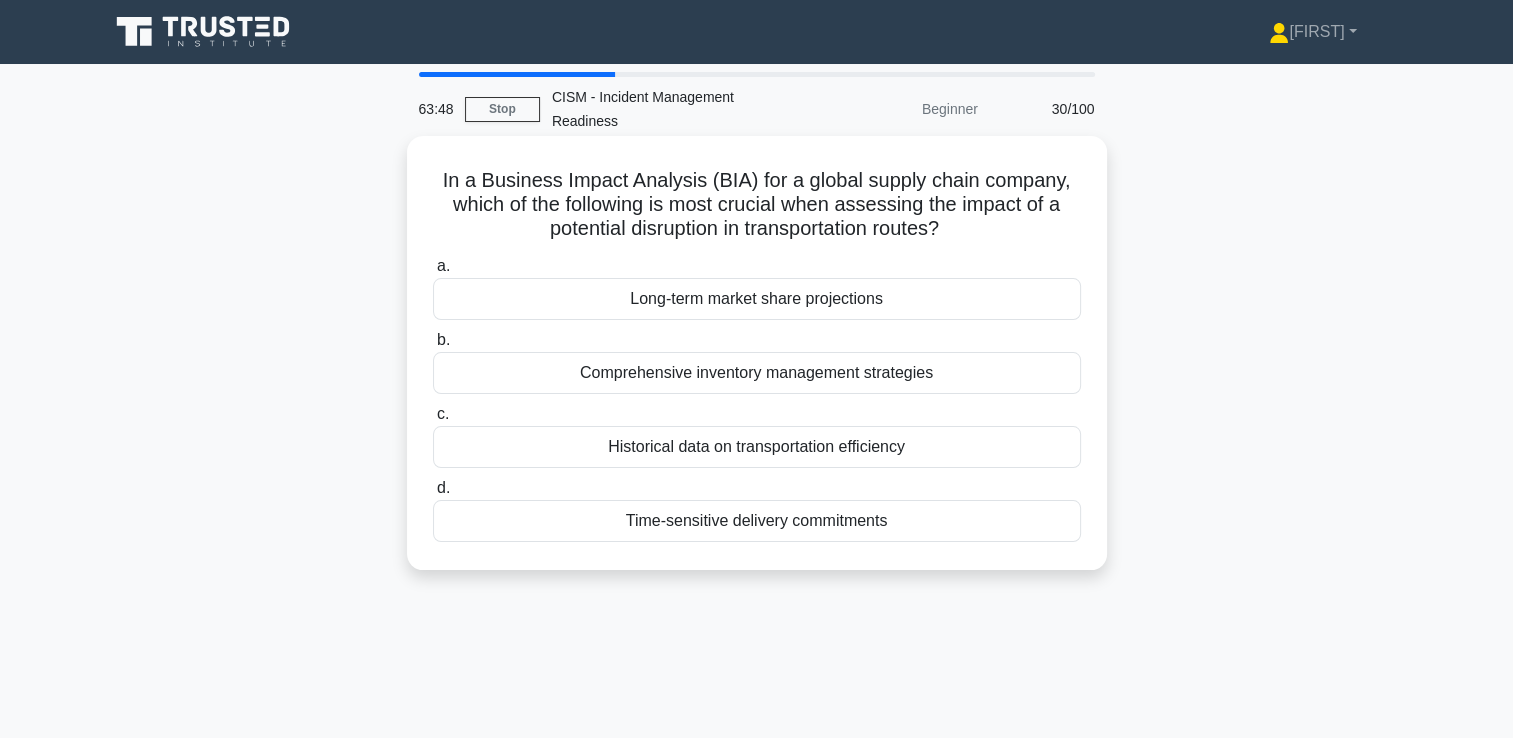 click on "Time-sensitive delivery commitments" at bounding box center (757, 521) 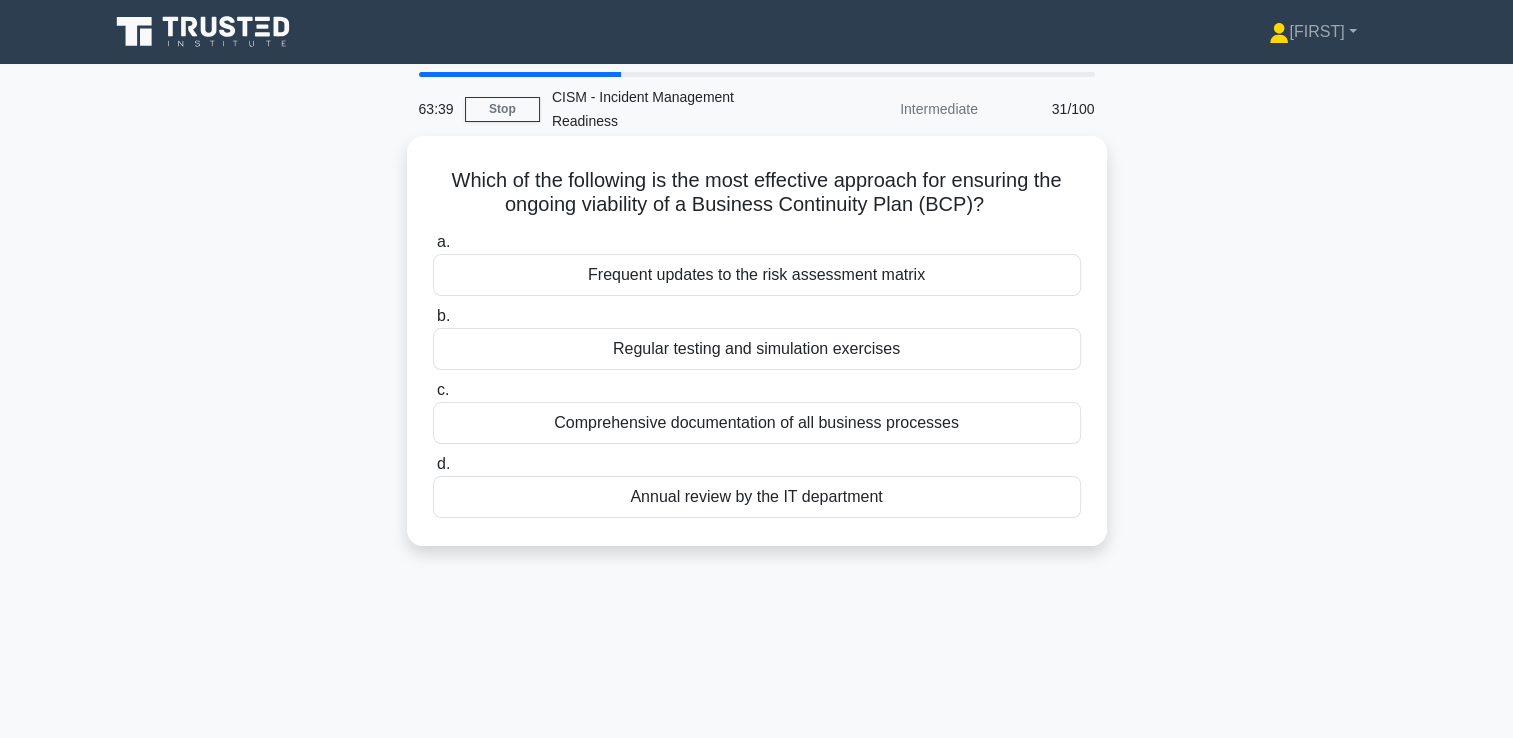 click on "Regular testing and simulation exercises" at bounding box center (757, 349) 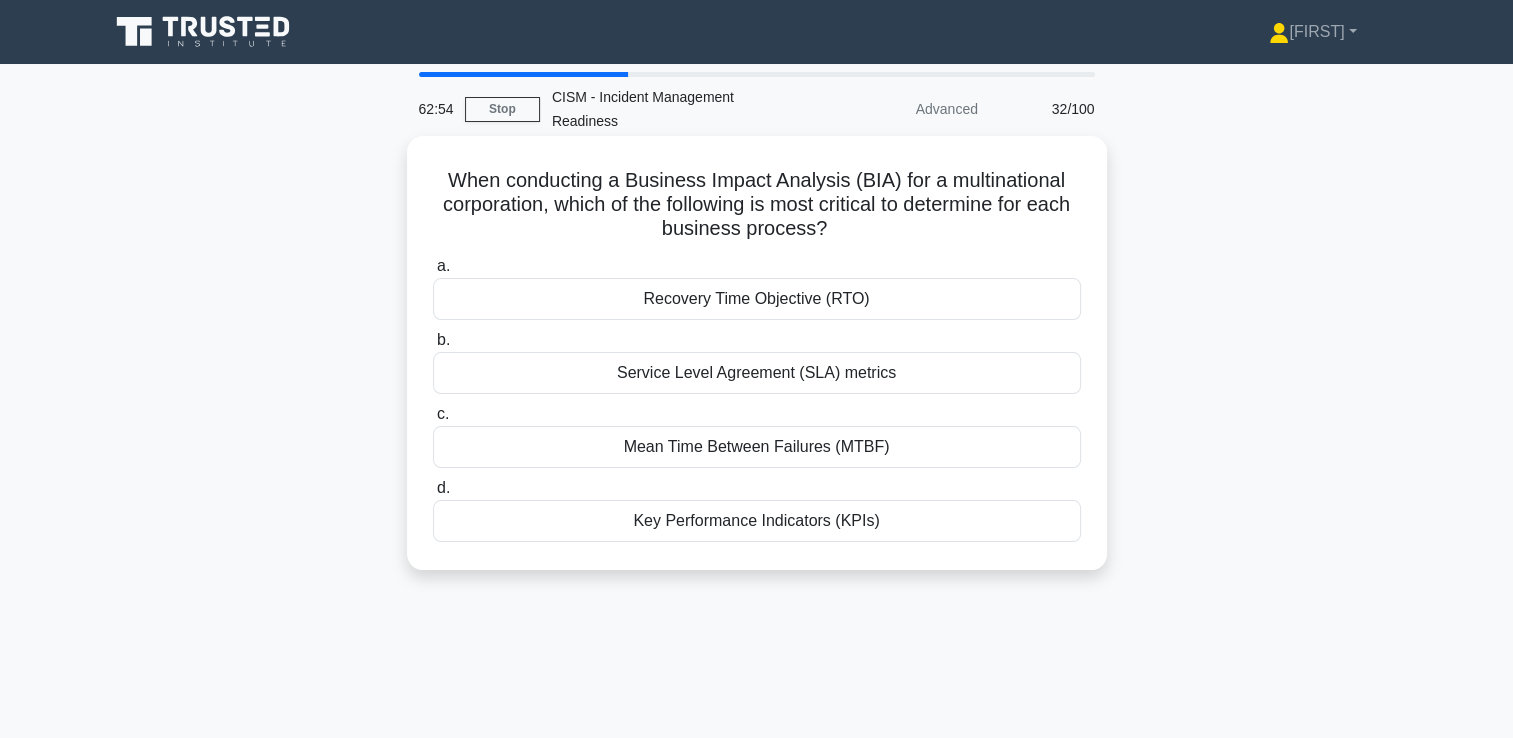 click on "Key Performance Indicators (KPIs)" at bounding box center [757, 521] 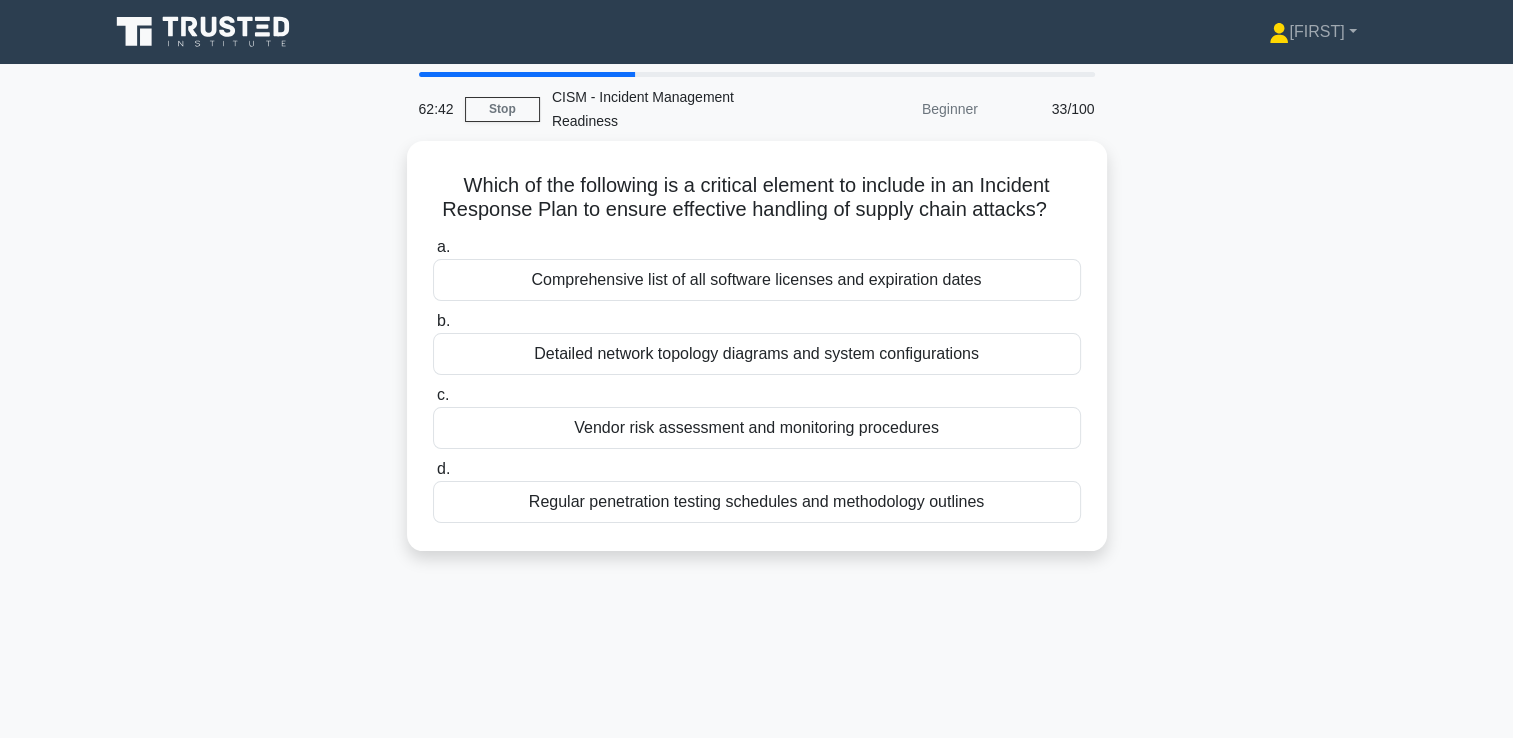 click on "Which of the following is a critical element to include in an Incident Response Plan to ensure effective handling of supply chain attacks?
.spinner_0XTQ{transform-origin:center;animation:spinner_y6GP .75s linear infinite}@keyframes spinner_y6GP{100%{transform:rotate(360deg)}}
a.
Comprehensive list of all software licenses and expiration dates" at bounding box center [757, 358] 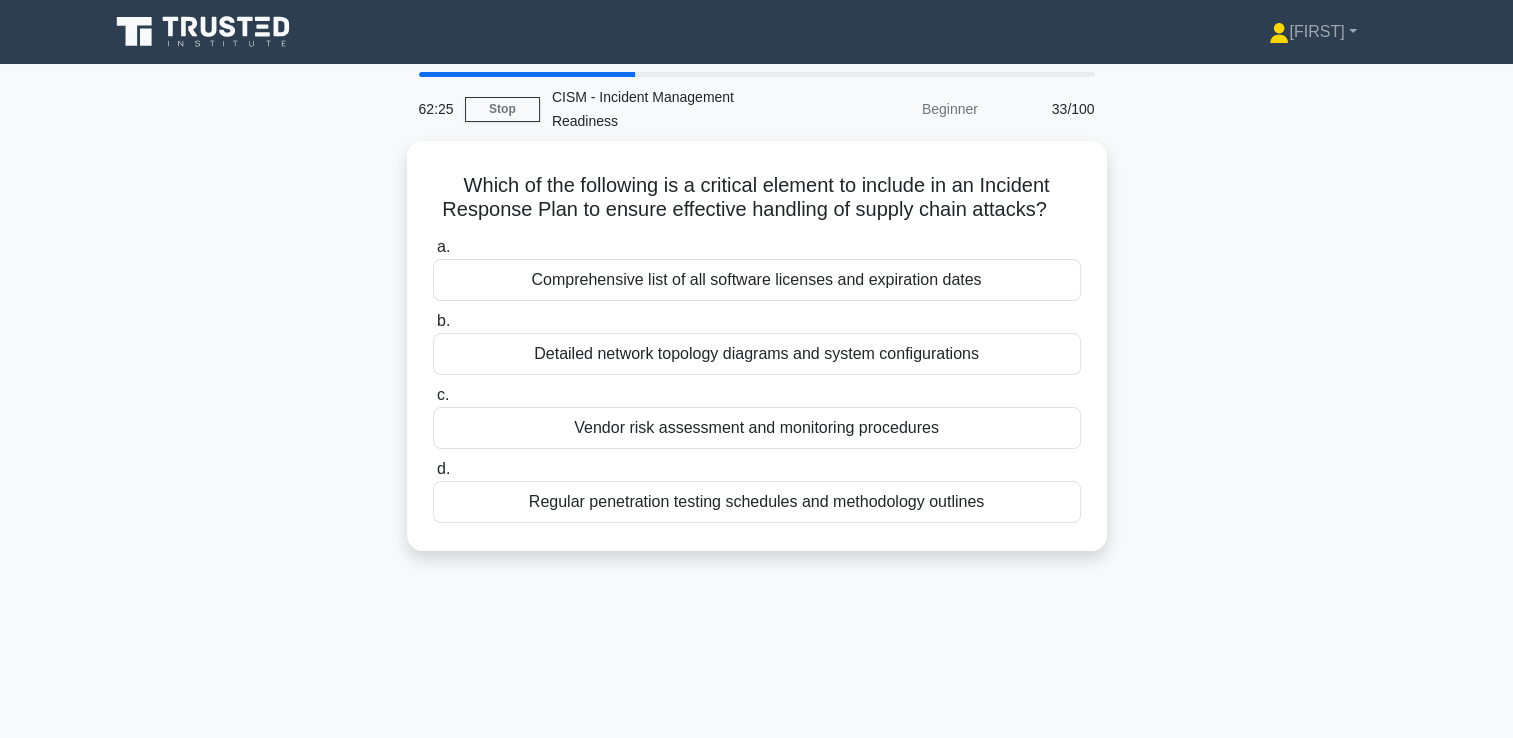 click on "Which of the following is a critical element to include in an Incident Response Plan to ensure effective handling of supply chain attacks?
.spinner_0XTQ{transform-origin:center;animation:spinner_y6GP .75s linear infinite}@keyframes spinner_y6GP{100%{transform:rotate(360deg)}}
a.
Comprehensive list of all software licenses and expiration dates" at bounding box center [757, 358] 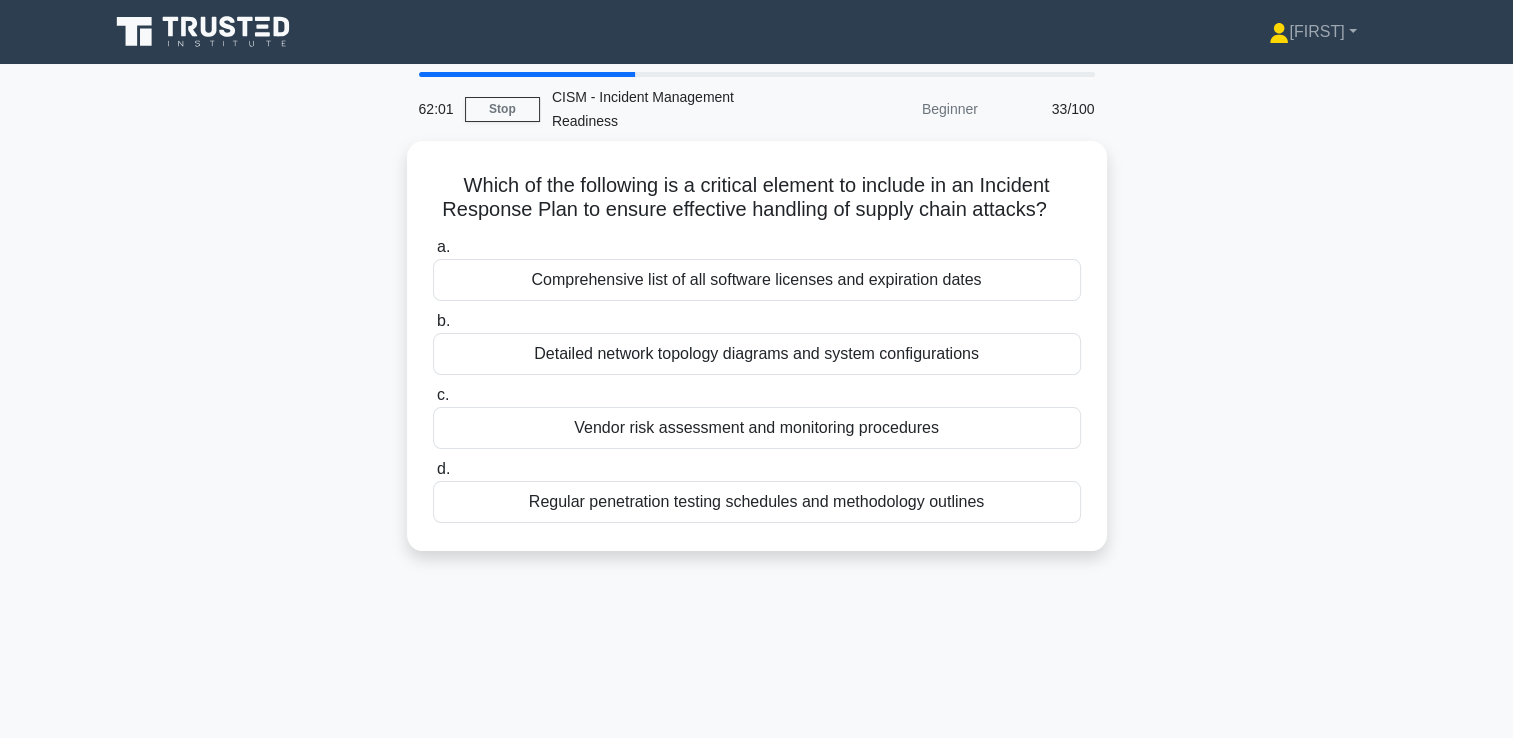 click on "Which of the following is a critical element to include in an Incident Response Plan to ensure effective handling of supply chain attacks?
.spinner_0XTQ{transform-origin:center;animation:spinner_y6GP .75s linear infinite}@keyframes spinner_y6GP{100%{transform:rotate(360deg)}}
a.
Comprehensive list of all software licenses and expiration dates" at bounding box center [757, 358] 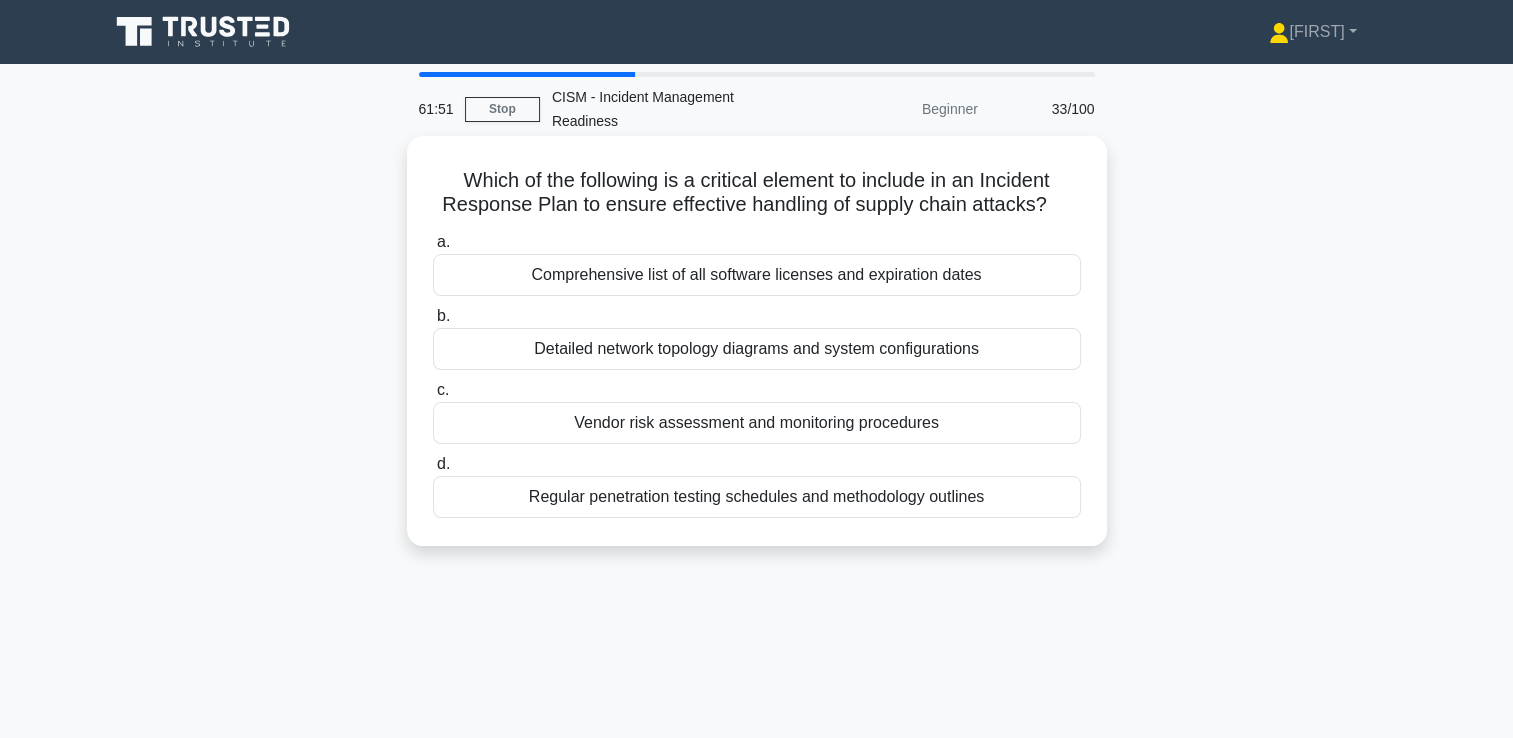 click on "Regular penetration testing schedules and methodology outlines" at bounding box center (757, 497) 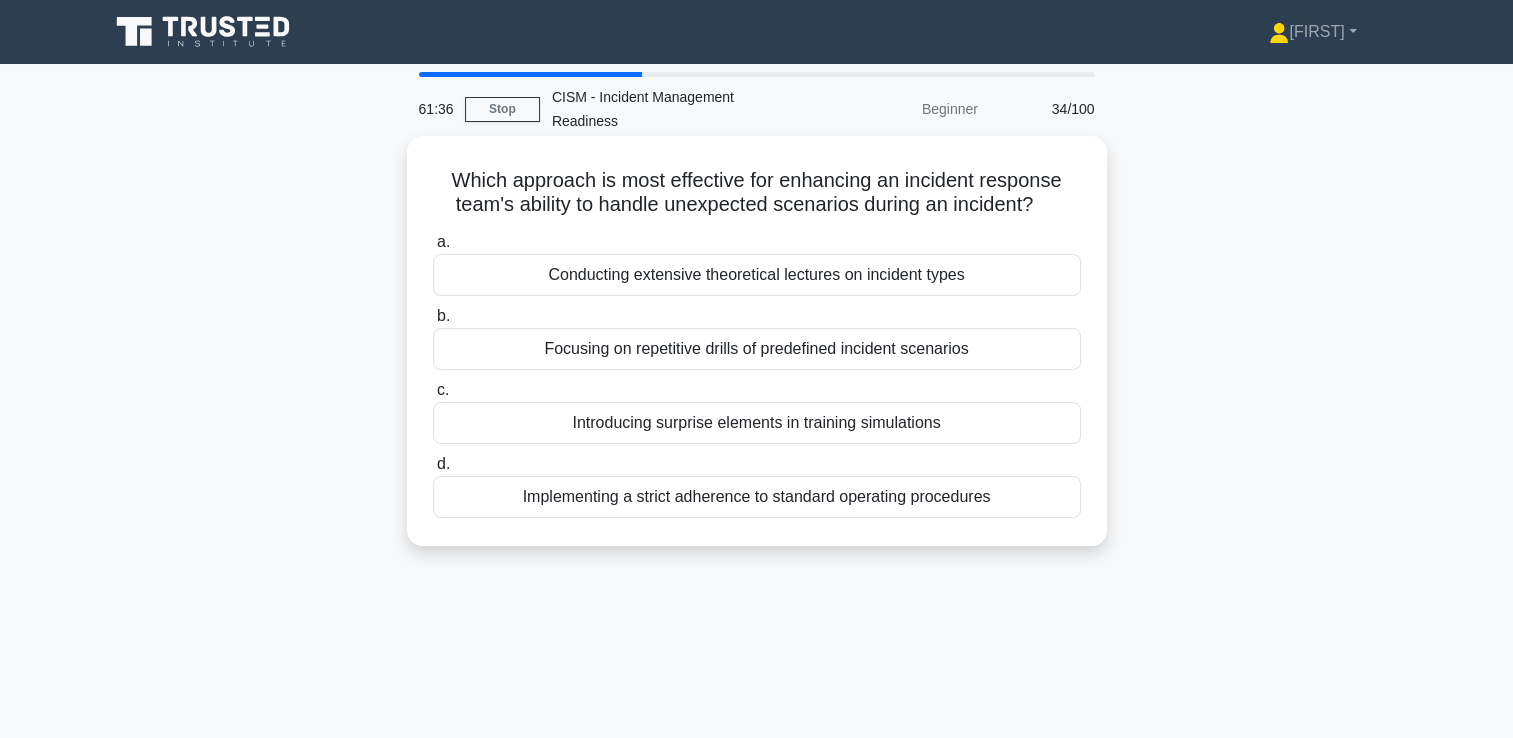 click on "Introducing surprise elements in training simulations" at bounding box center (757, 423) 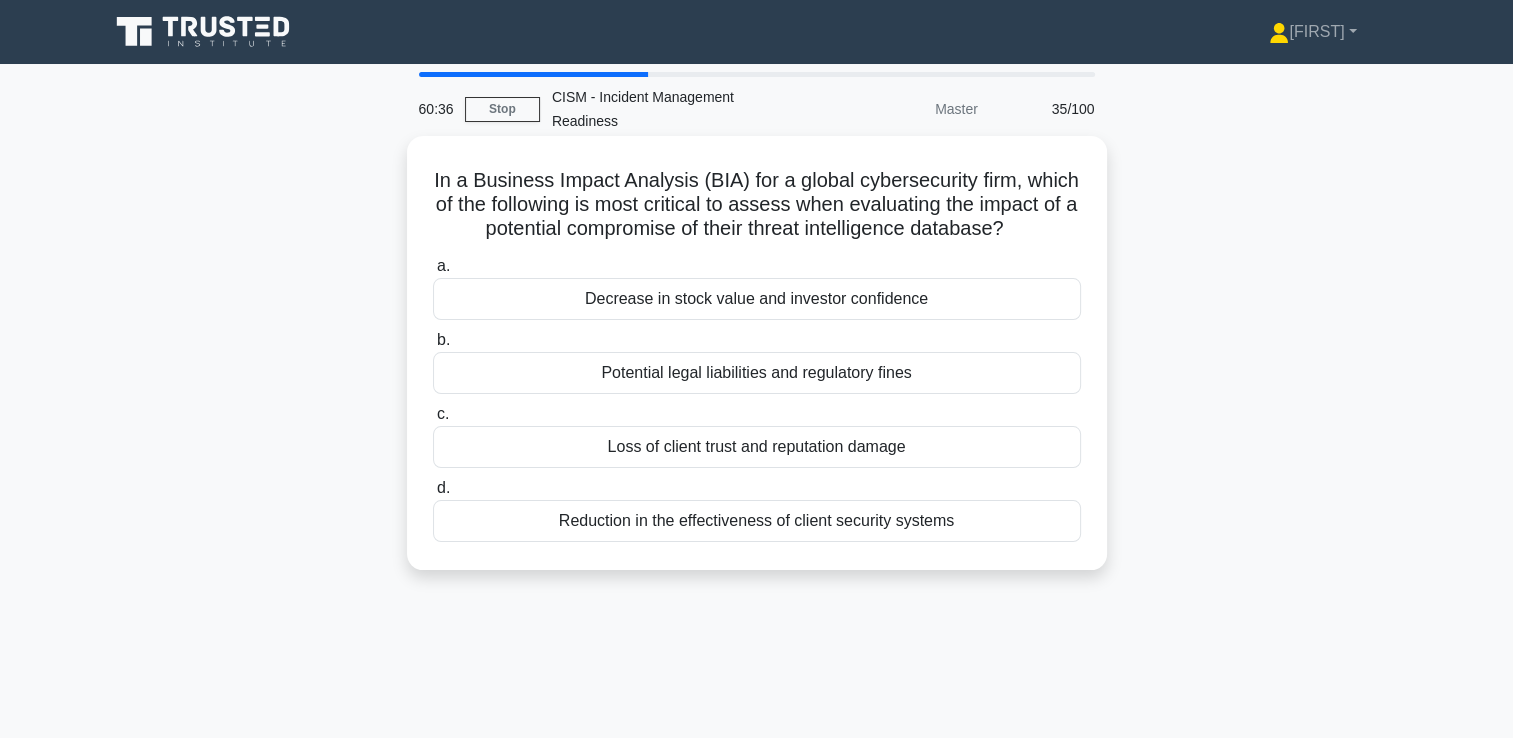 click on "Loss of client trust and reputation damage" at bounding box center [757, 447] 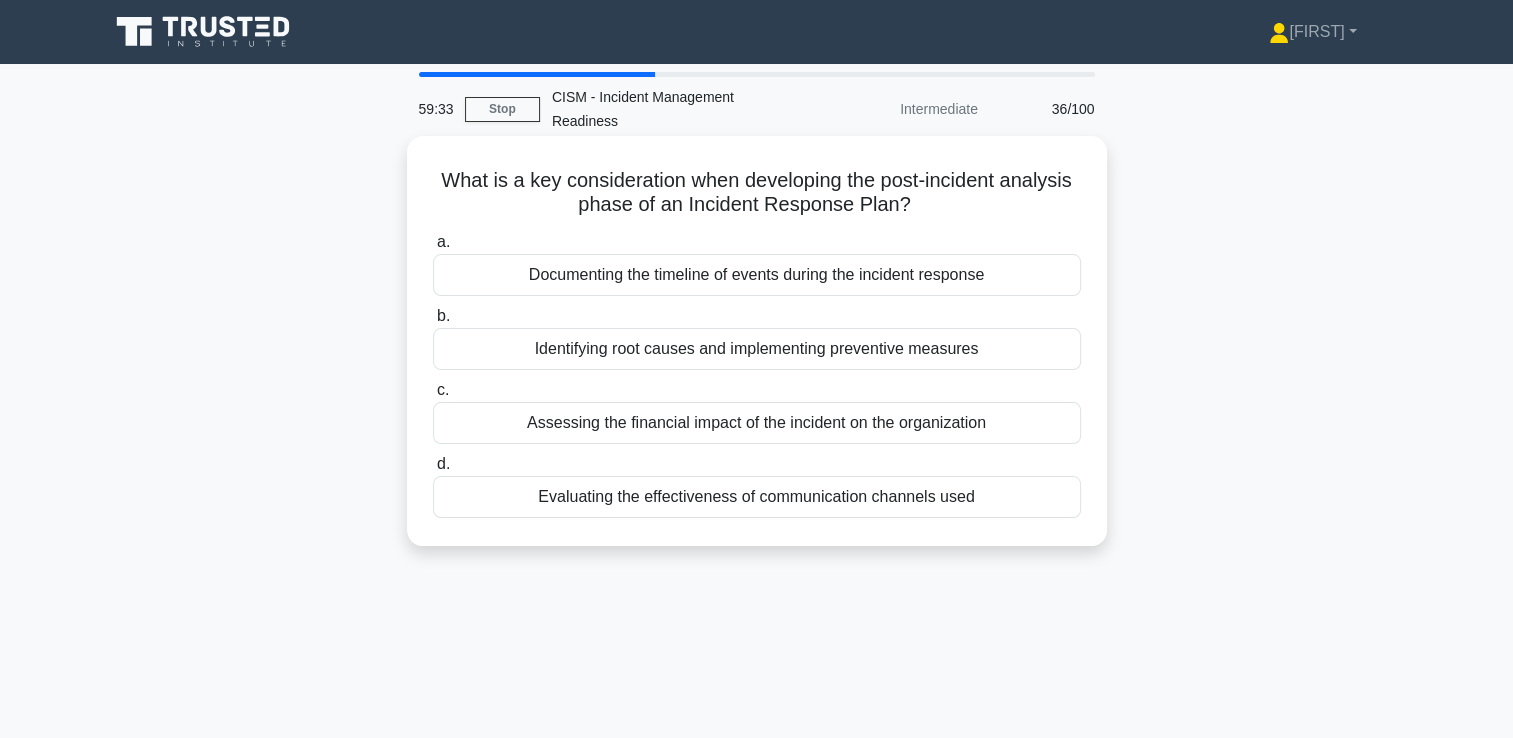 click on "Identifying root causes and implementing preventive measures" at bounding box center (757, 349) 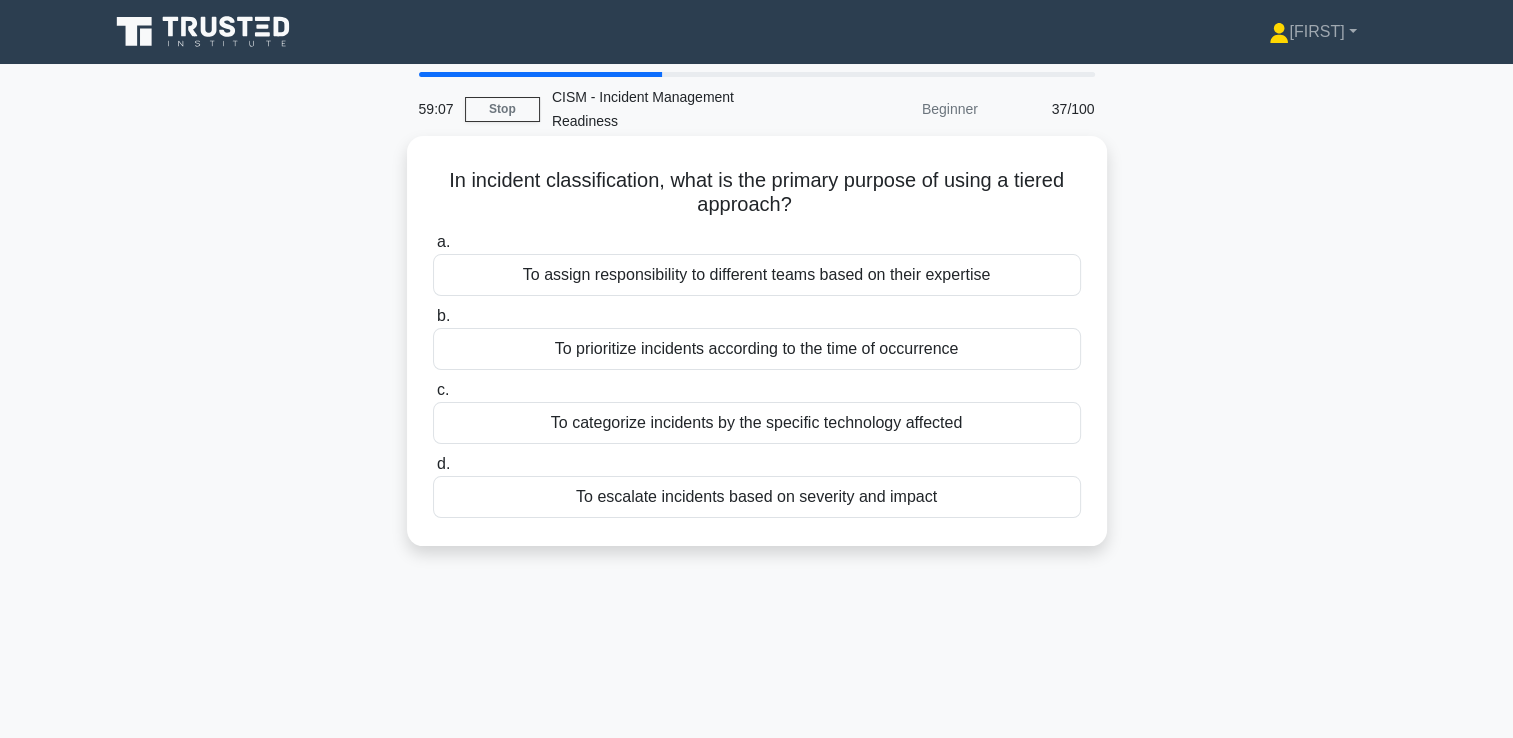 click on "To escalate incidents based on severity and impact" at bounding box center [757, 497] 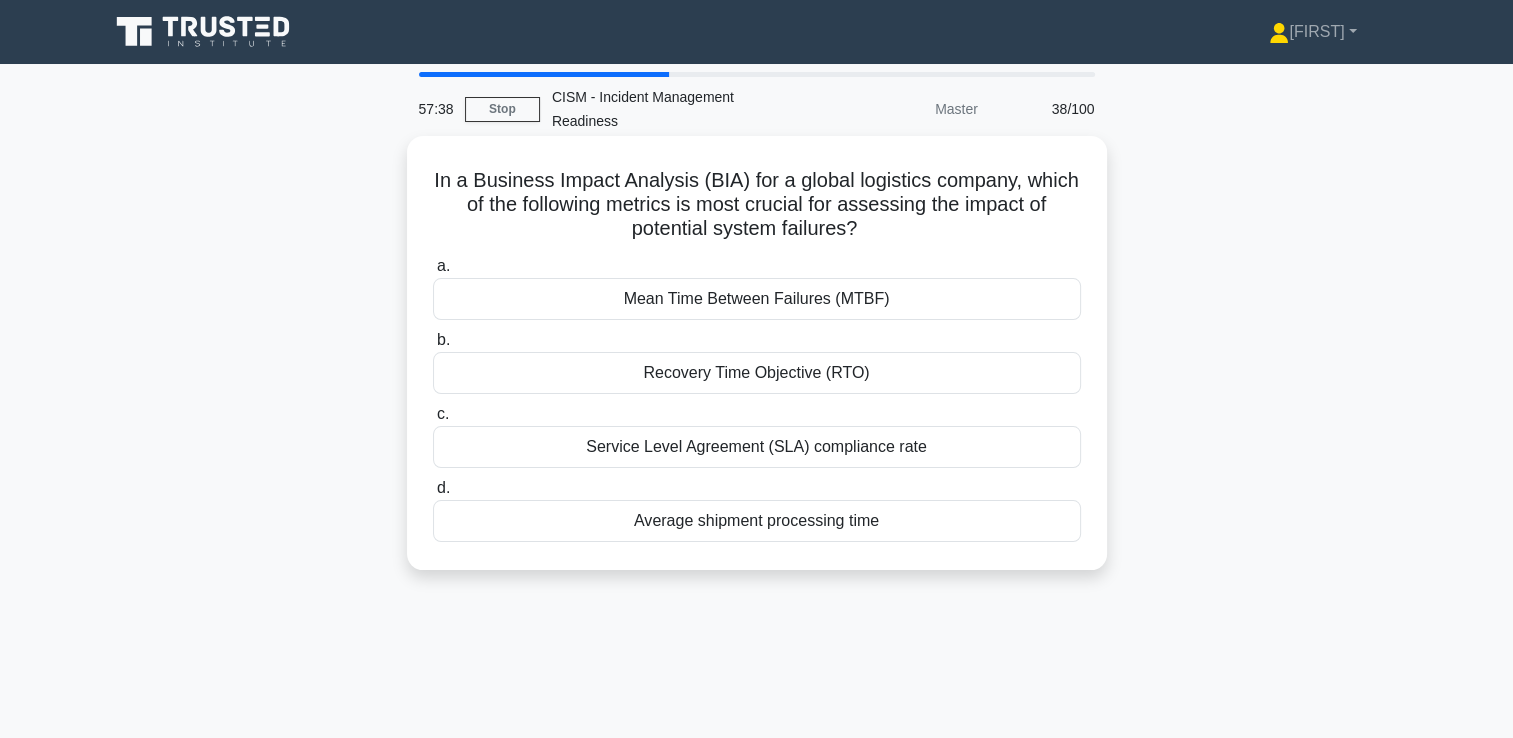 click on "Average shipment processing time" at bounding box center [757, 521] 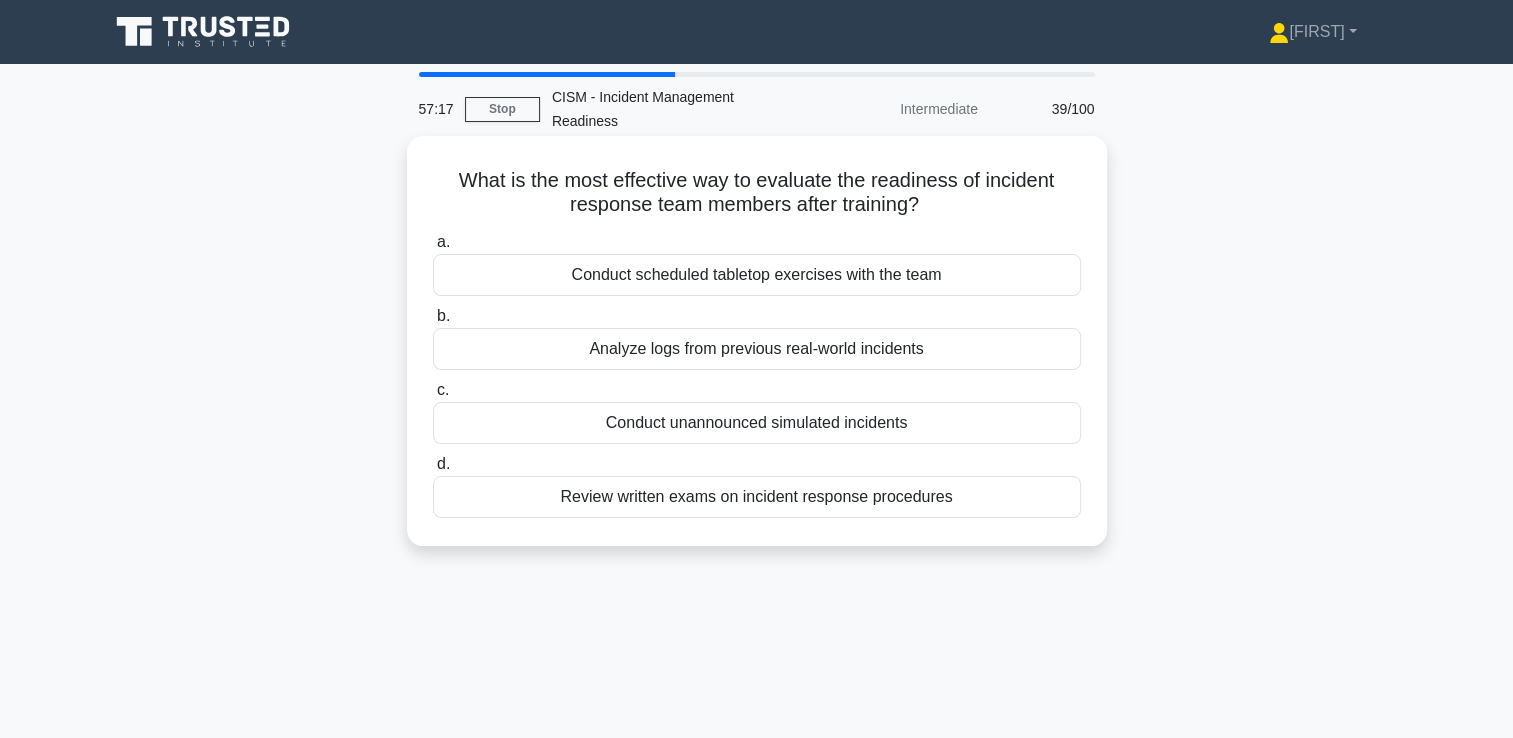 click on "Conduct unannounced simulated incidents" at bounding box center [757, 423] 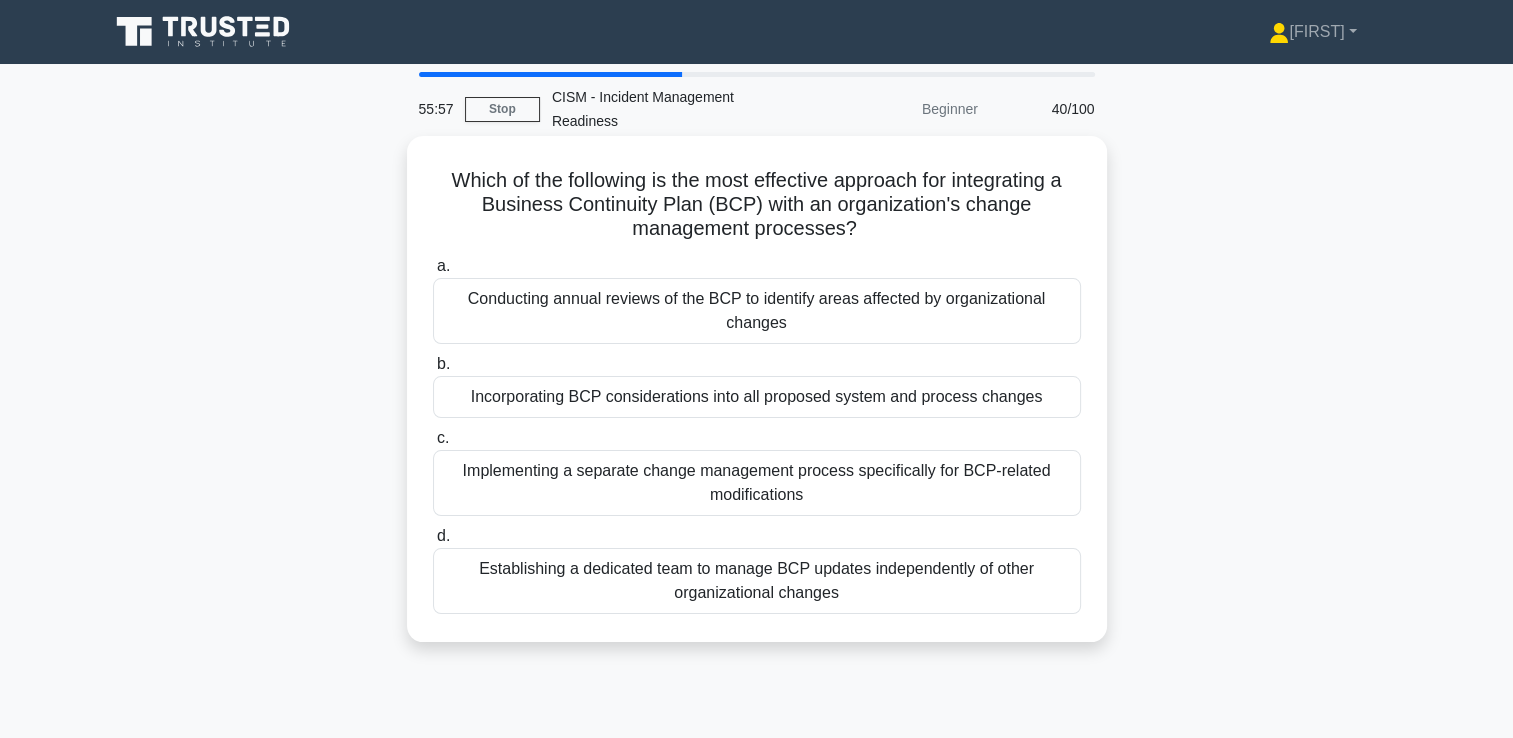 click on "Incorporating BCP considerations into all proposed system and process changes" at bounding box center [757, 397] 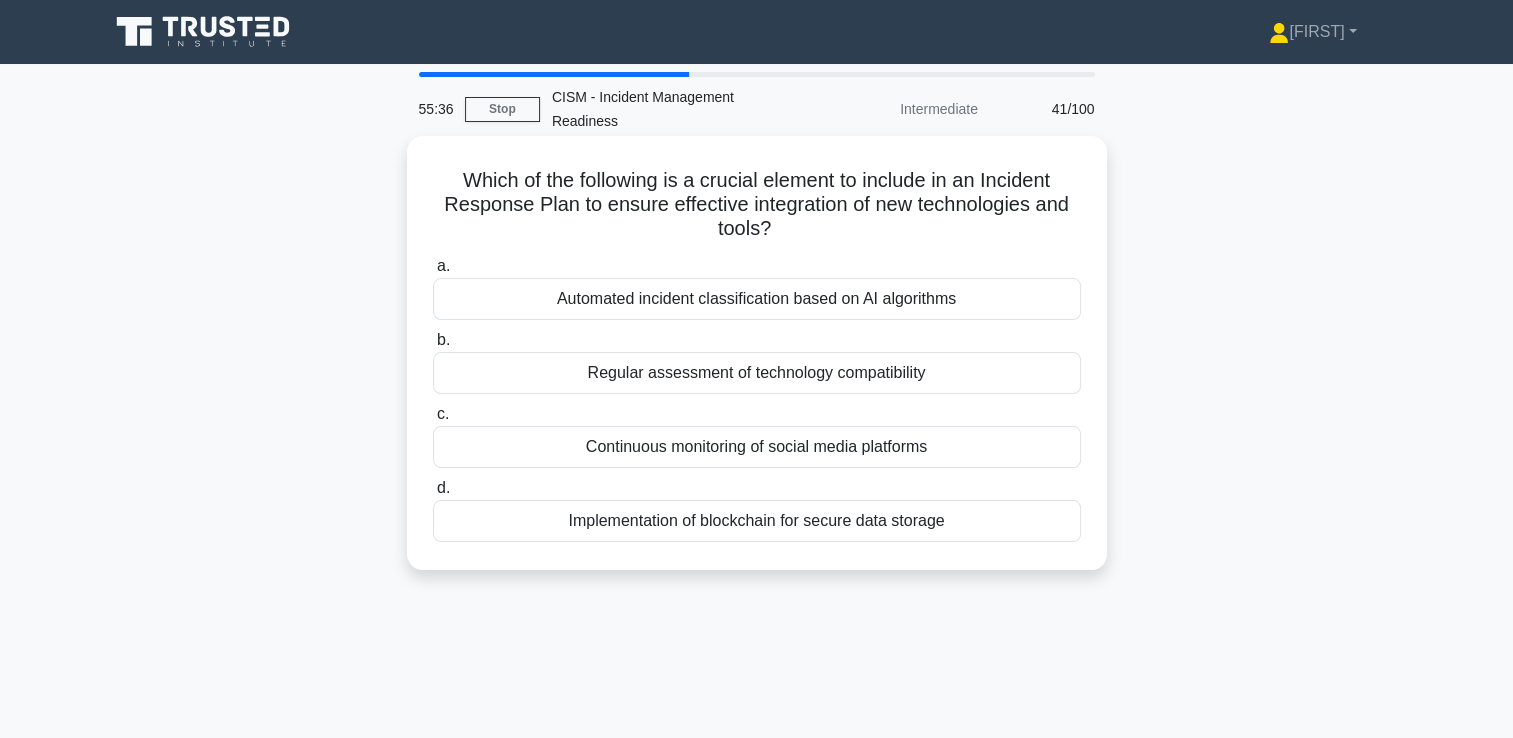 click on "Regular assessment of technology compatibility" at bounding box center (757, 373) 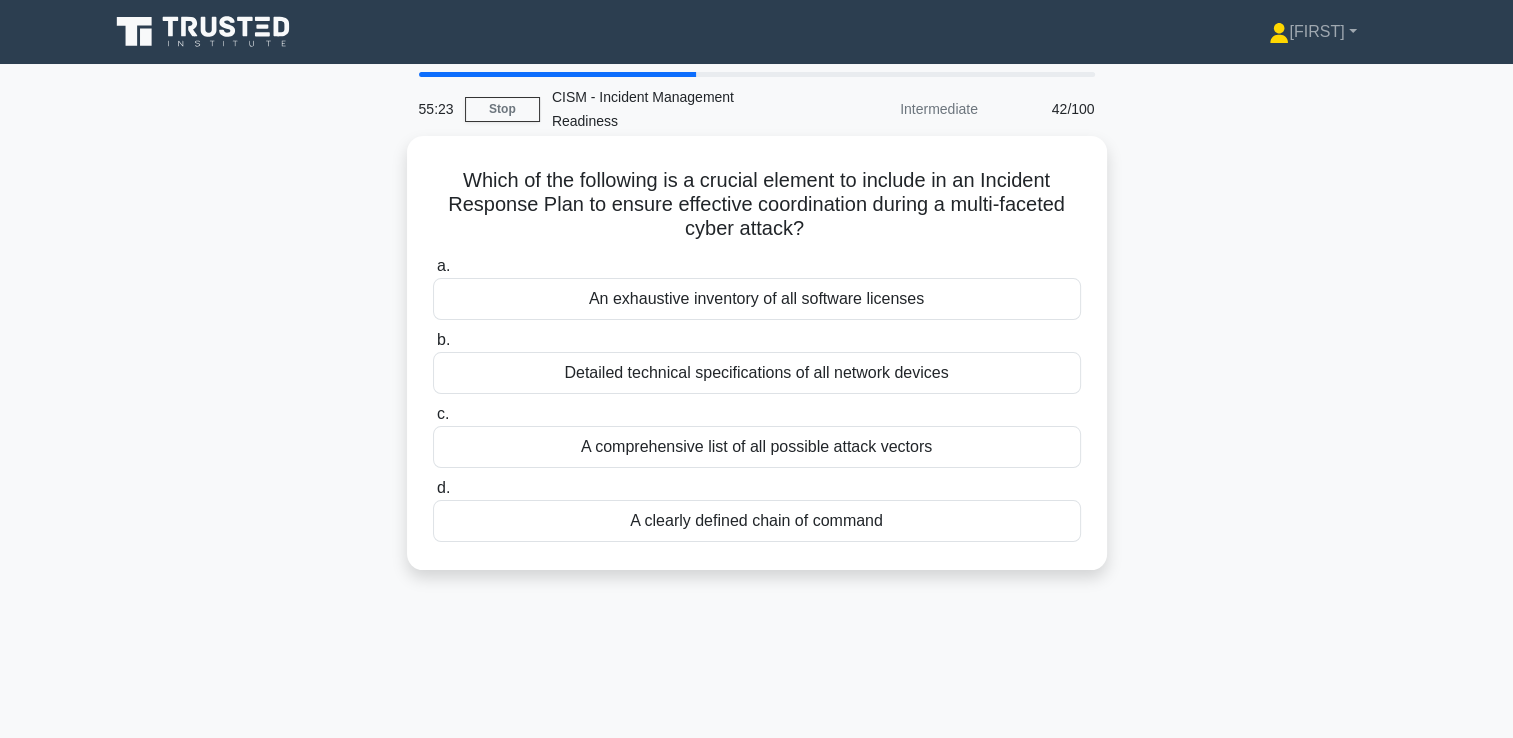 click on "A clearly defined chain of command" at bounding box center [757, 521] 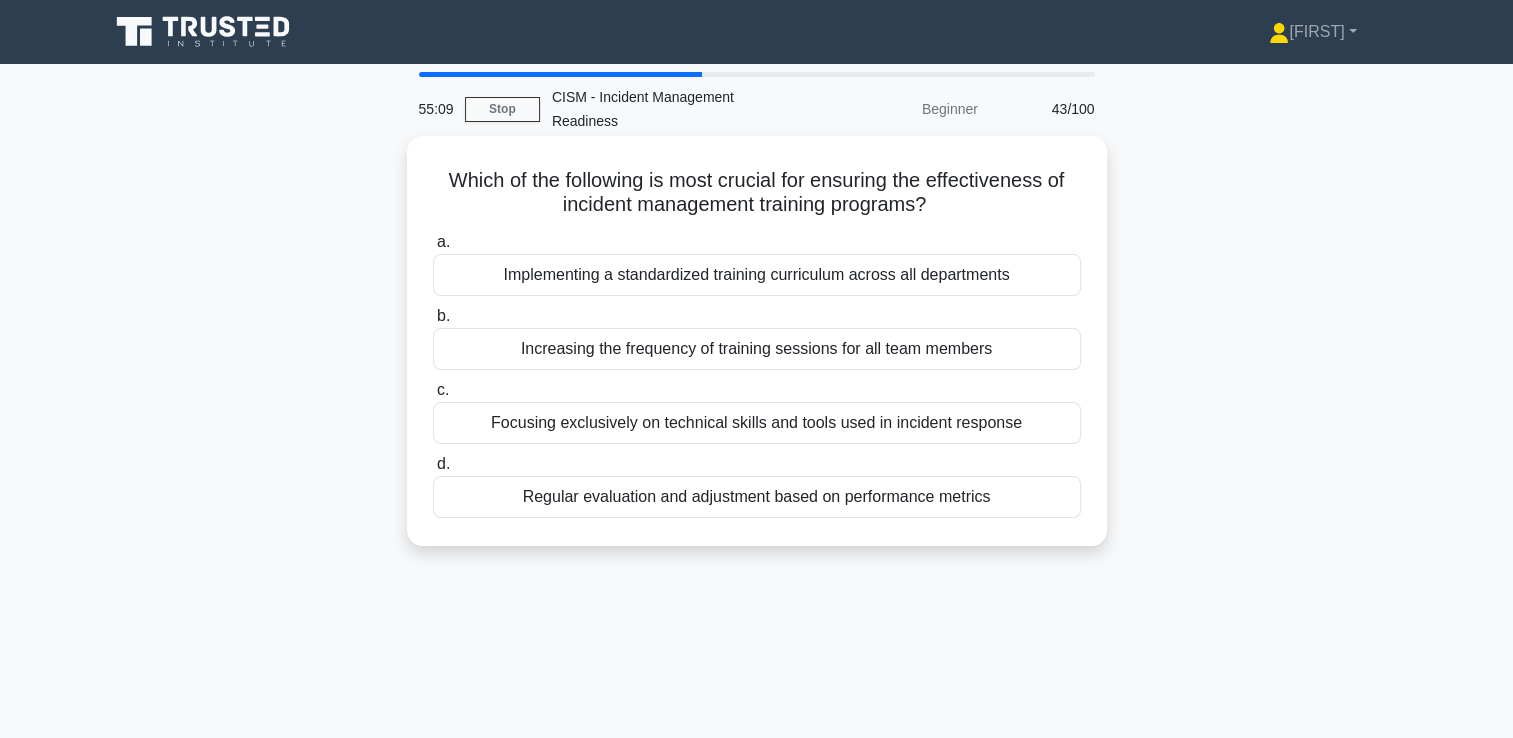 click on "Regular evaluation and adjustment based on performance metrics" at bounding box center (757, 497) 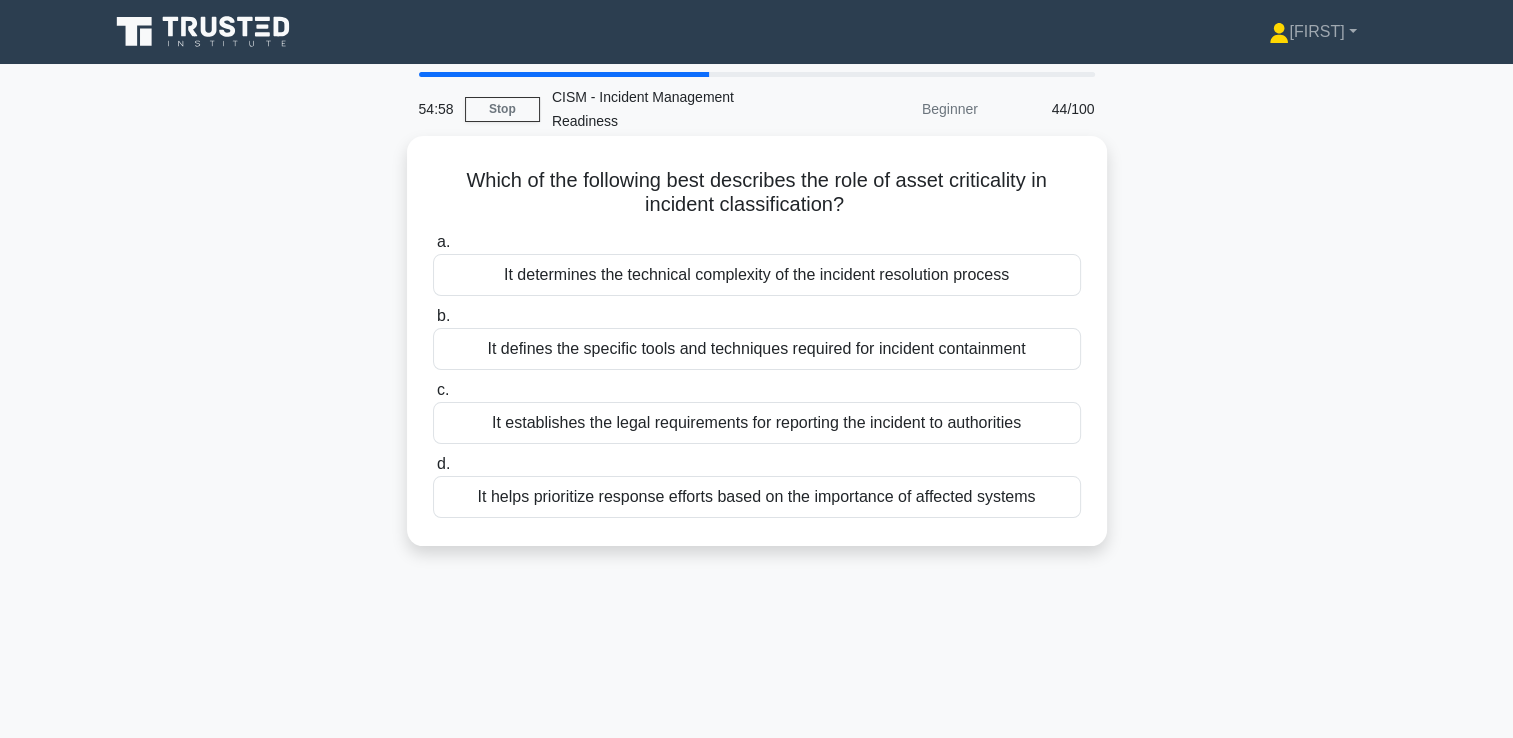 click on "It helps prioritize response efforts based on the importance of affected systems" at bounding box center (757, 497) 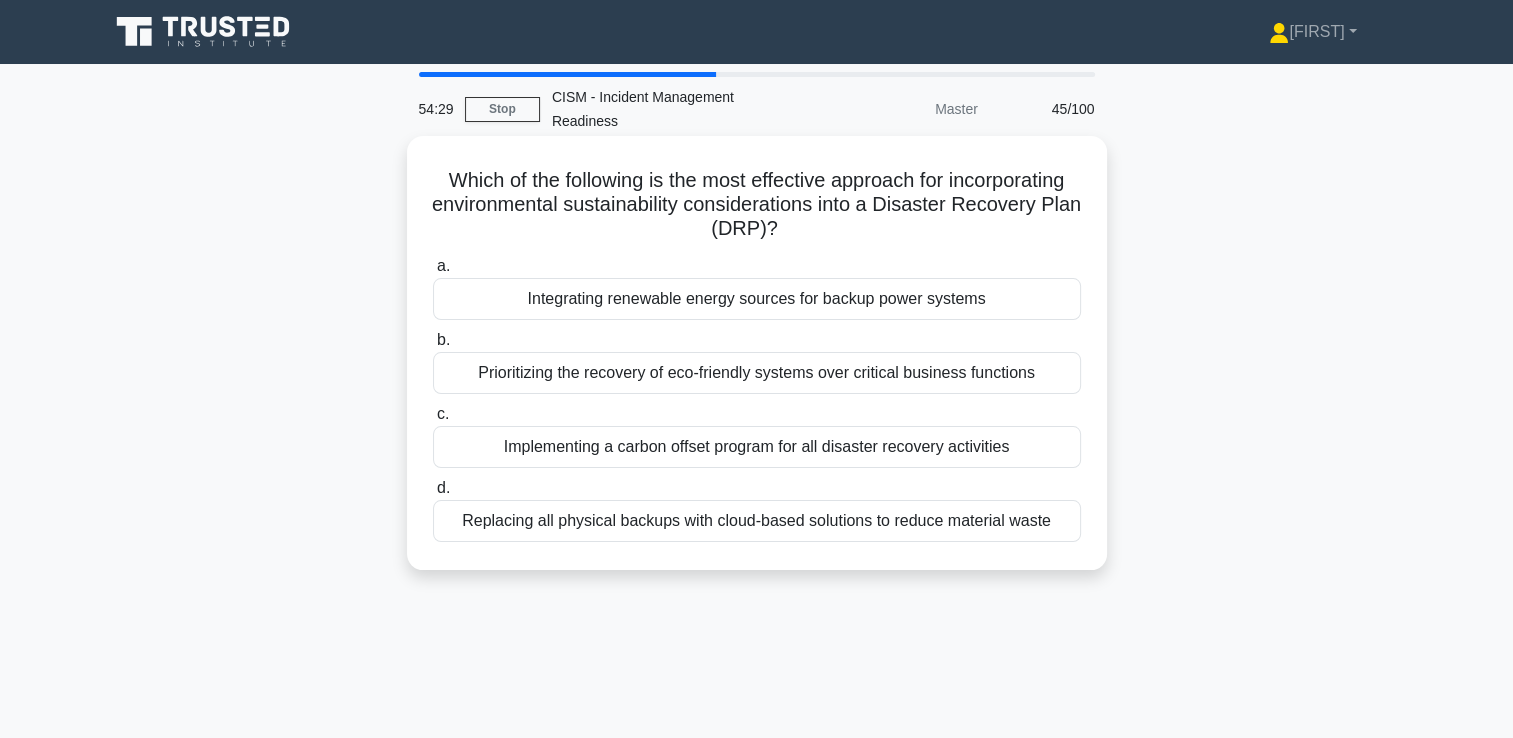 click on "Implementing a carbon offset program for all disaster recovery activities" at bounding box center [757, 447] 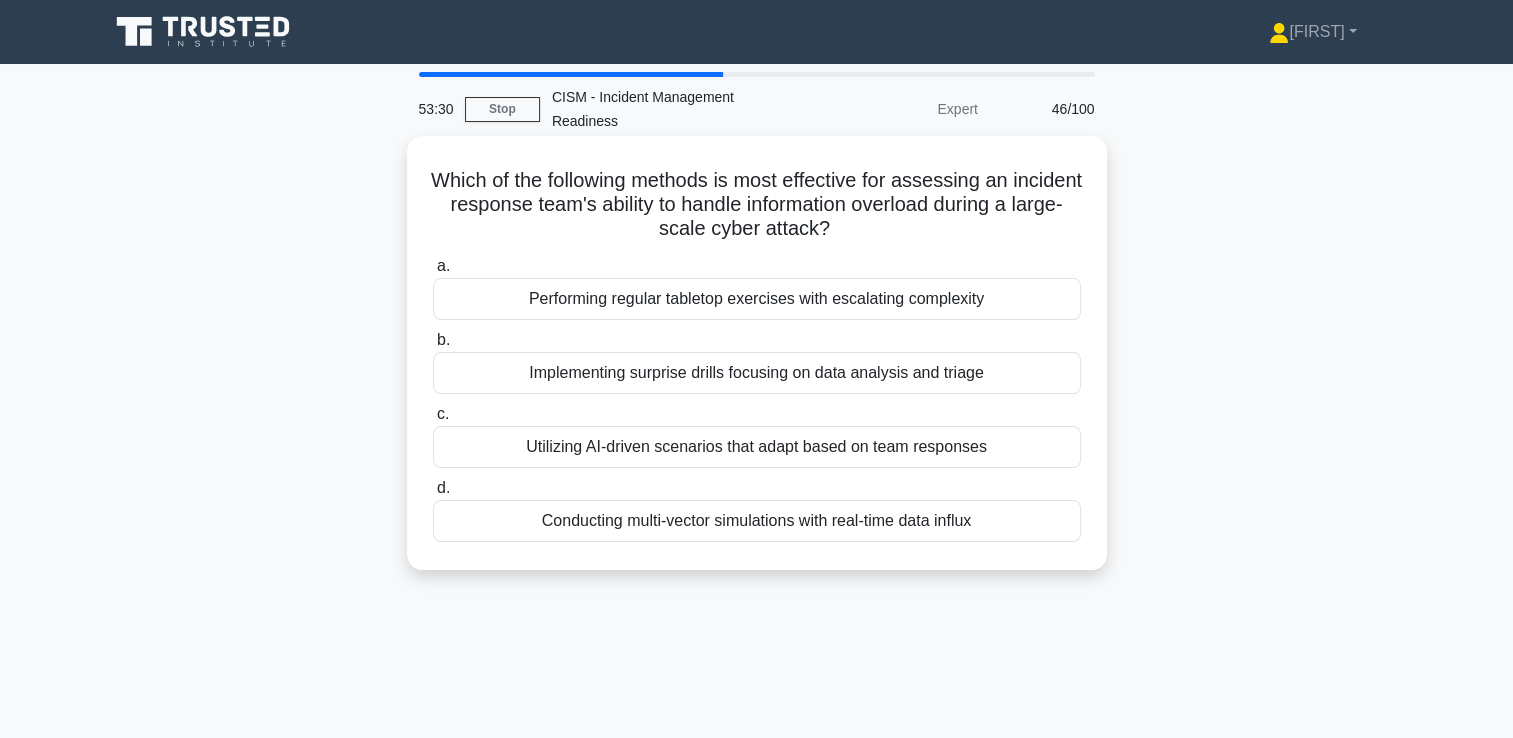 click on "Conducting multi-vector simulations with real-time data influx" at bounding box center (757, 521) 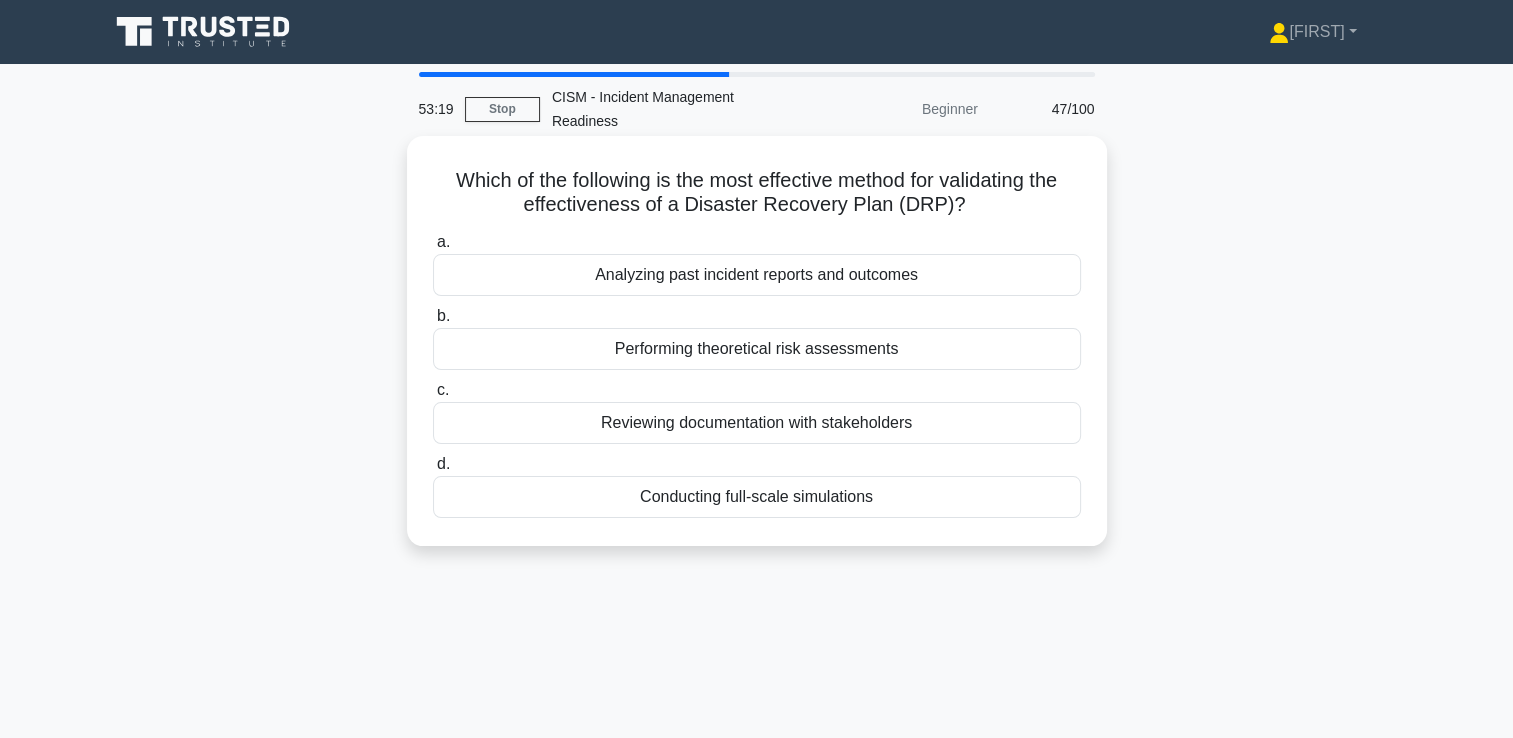 click on "Conducting full-scale simulations" at bounding box center (757, 497) 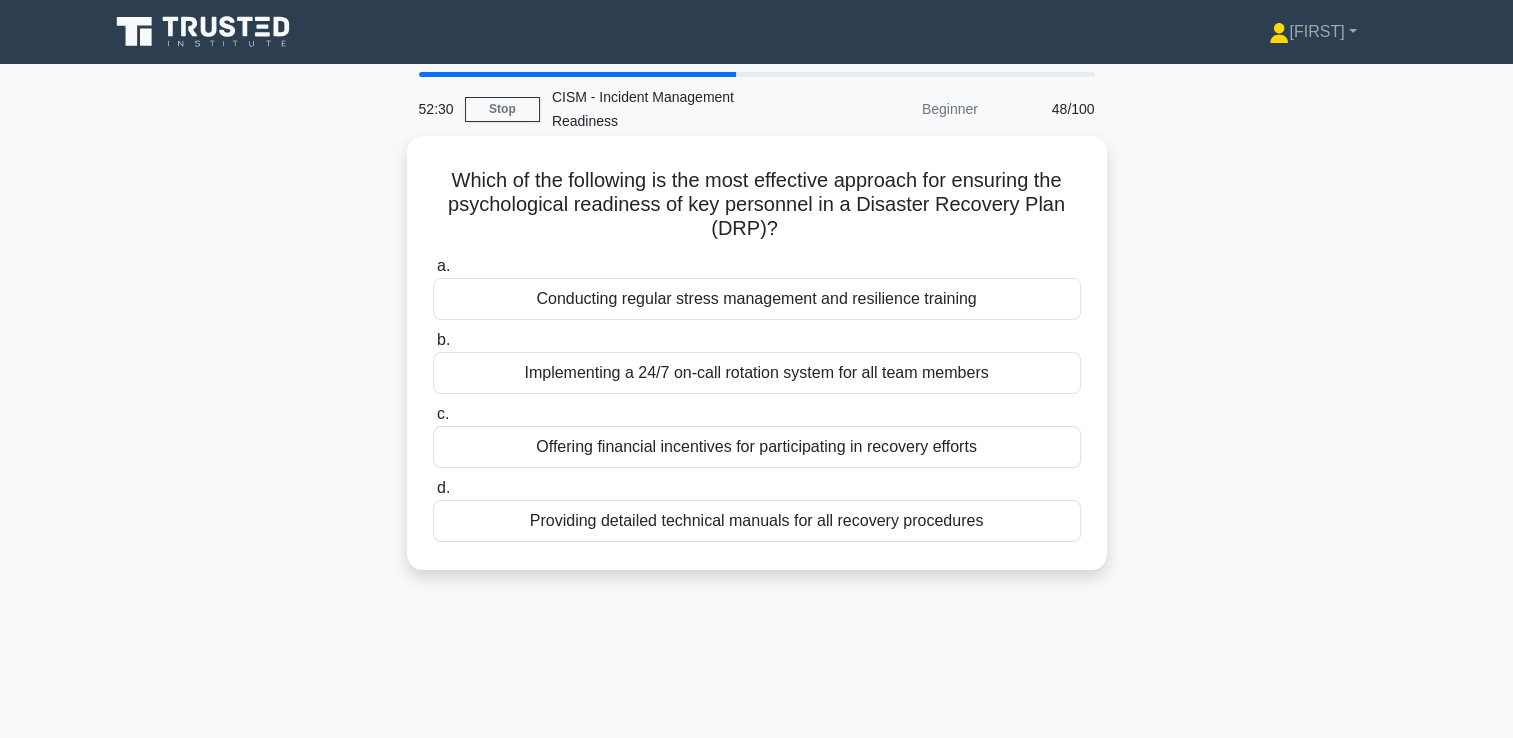 click on "Conducting regular stress management and resilience training" at bounding box center (757, 299) 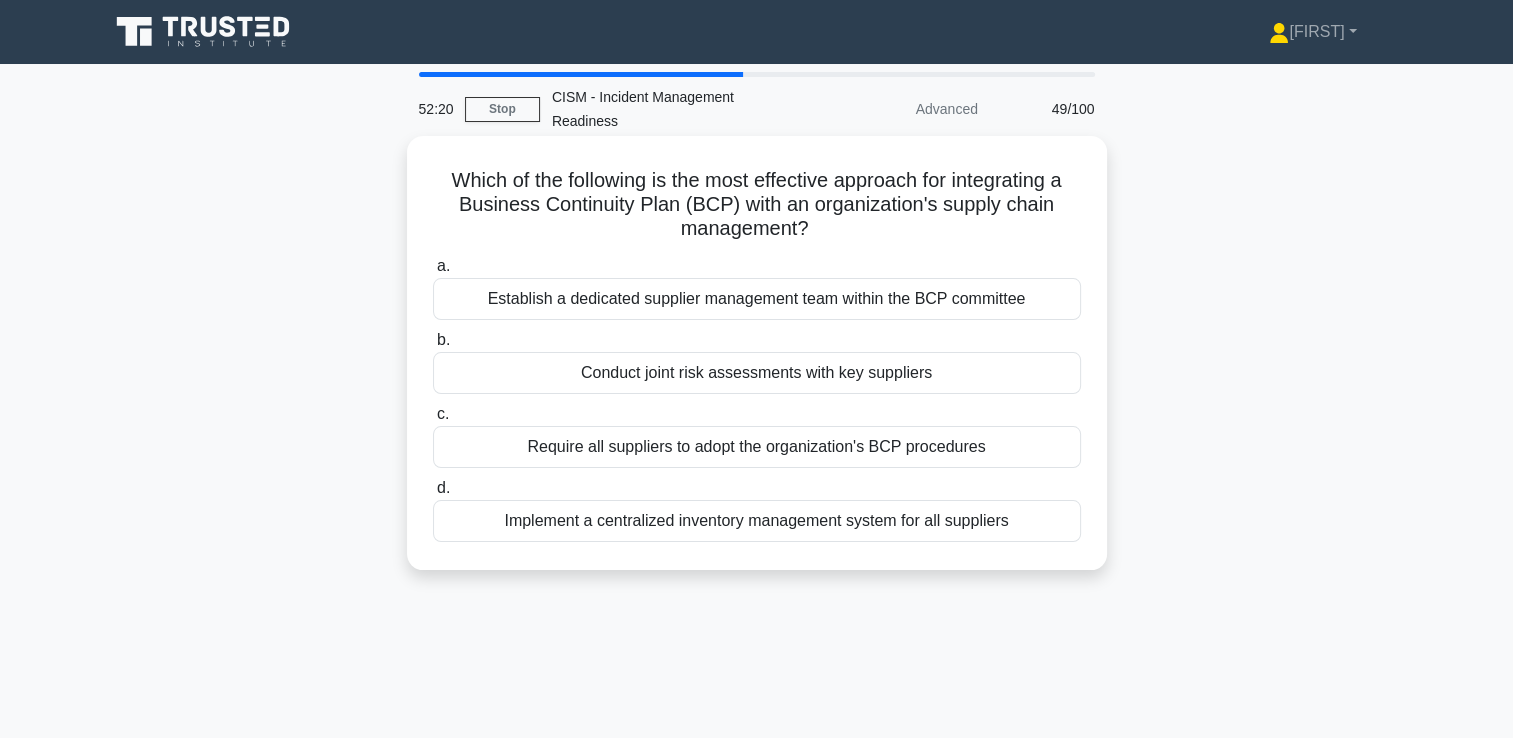 click on "Conduct joint risk assessments with key suppliers" at bounding box center (757, 373) 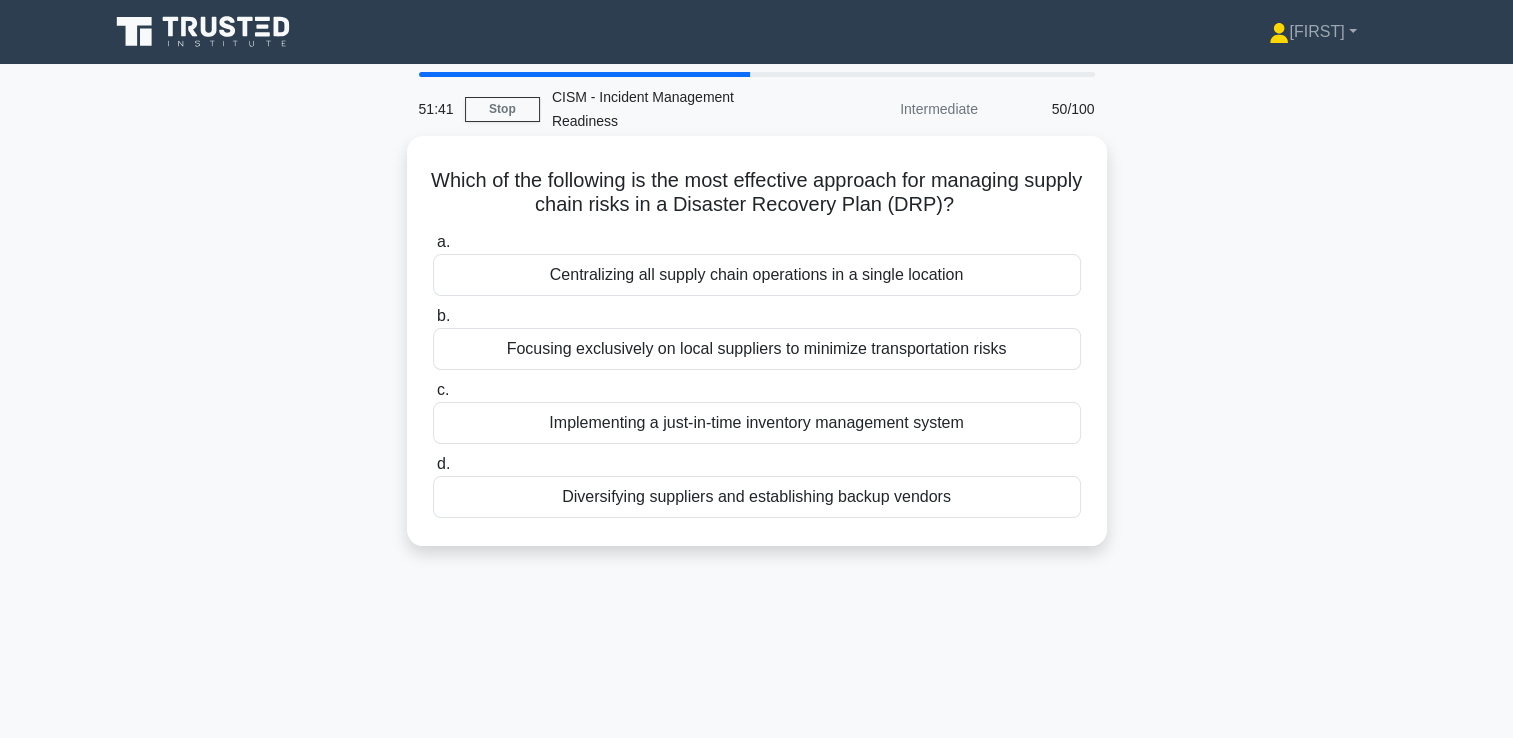 click on "Diversifying suppliers and establishing backup vendors" at bounding box center (757, 497) 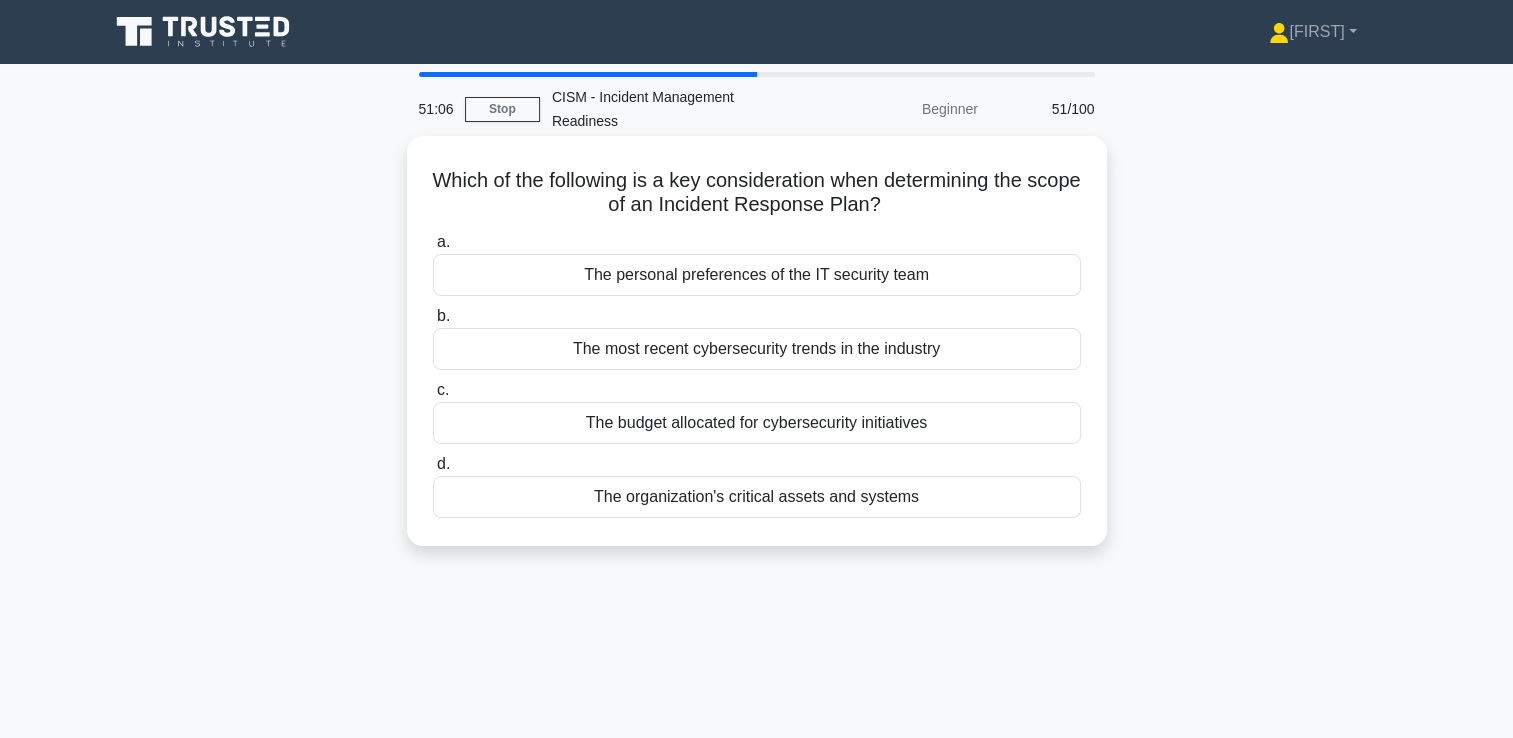 click on "The organization's critical assets and systems" at bounding box center [757, 497] 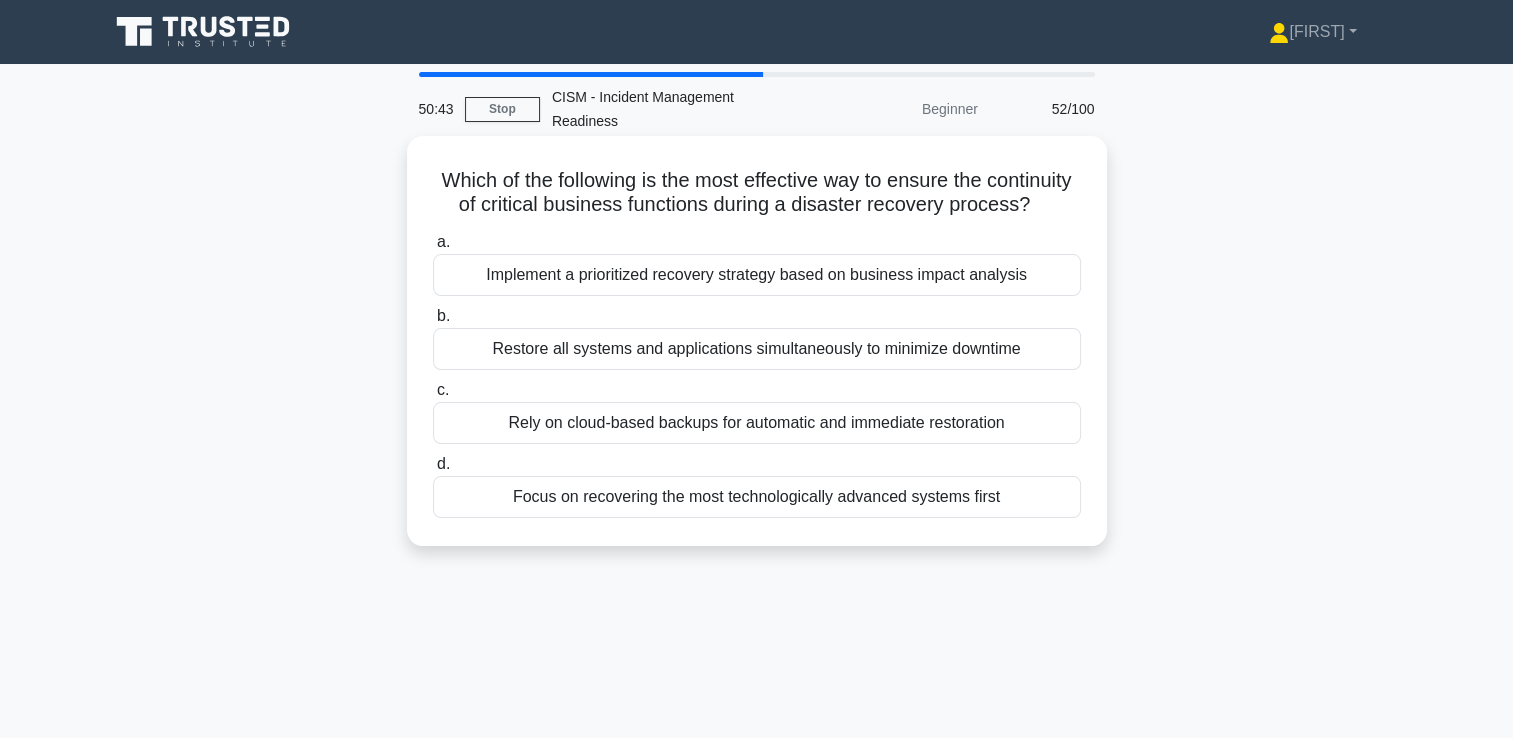 click on "Implement a prioritized recovery strategy based on business impact analysis" at bounding box center [757, 275] 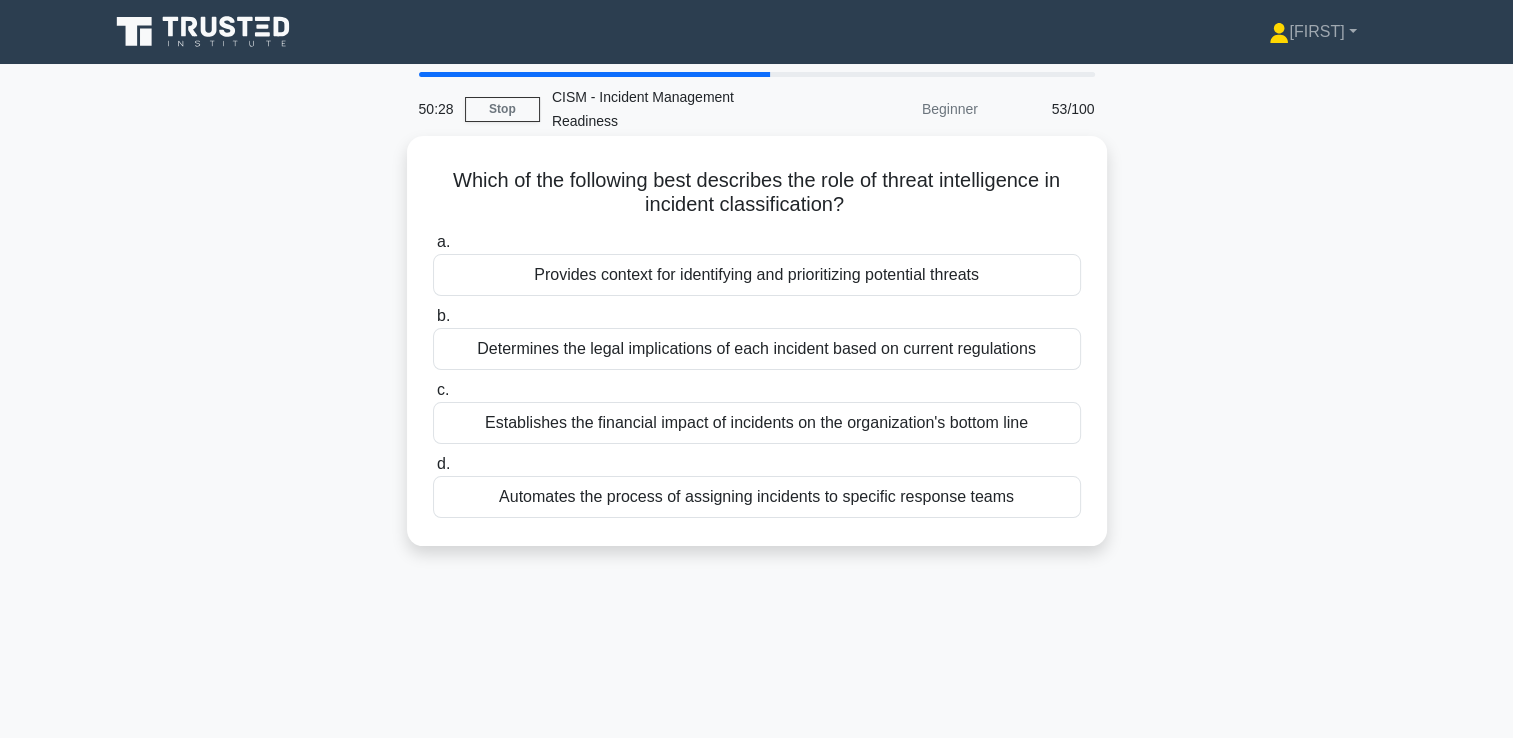 click on "Provides context for identifying and prioritizing potential threats" at bounding box center (757, 275) 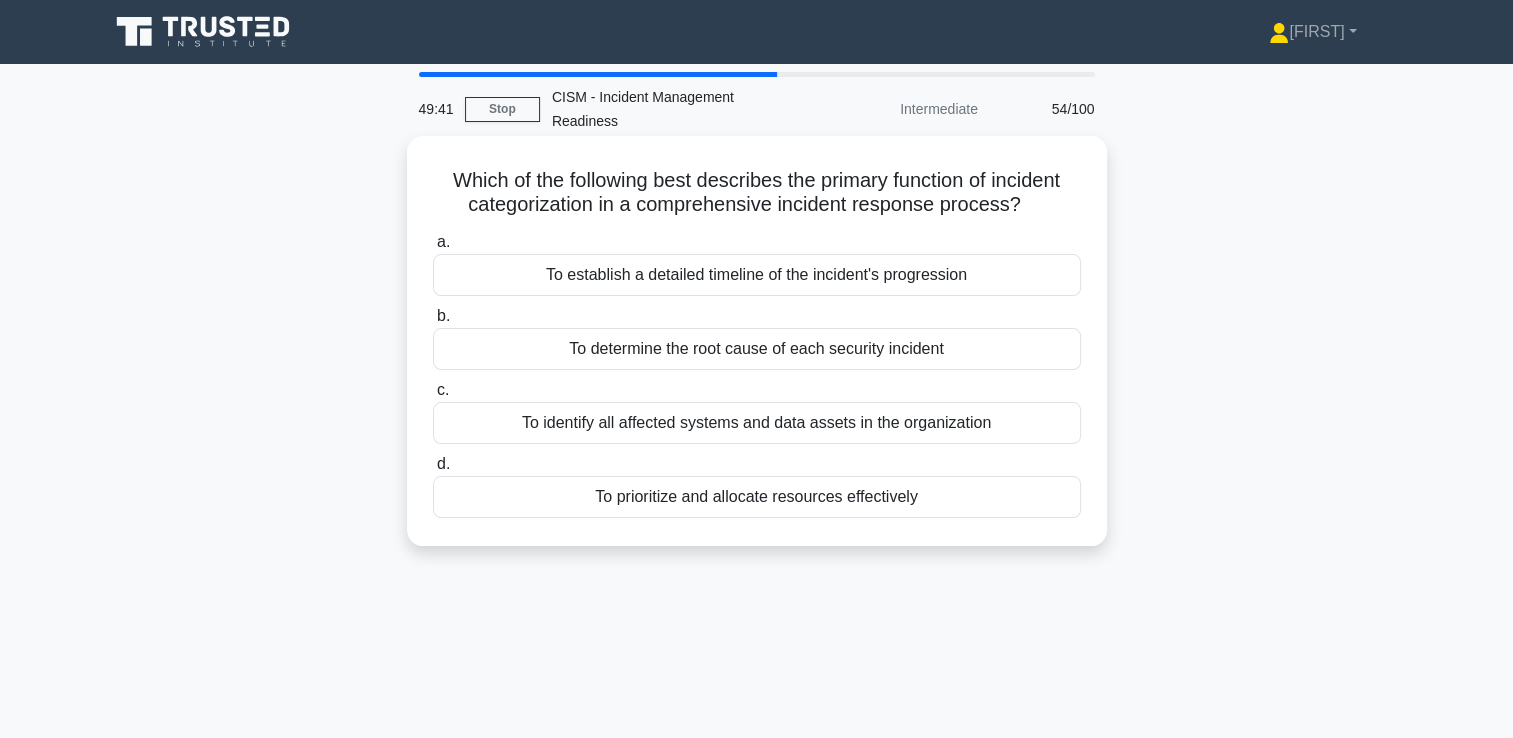 click on "To prioritize and allocate resources effectively" at bounding box center (757, 497) 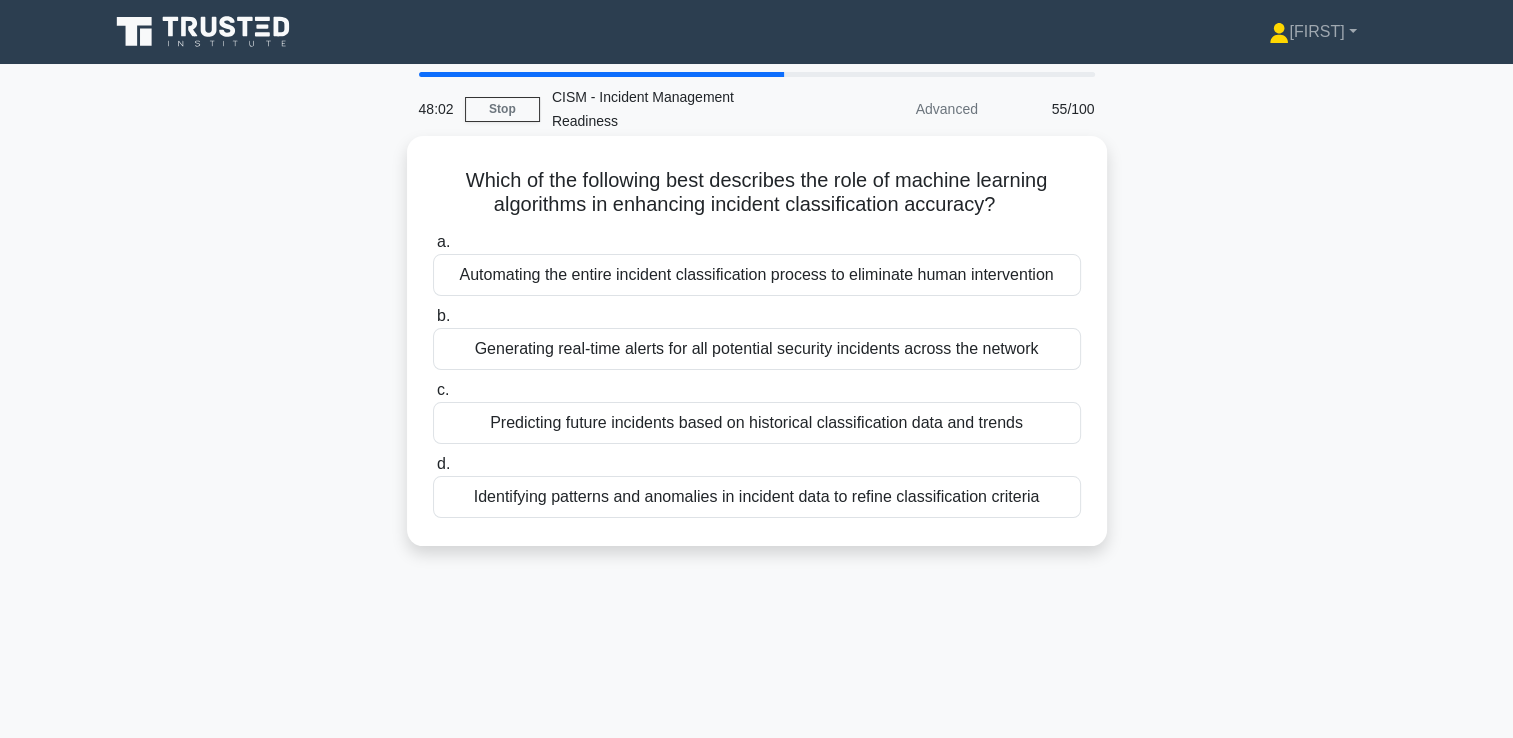 click on "Identifying patterns and anomalies in incident data to refine classification criteria" at bounding box center (757, 497) 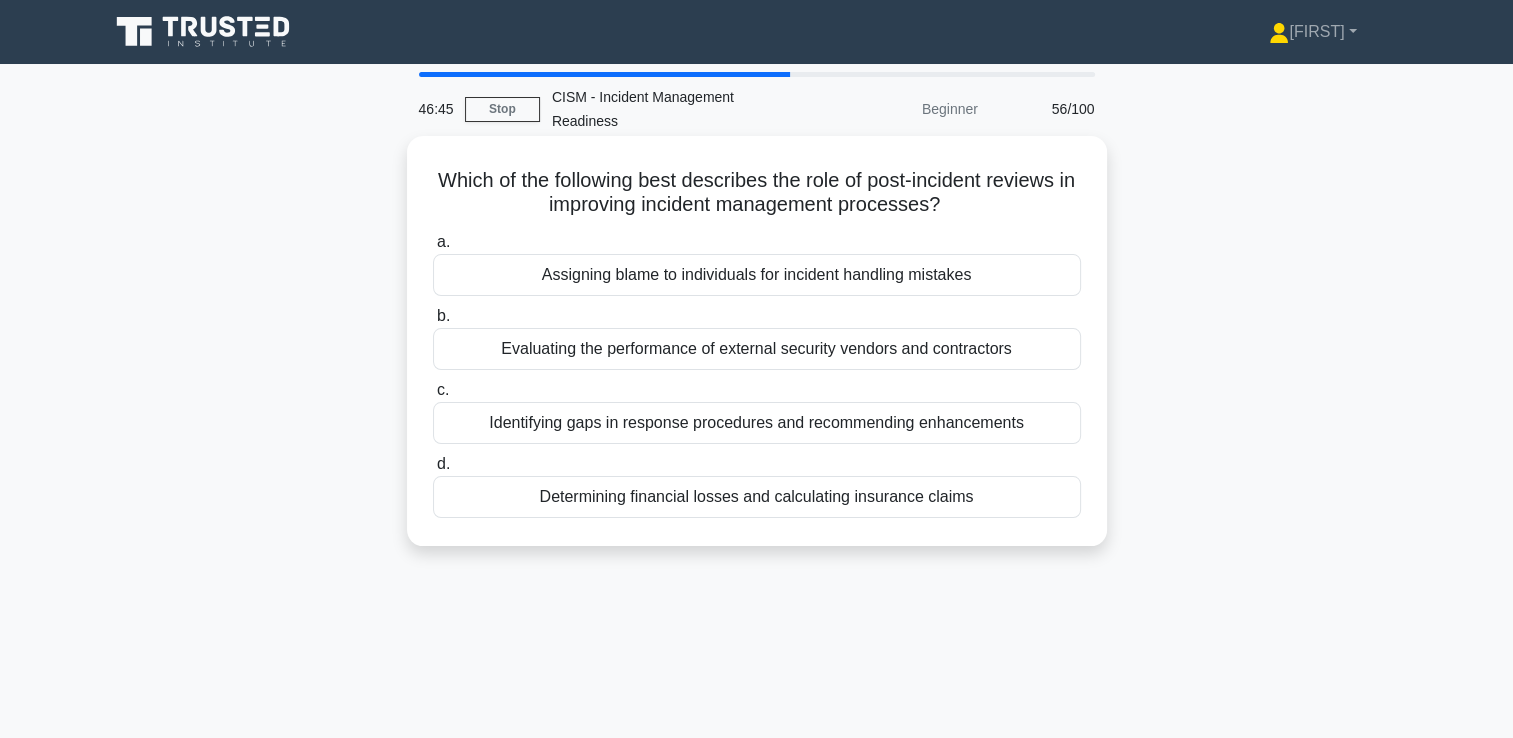 click on "Identifying gaps in response procedures and recommending enhancements" at bounding box center (757, 423) 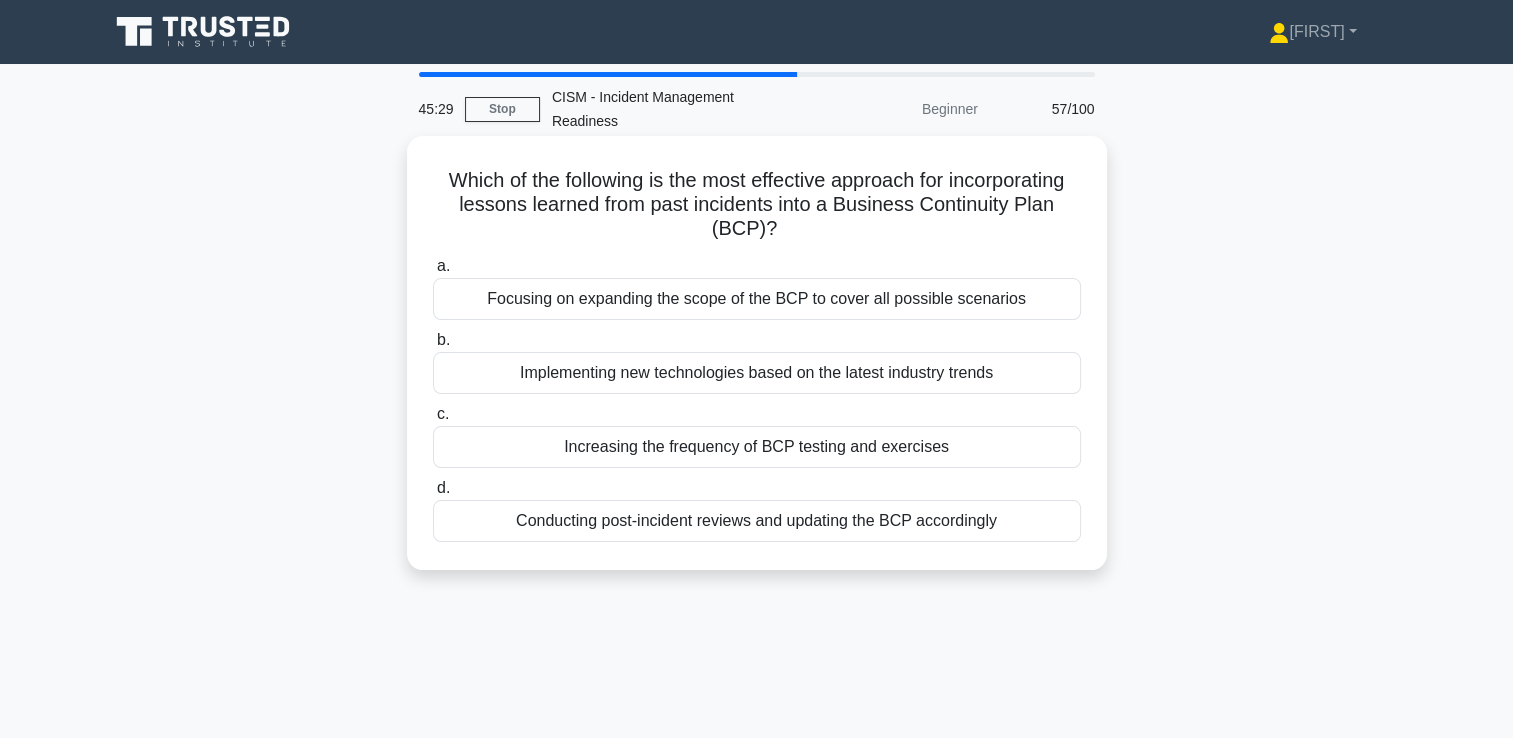 click on "Conducting post-incident reviews and updating the BCP accordingly" at bounding box center [757, 521] 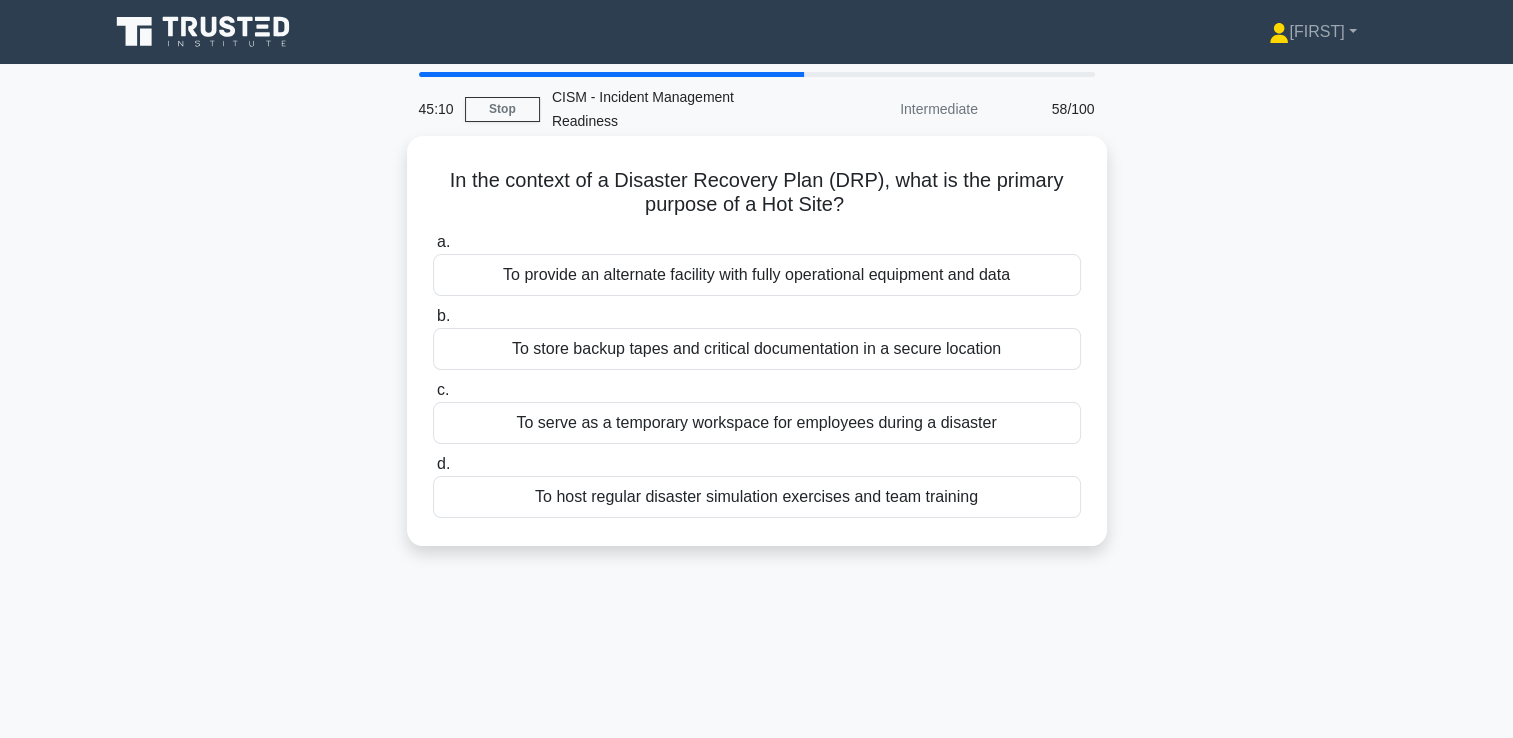 click on "To provide an alternate facility with fully operational equipment and data" at bounding box center (757, 275) 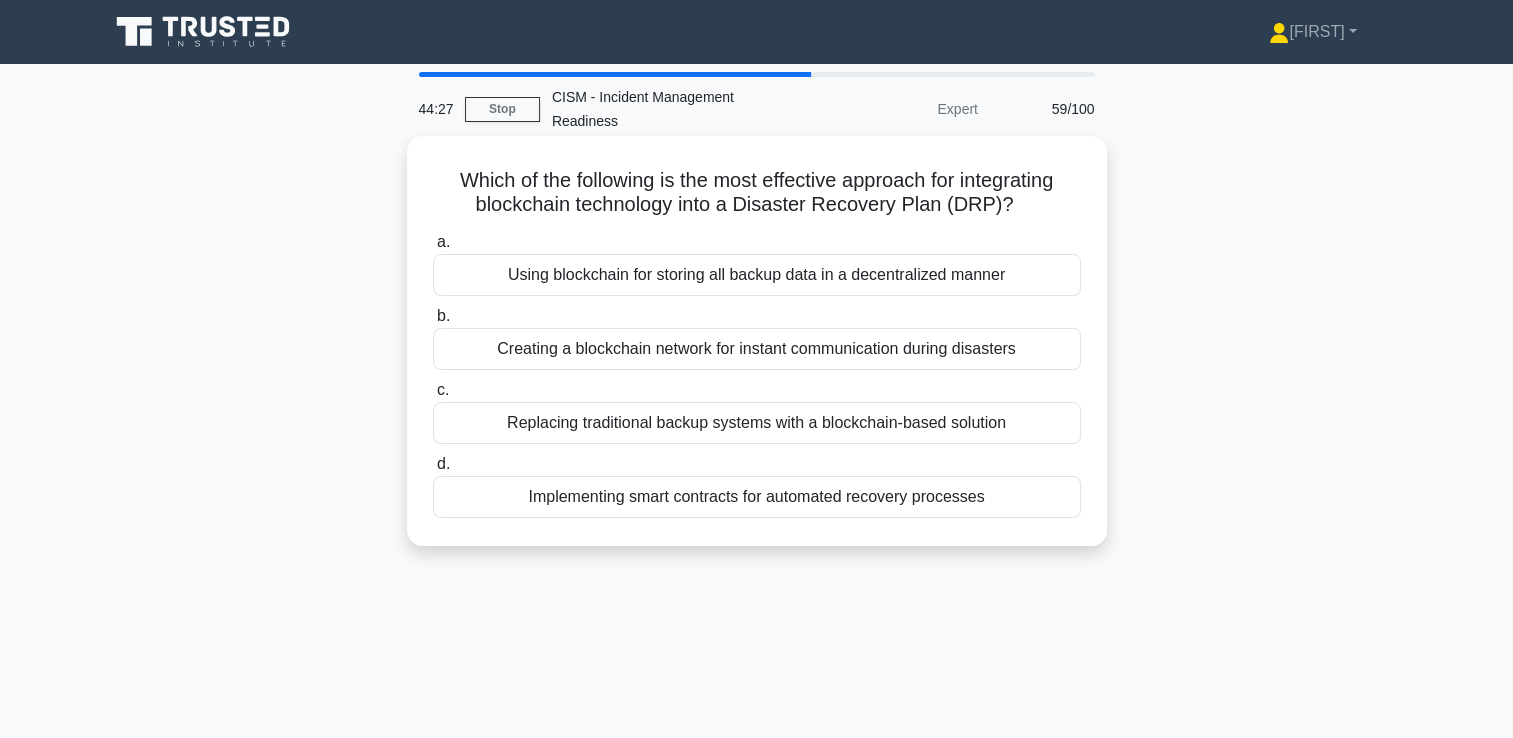 click on "Using blockchain for storing all backup data in a decentralized manner" at bounding box center [757, 275] 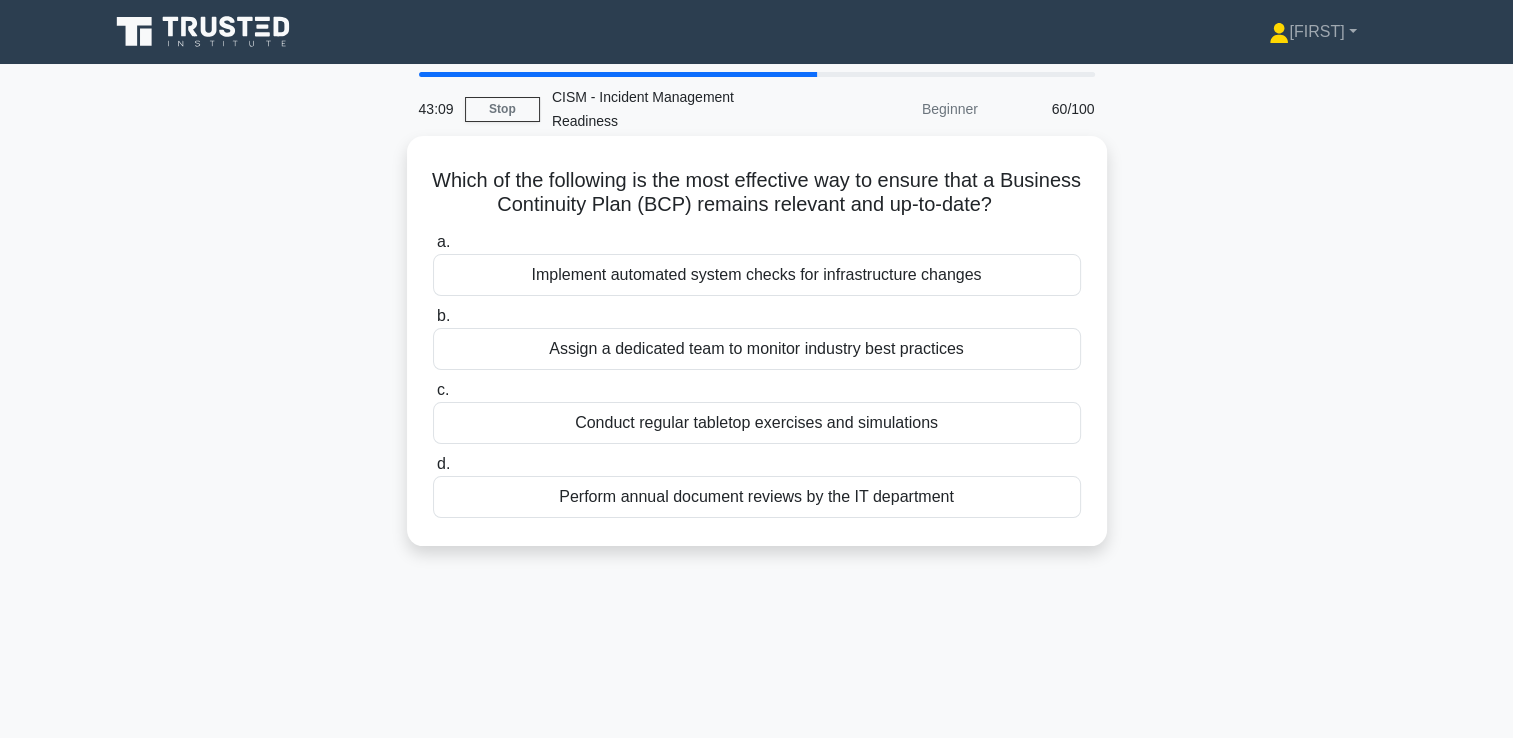 click on "Conduct regular tabletop exercises and simulations" at bounding box center [757, 423] 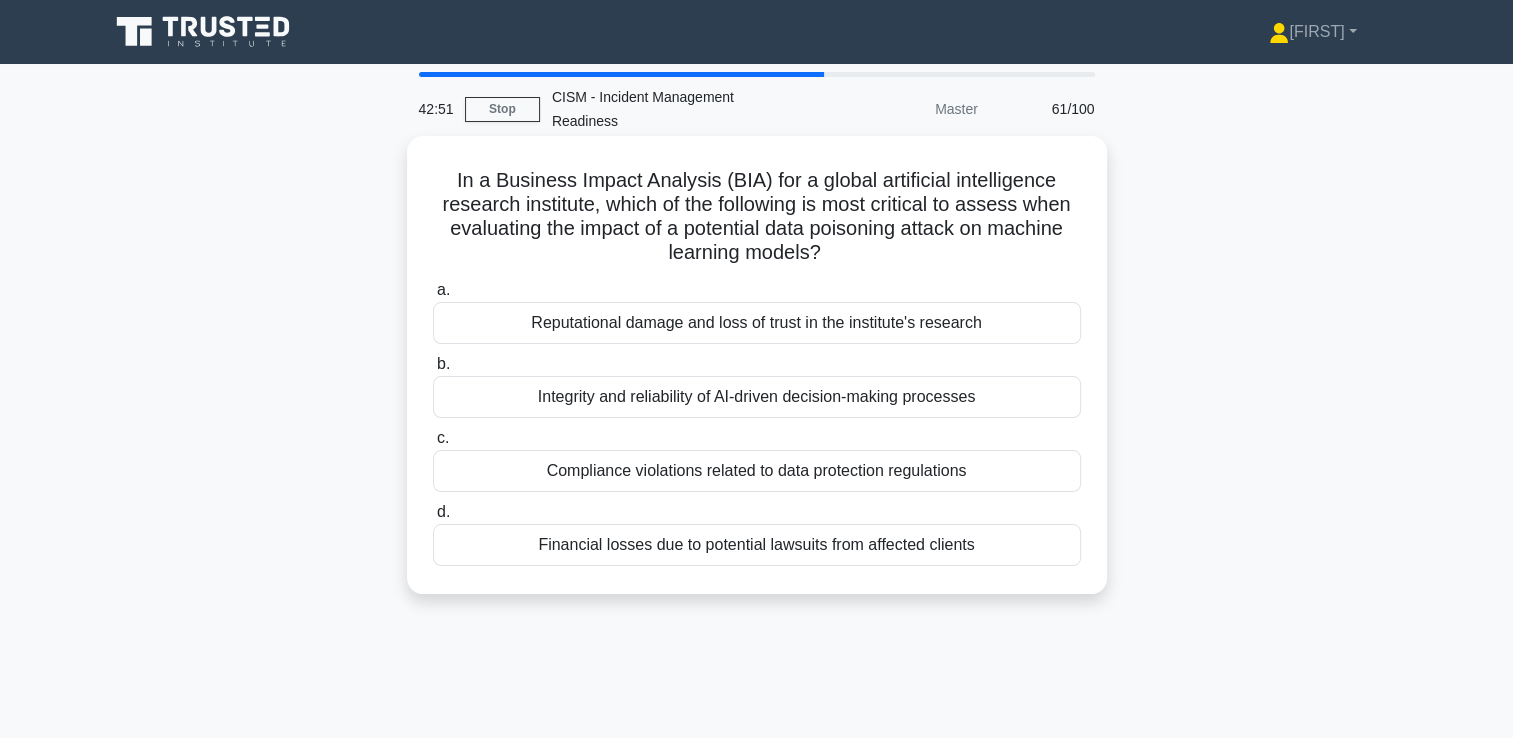 click on "Integrity and reliability of AI-driven decision-making processes" at bounding box center (757, 397) 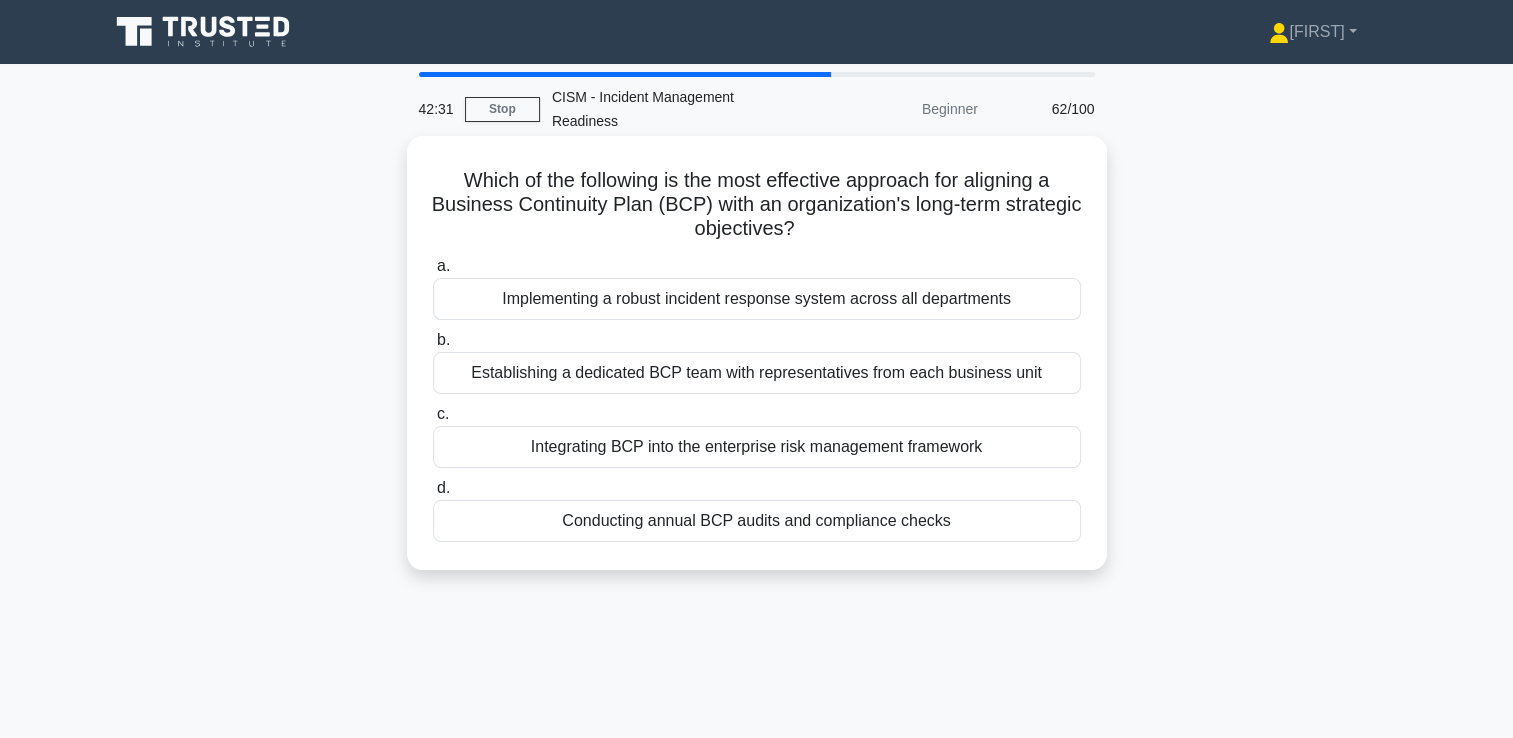 click on "Integrating BCP into the enterprise risk management framework" at bounding box center (757, 447) 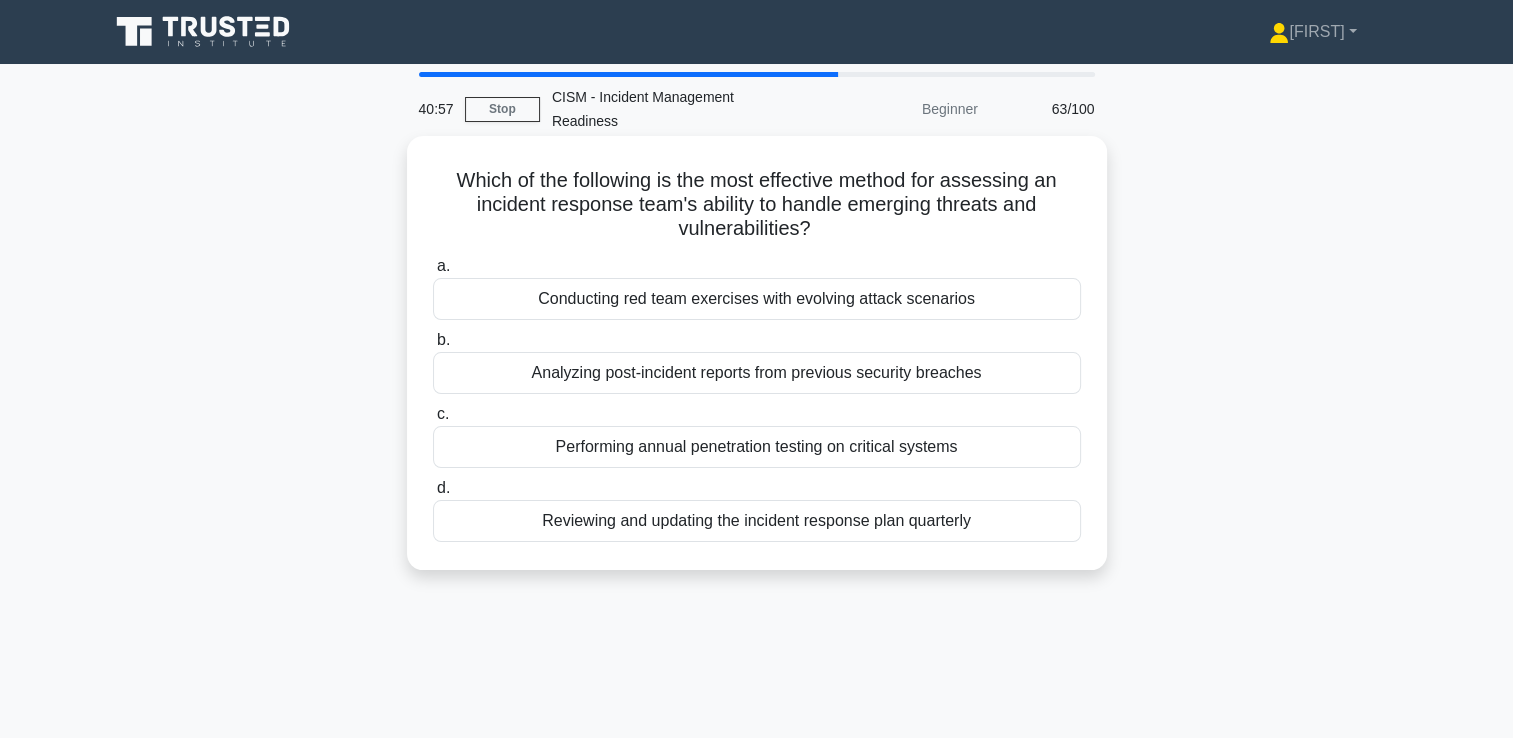 click on "Conducting red team exercises with evolving attack scenarios" at bounding box center (757, 299) 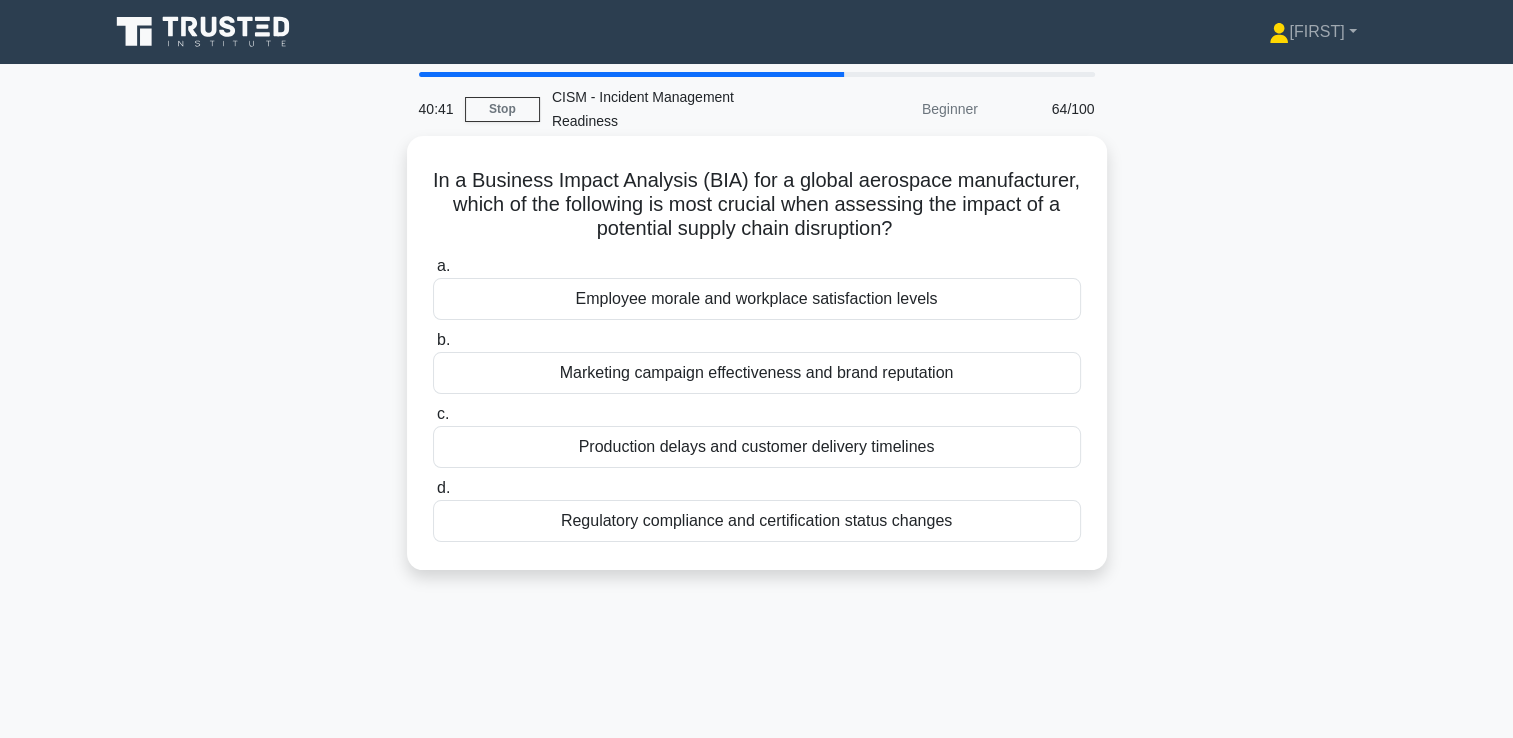 click on "Production delays and customer delivery timelines" at bounding box center [757, 447] 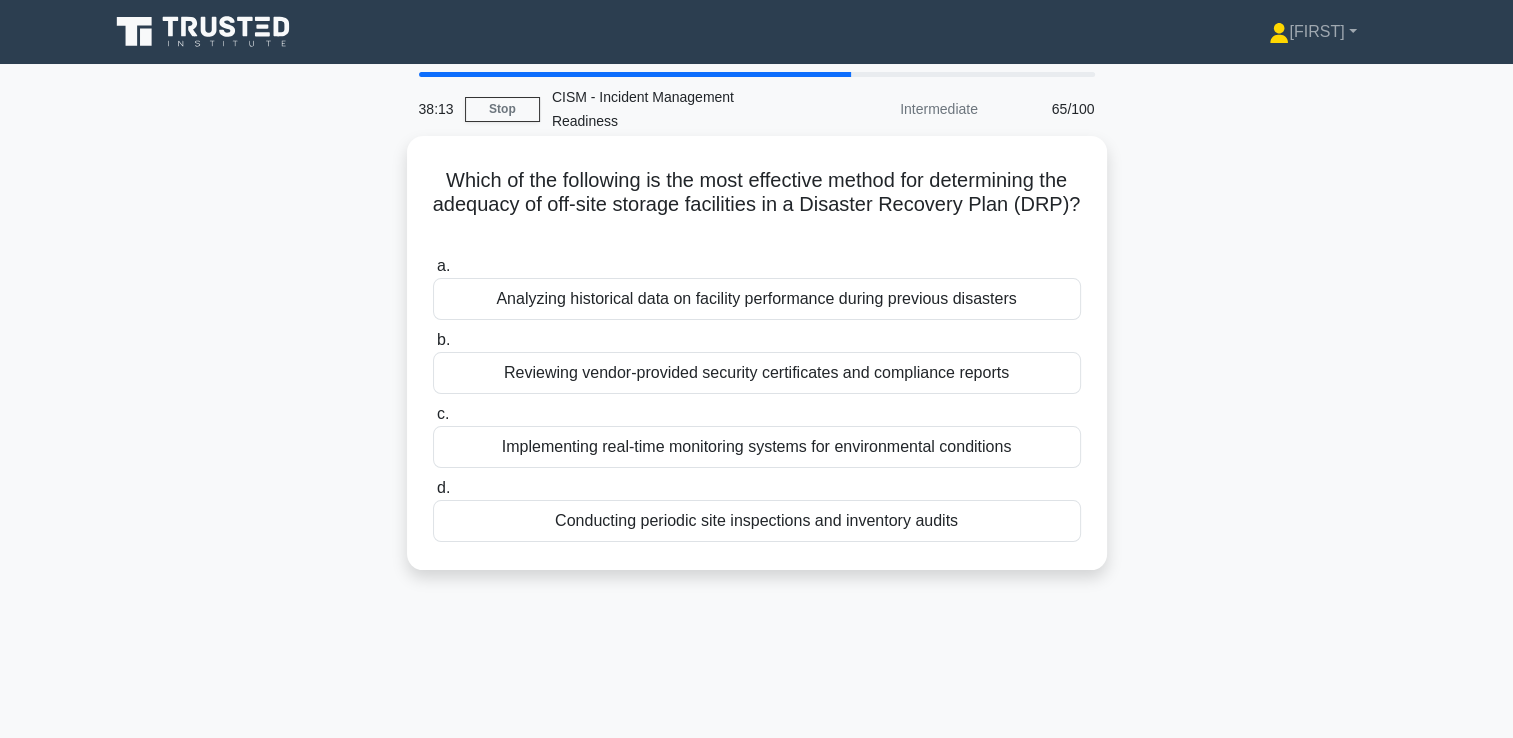 click on "Analyzing historical data on facility performance during previous disasters" at bounding box center [757, 299] 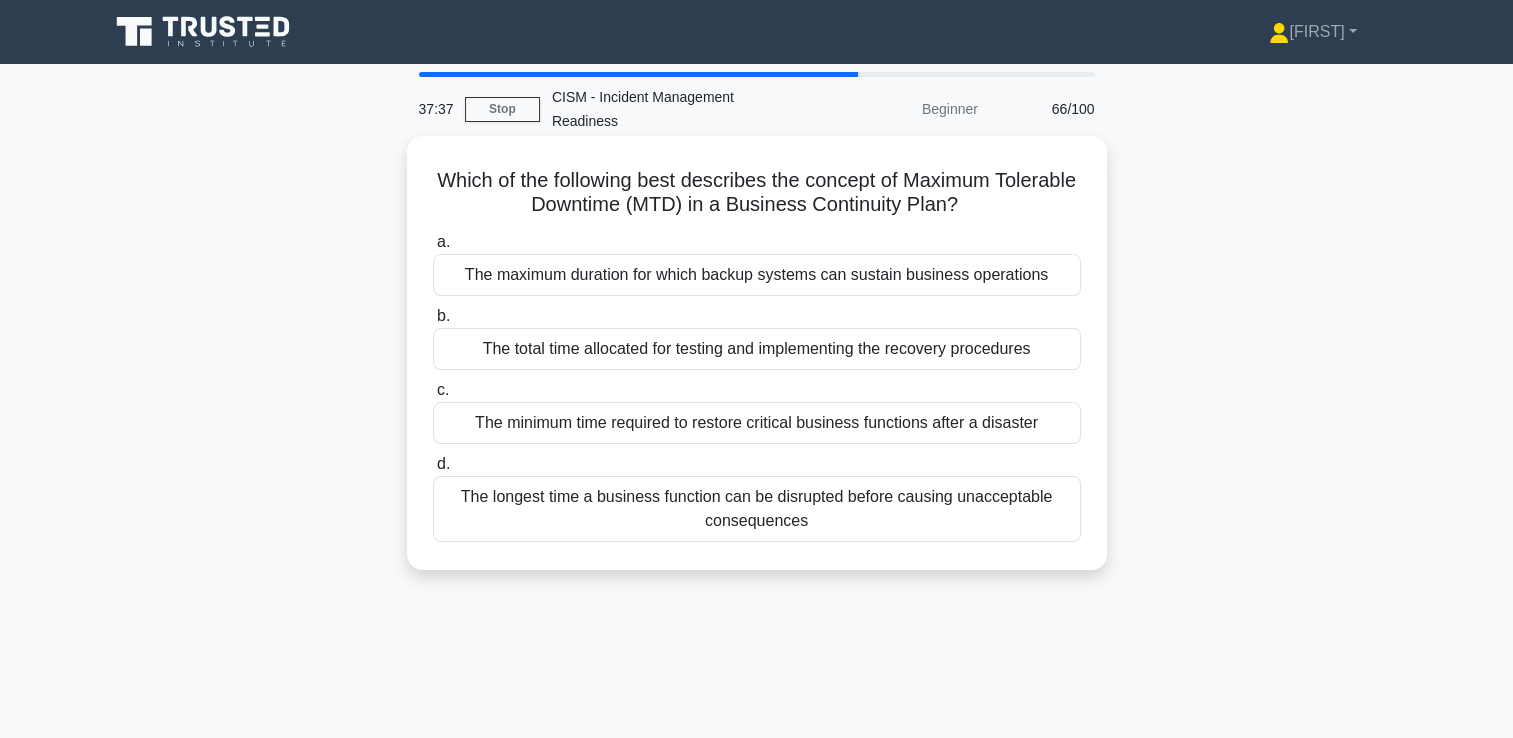 click on "The maximum duration for which backup systems can sustain business operations" at bounding box center (757, 275) 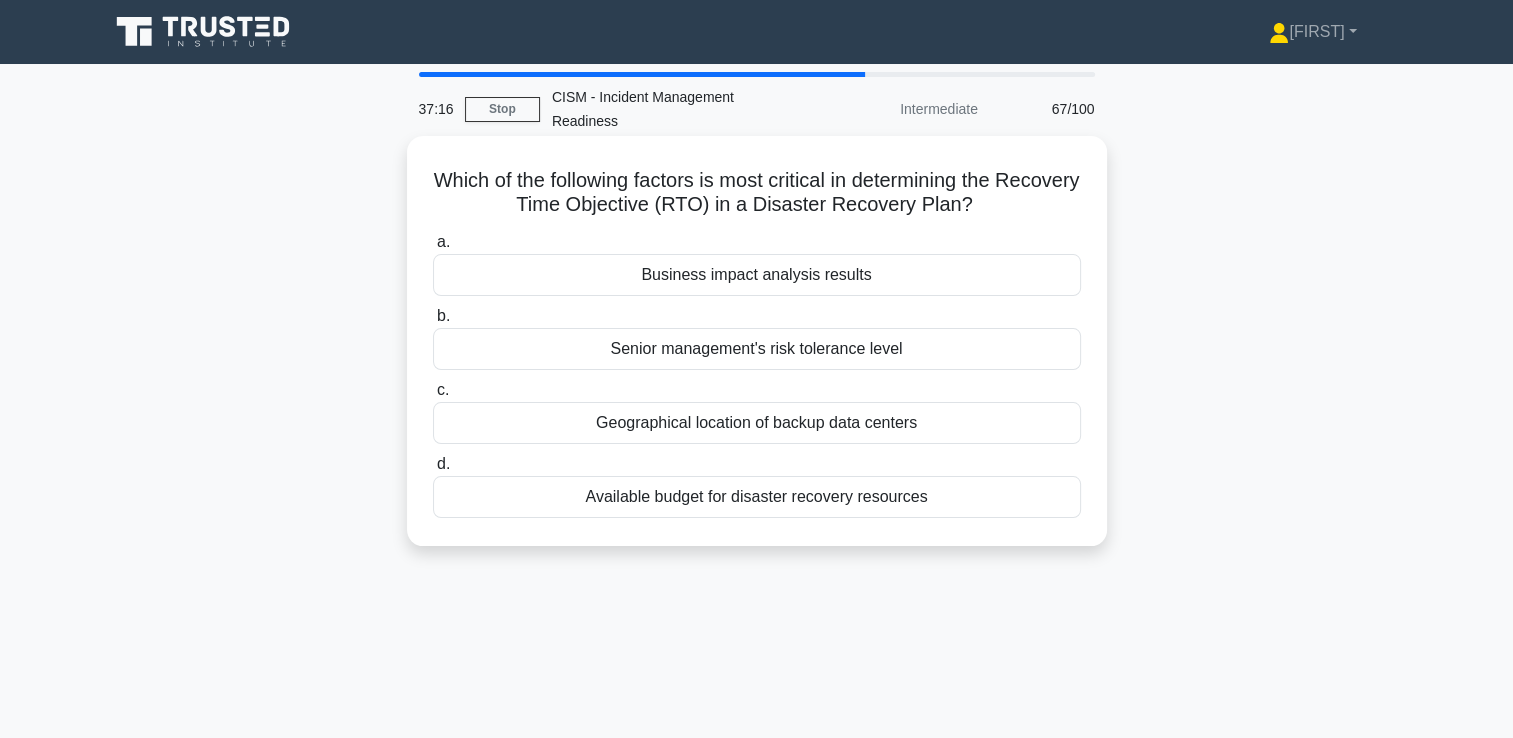 click on "Business impact analysis results" at bounding box center [757, 275] 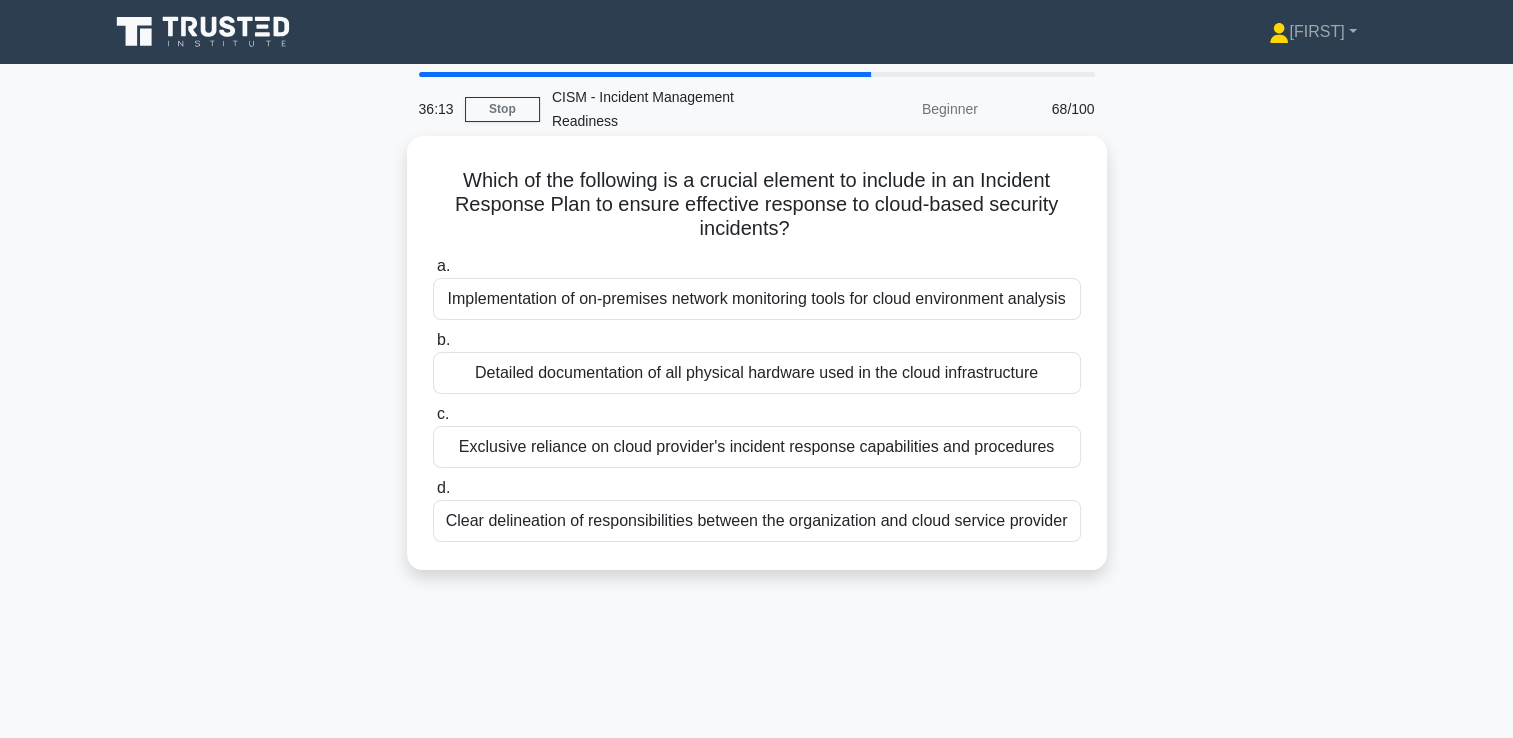 click on "Clear delineation of responsibilities between the organization and cloud service provider" at bounding box center (757, 521) 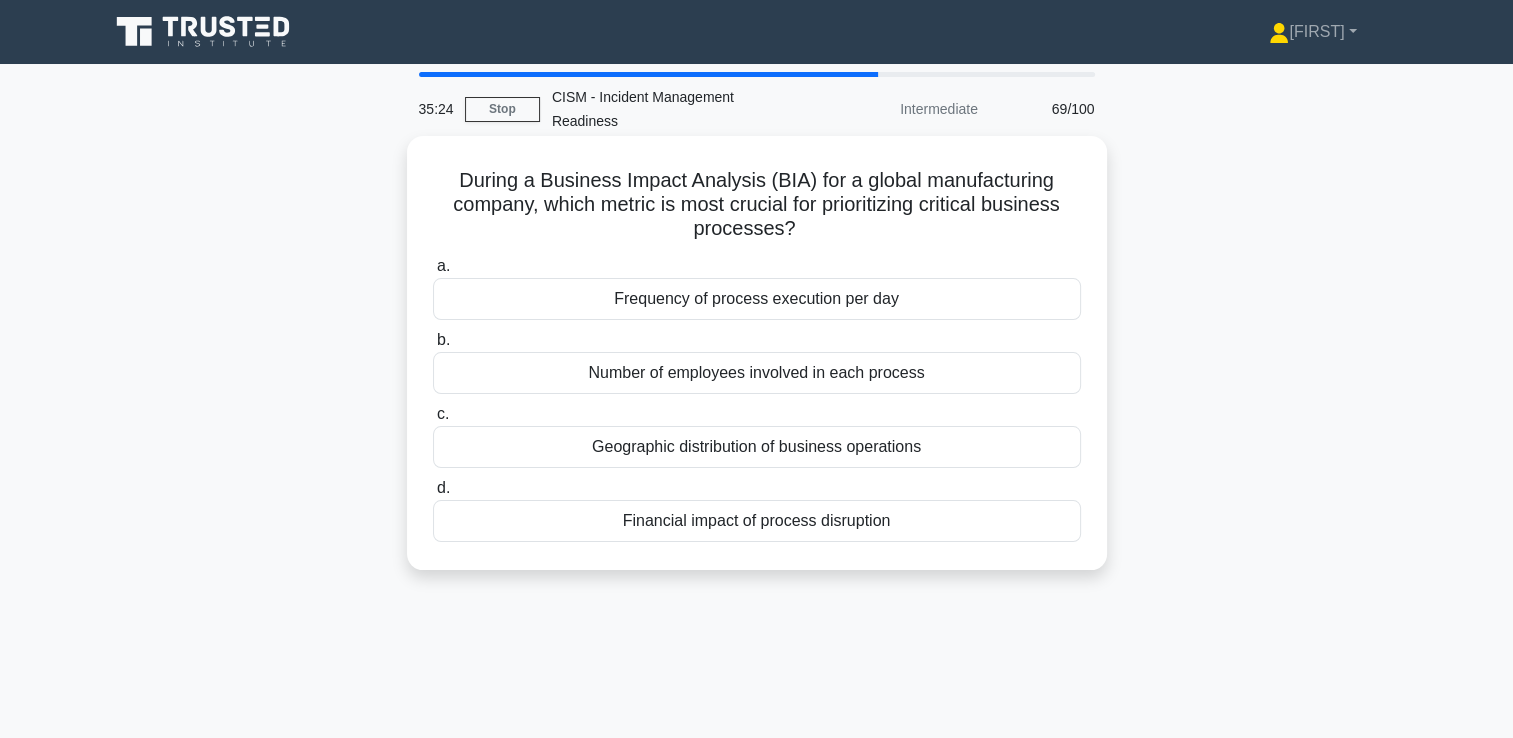 click on "Financial impact of process disruption" at bounding box center (757, 521) 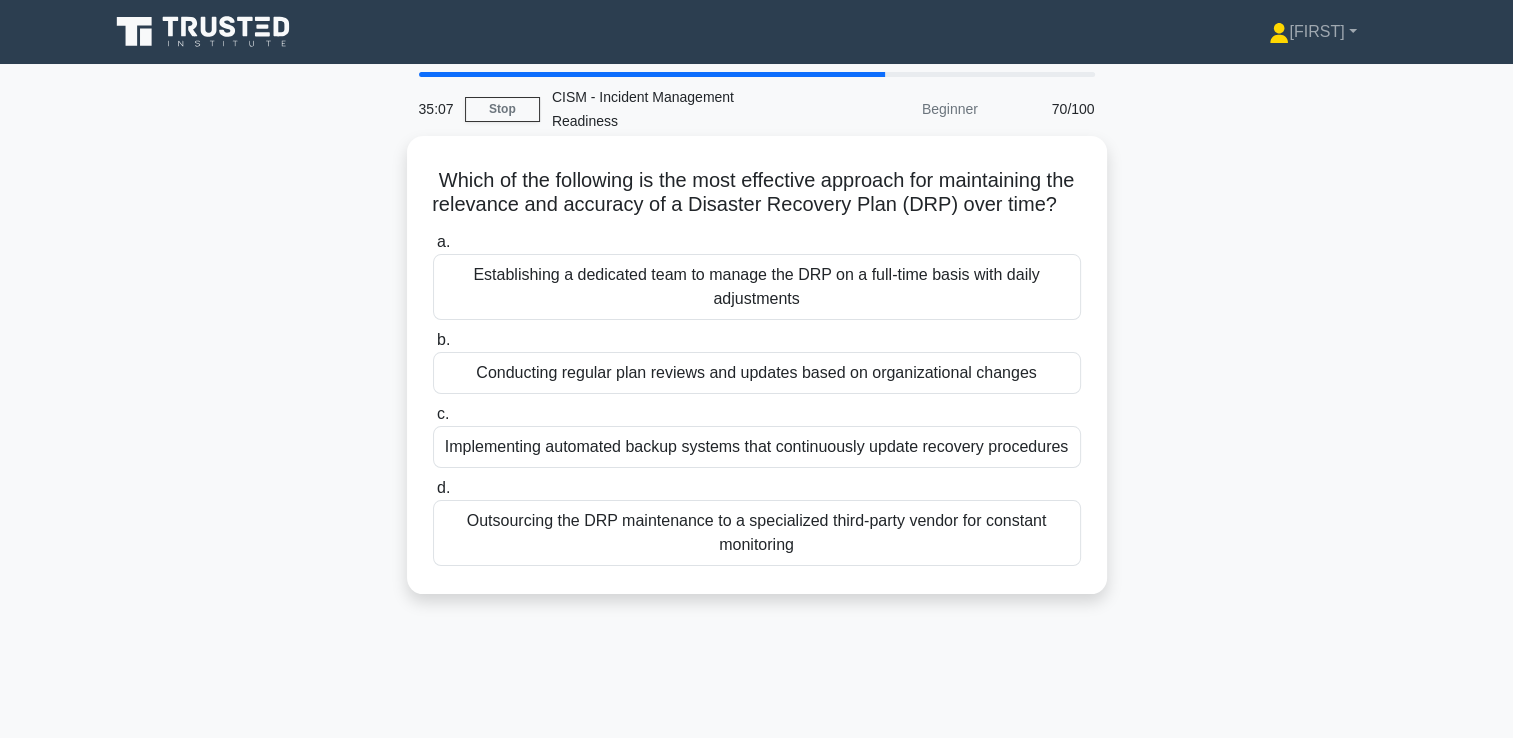 click on "Conducting regular plan reviews and updates based on organizational changes" at bounding box center [757, 373] 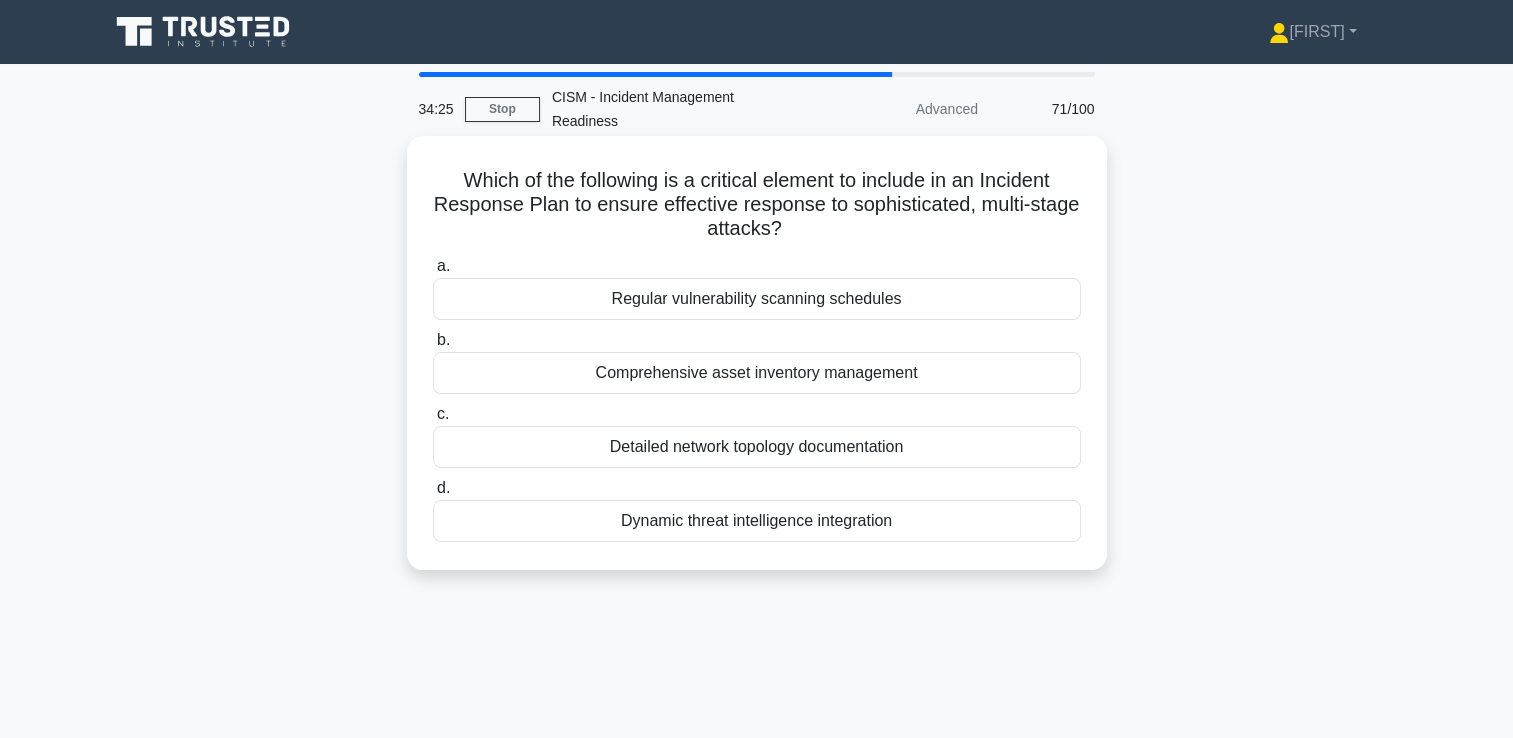 click on "Dynamic threat intelligence integration" at bounding box center (757, 521) 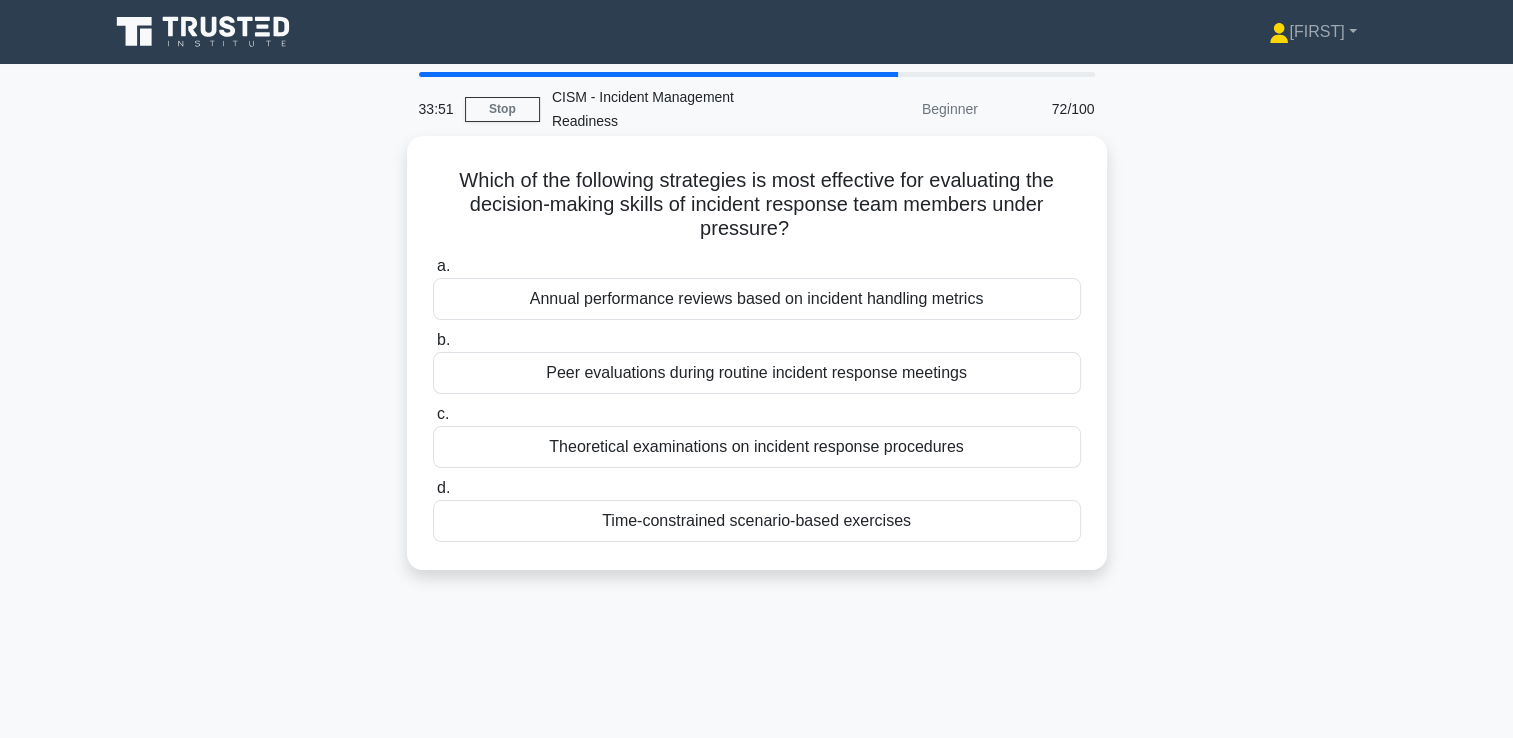 click on "Time-constrained scenario-based exercises" at bounding box center [757, 521] 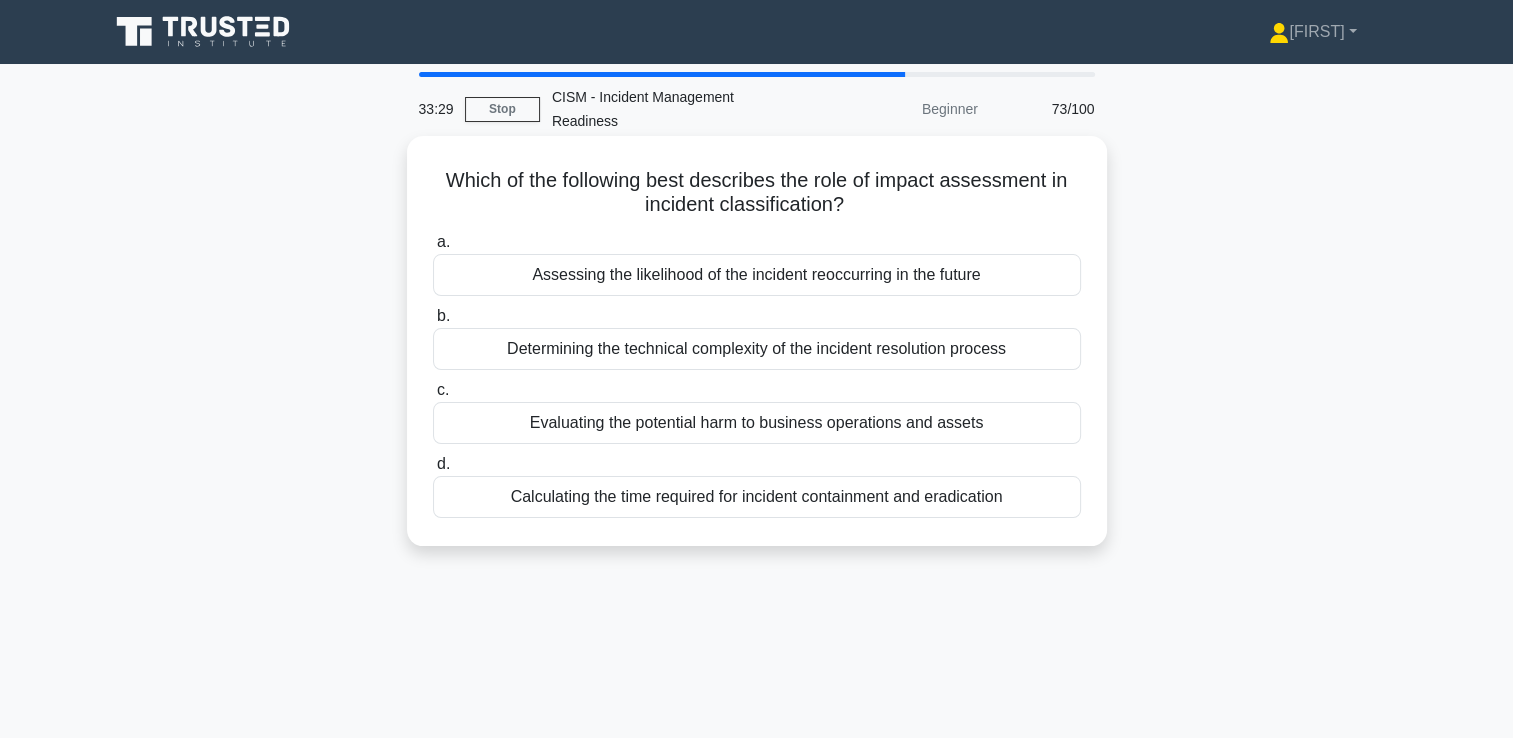 click on "Evaluating the potential harm to business operations and assets" at bounding box center (757, 423) 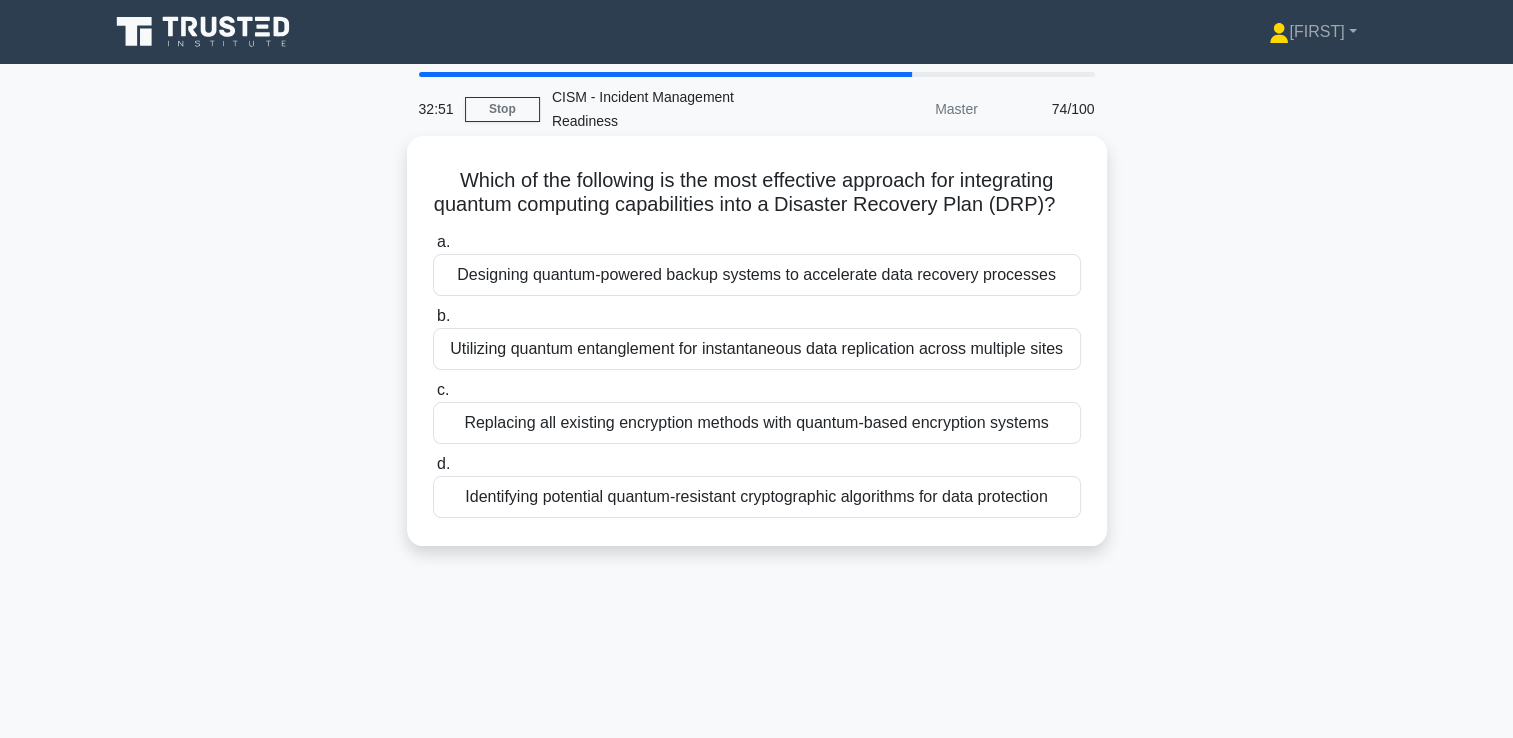click on "Designing quantum-powered backup systems to accelerate data recovery processes" at bounding box center [757, 275] 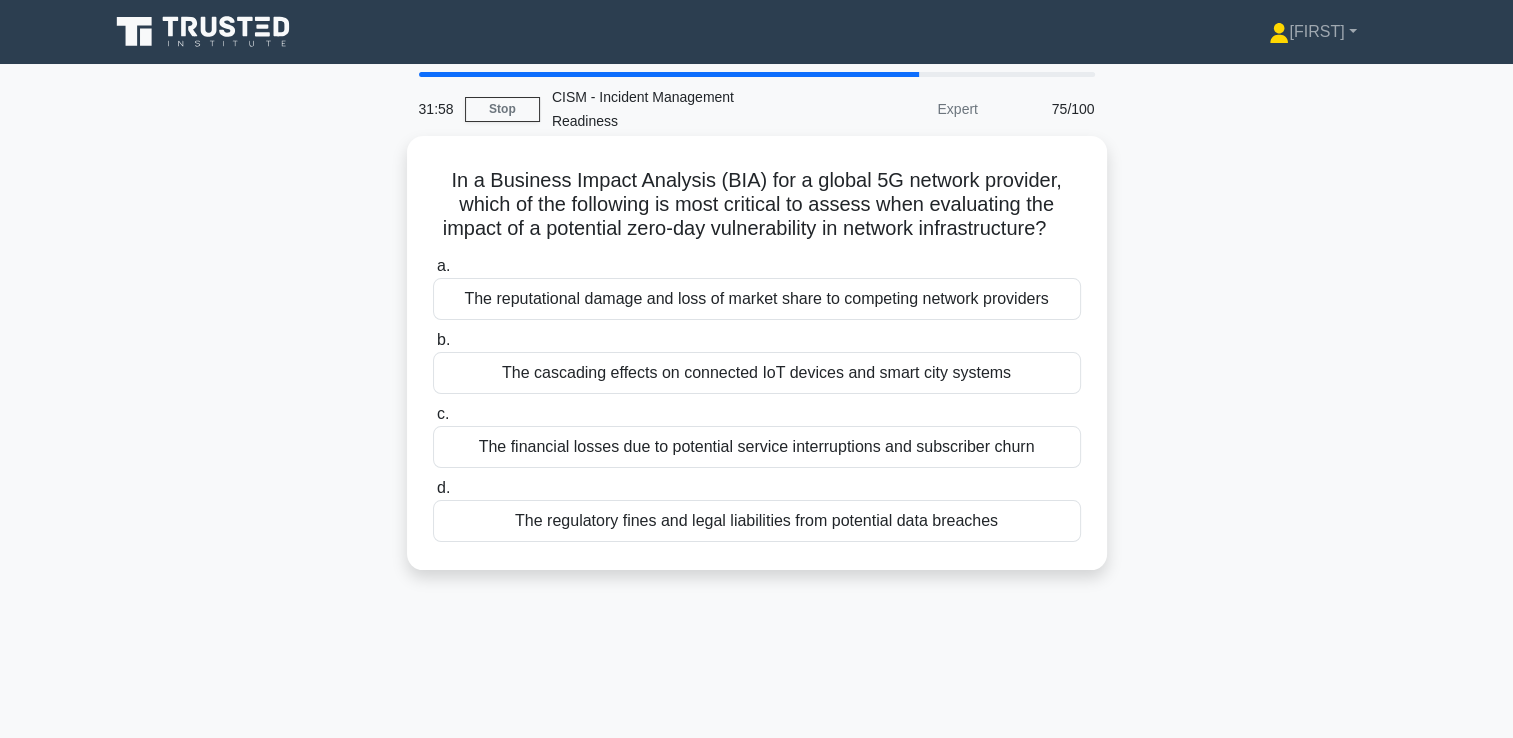 click on "The cascading effects on connected IoT devices and smart city systems" at bounding box center (757, 373) 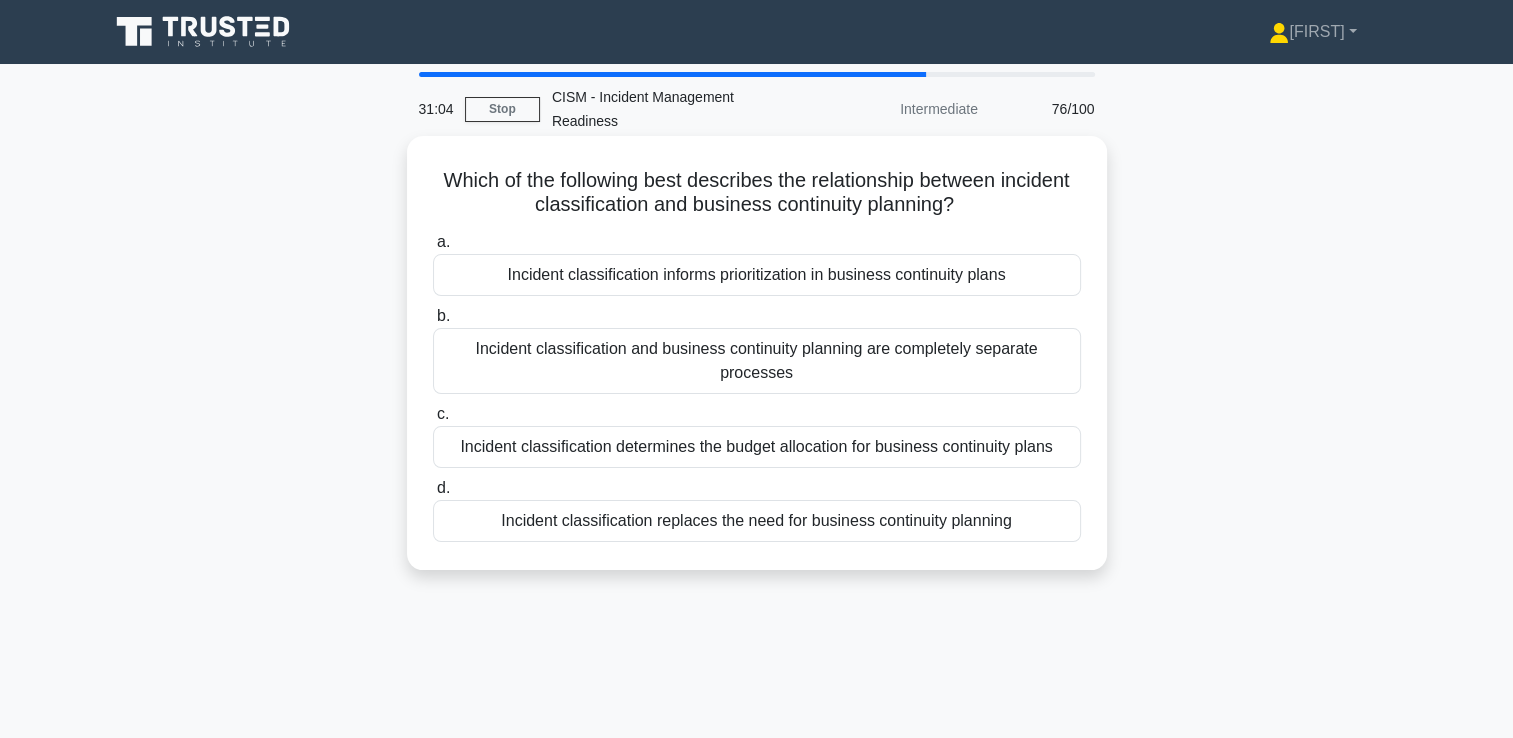 click on "Incident classification informs prioritization in business continuity plans" at bounding box center (757, 275) 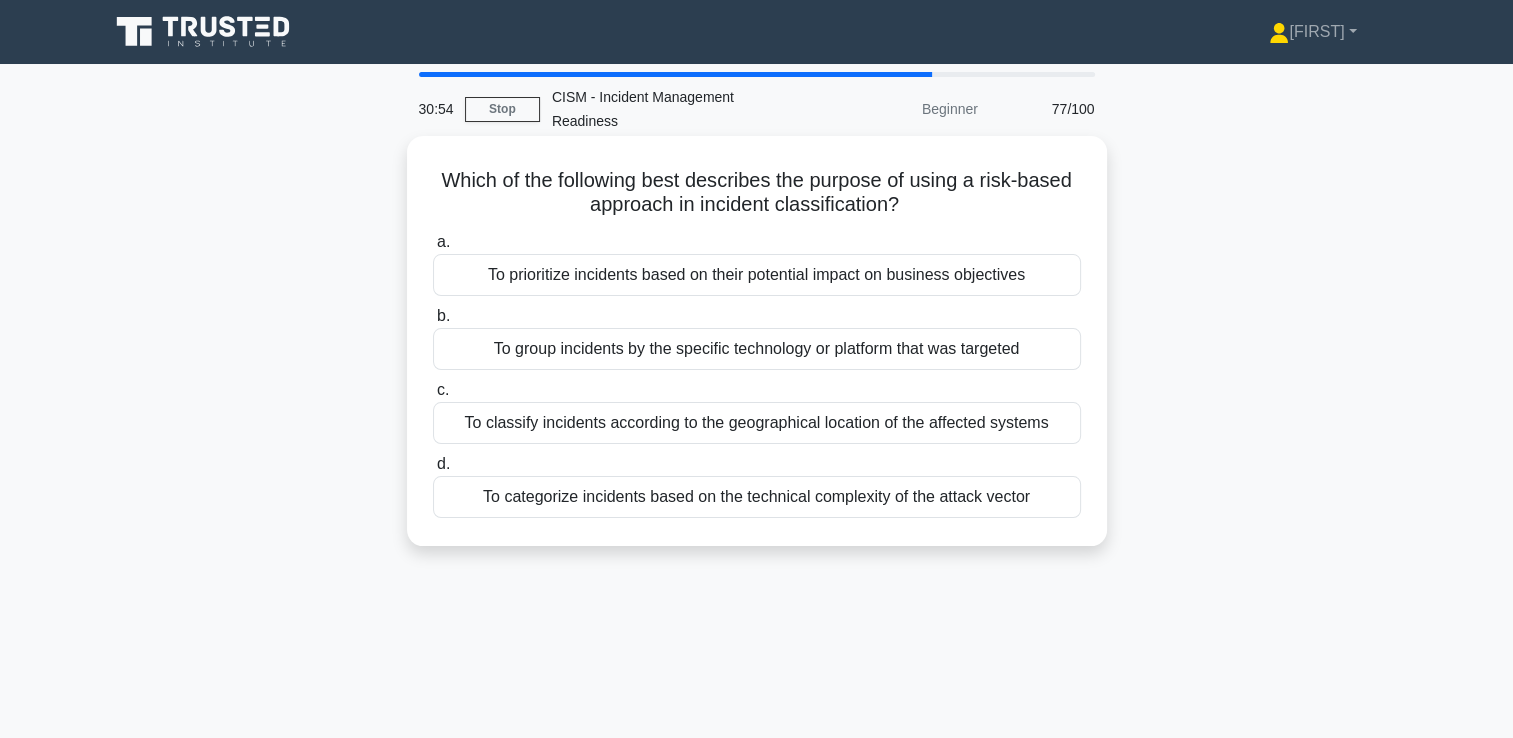 click on "To prioritize incidents based on their potential impact on business objectives" at bounding box center [757, 275] 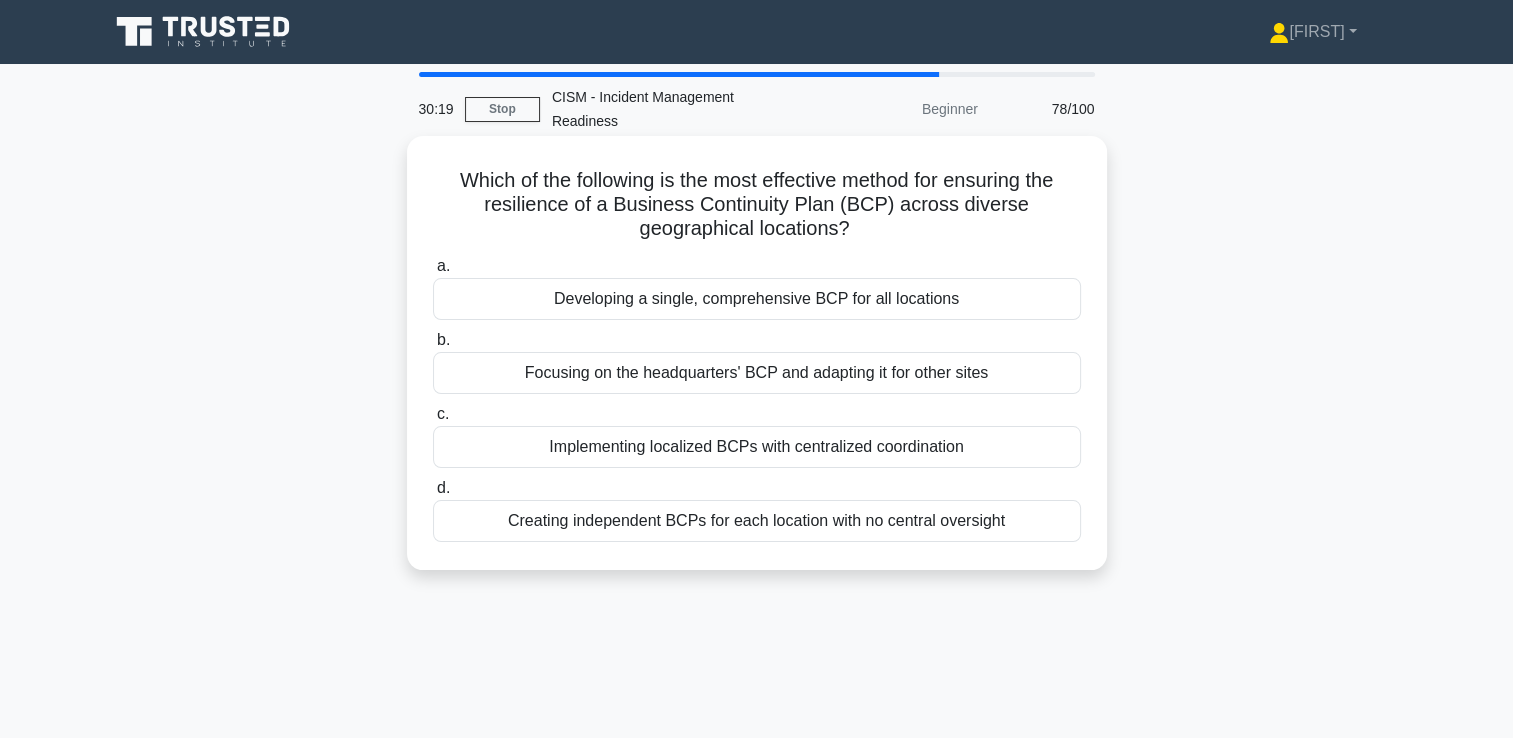 click on "Implementing localized BCPs with centralized coordination" at bounding box center [757, 447] 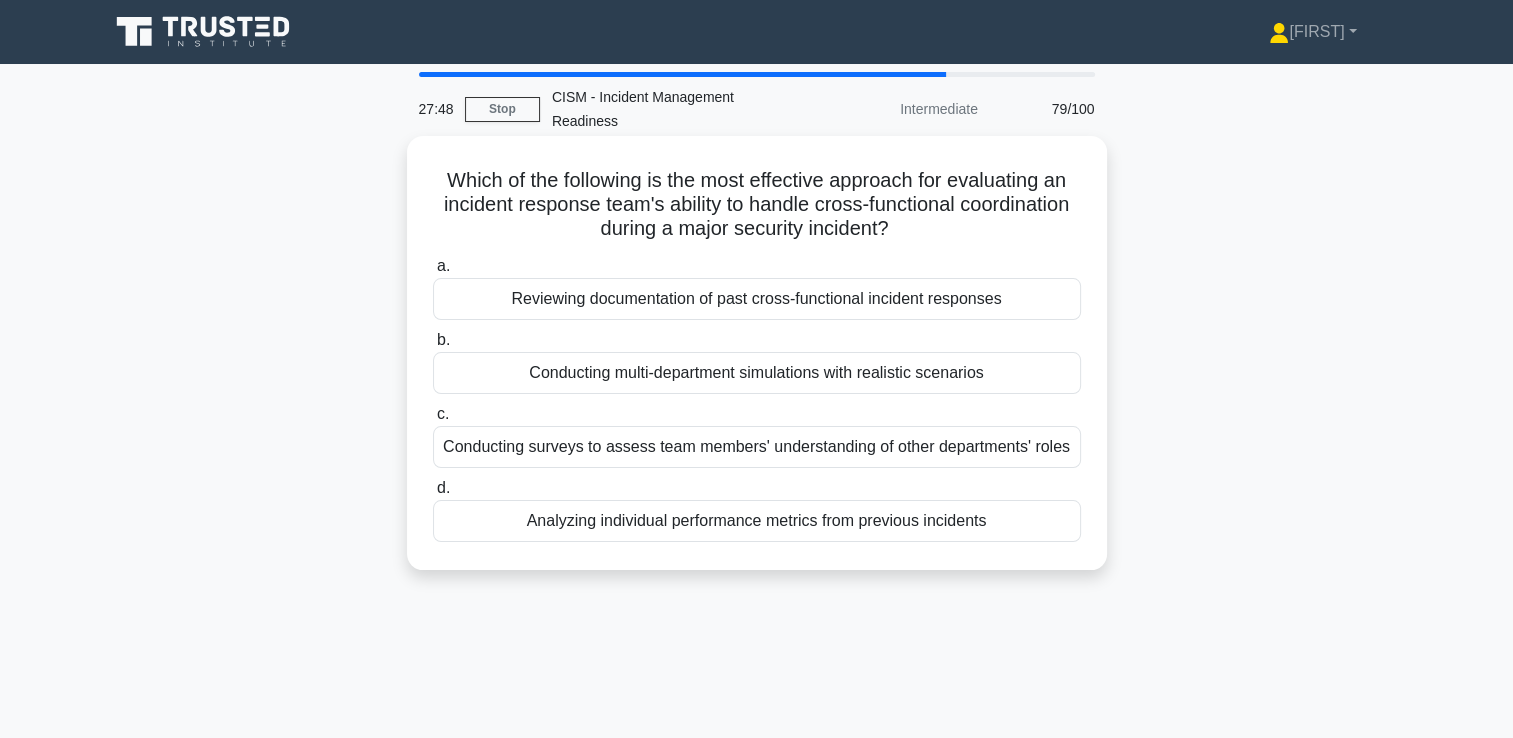 click on "Conducting multi-department simulations with realistic scenarios" at bounding box center (757, 373) 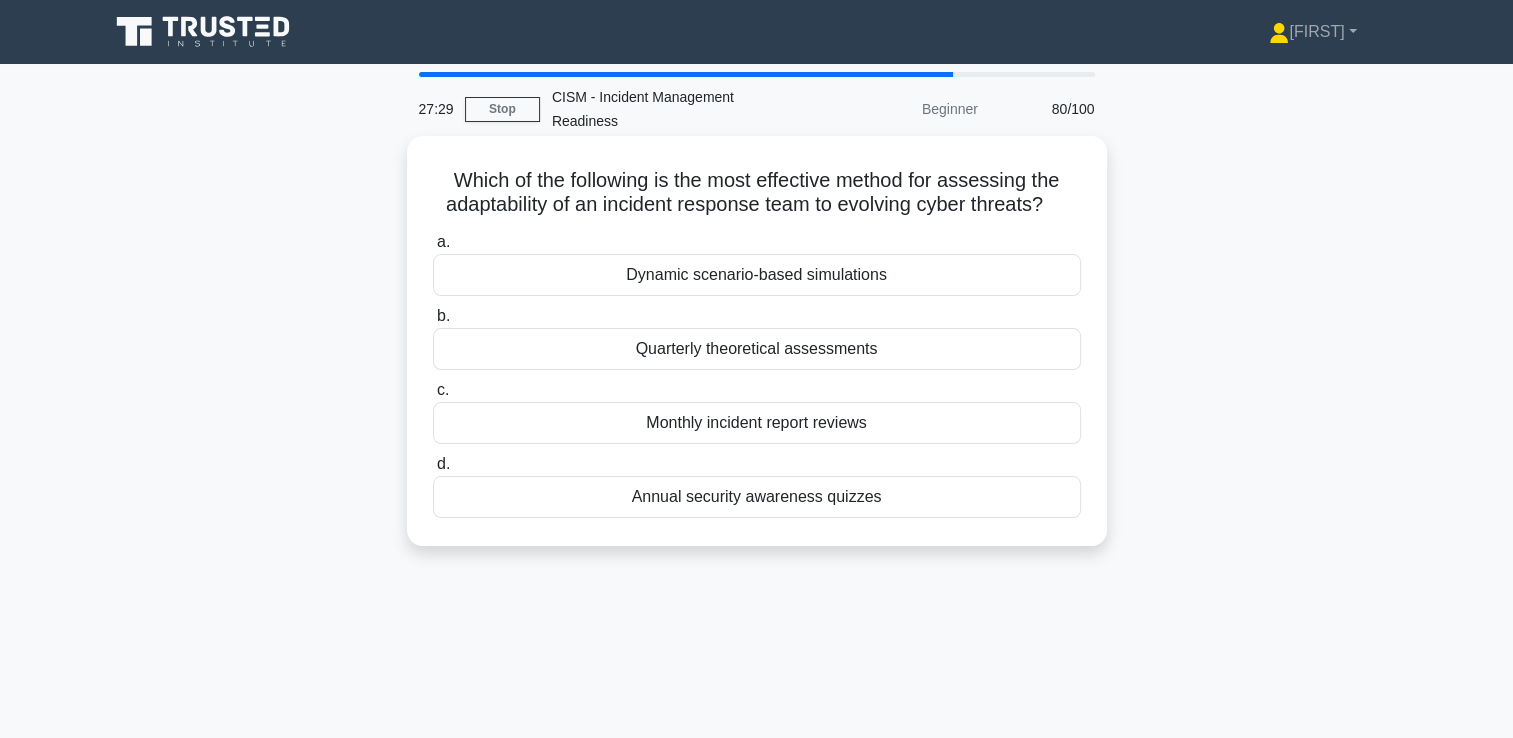 click on "Dynamic scenario-based simulations" at bounding box center [757, 275] 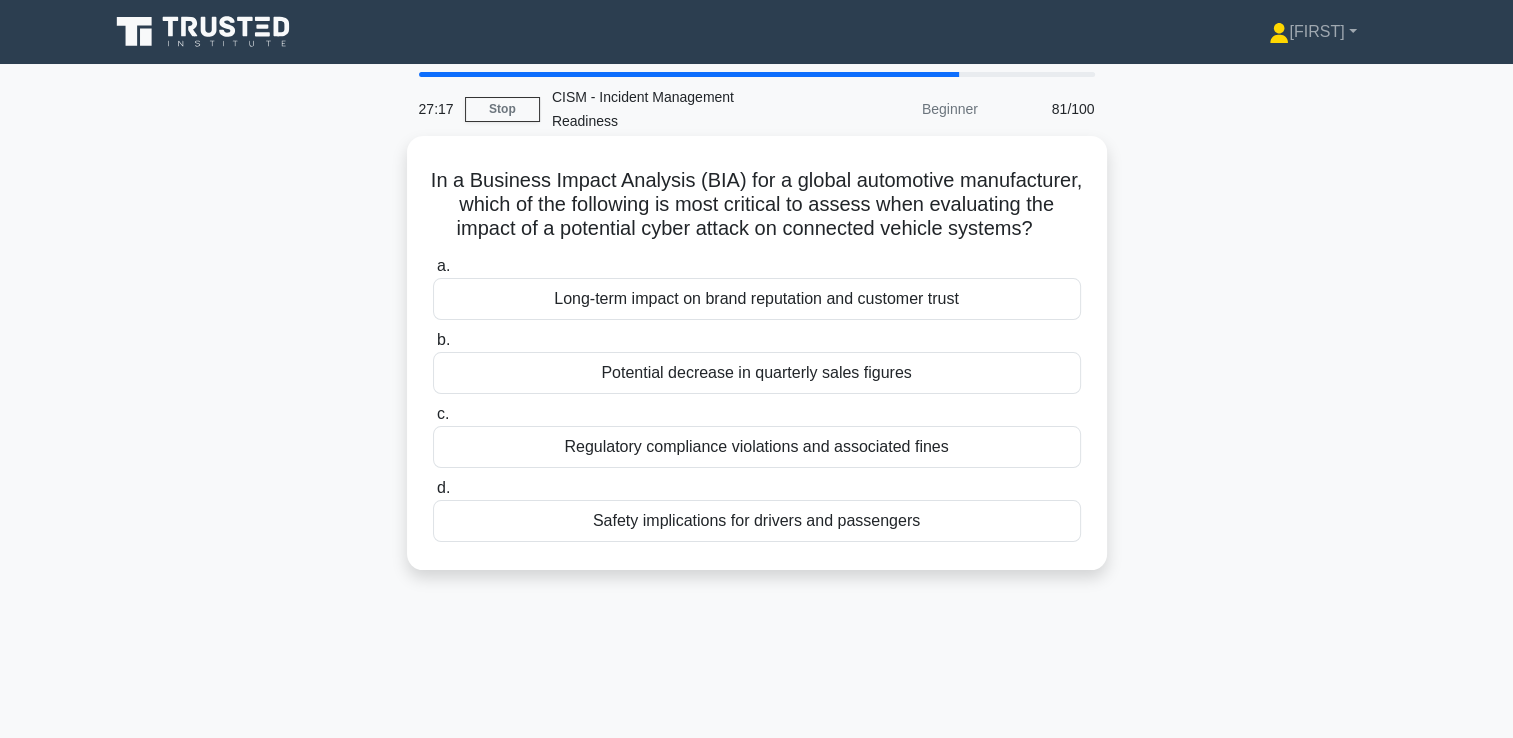 click on "Safety implications for drivers and passengers" at bounding box center (757, 521) 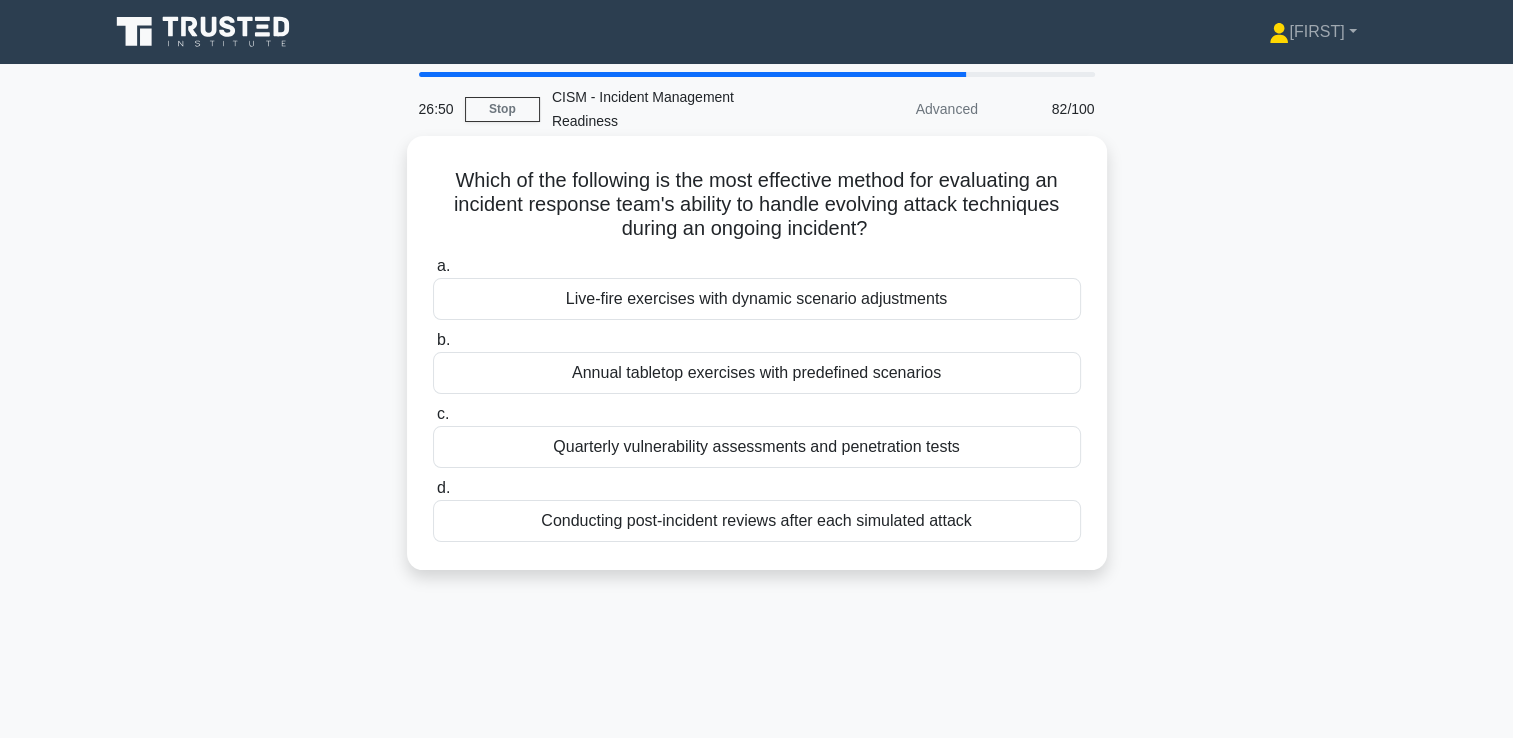 click on "Live-fire exercises with dynamic scenario adjustments" at bounding box center (757, 299) 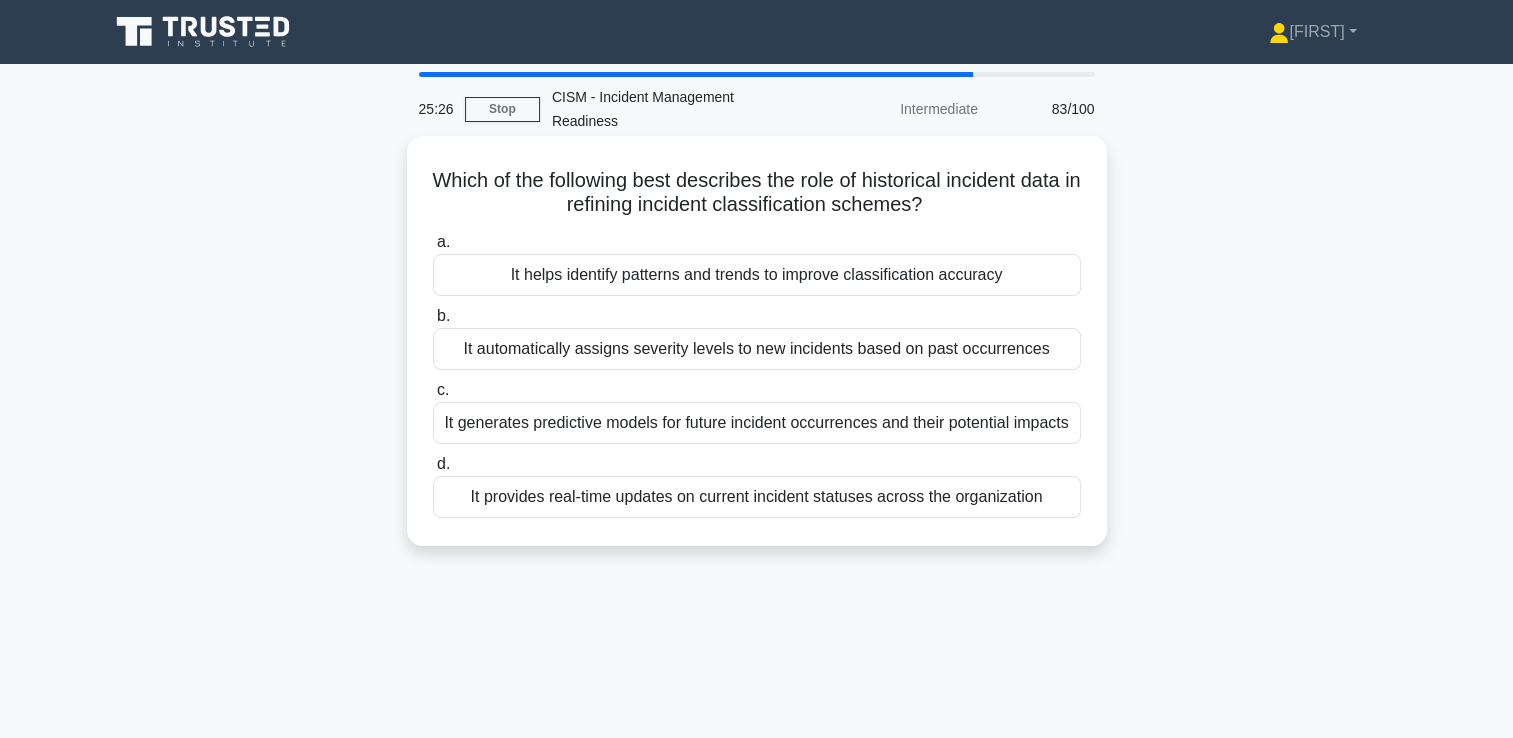 click on "It helps identify patterns and trends to improve classification accuracy" at bounding box center [757, 275] 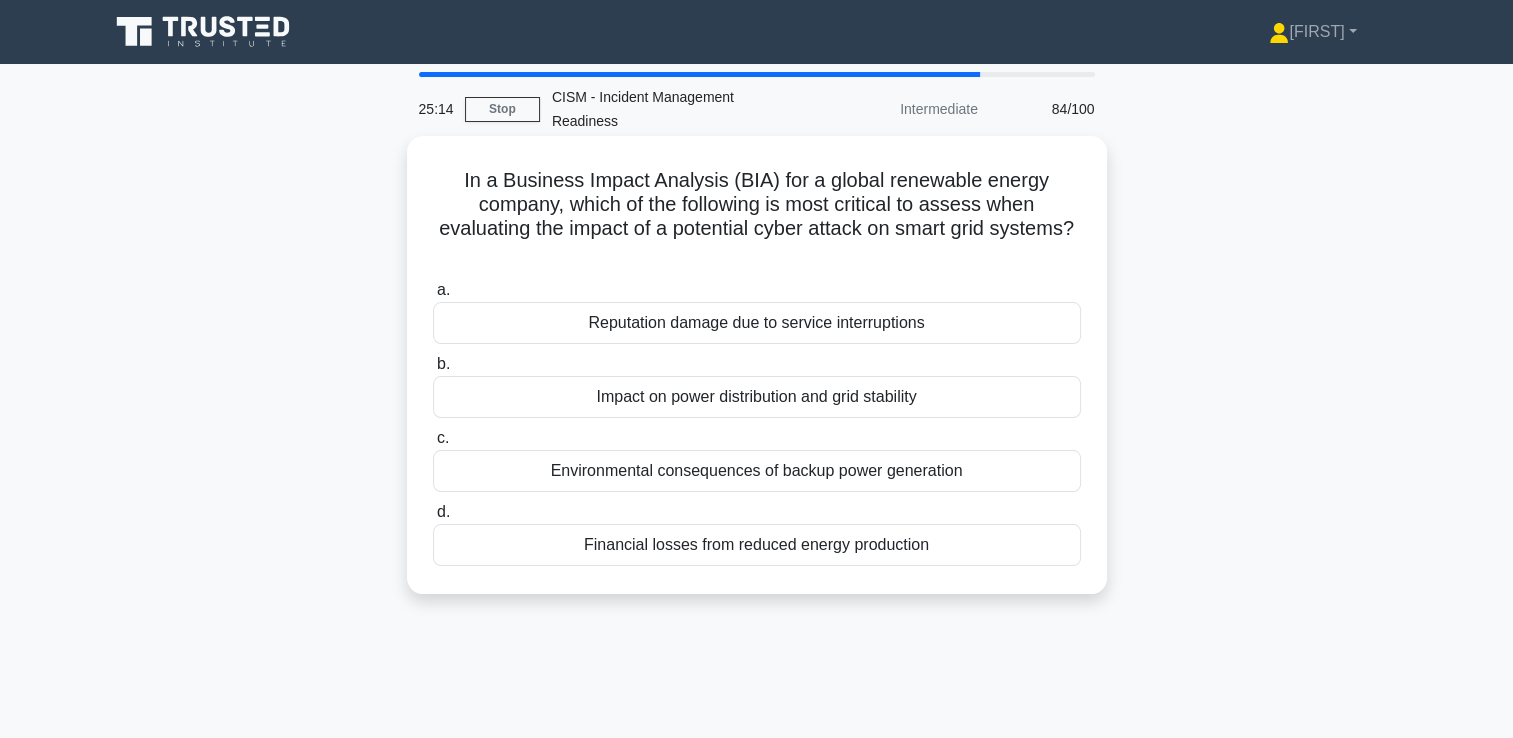 click on "Impact on power distribution and grid stability" at bounding box center (757, 397) 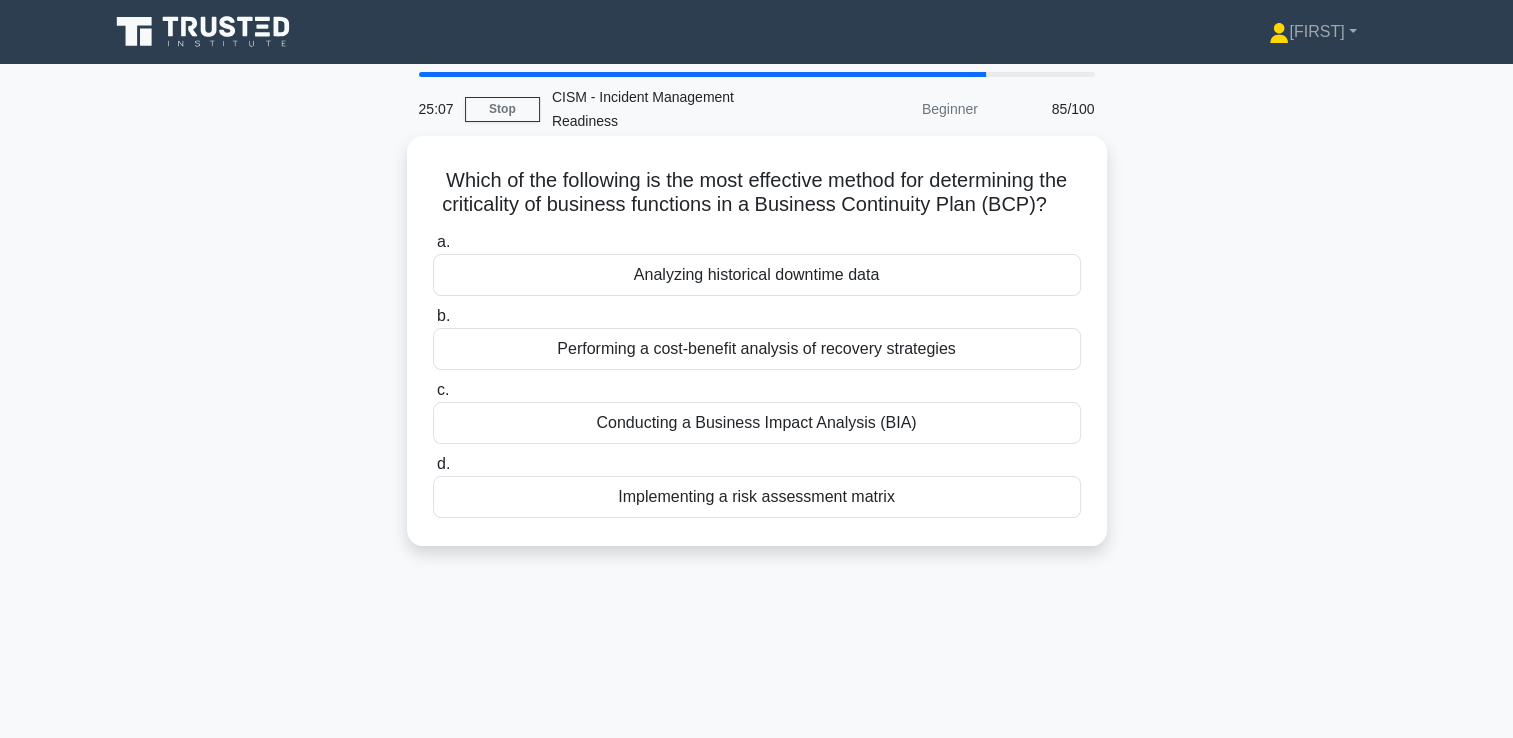 click on "Conducting a Business Impact Analysis (BIA)" at bounding box center (757, 423) 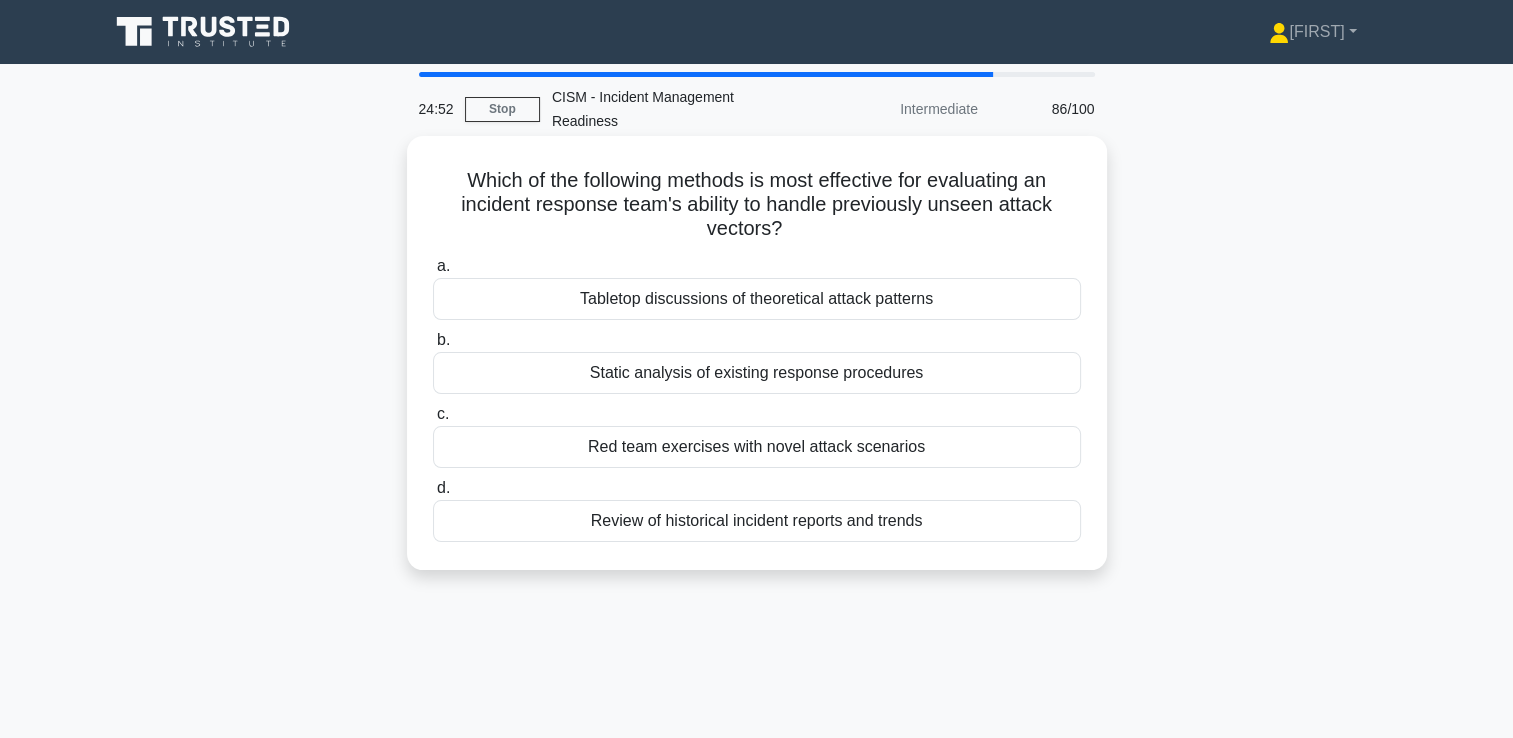click on "Red team exercises with novel attack scenarios" at bounding box center [757, 447] 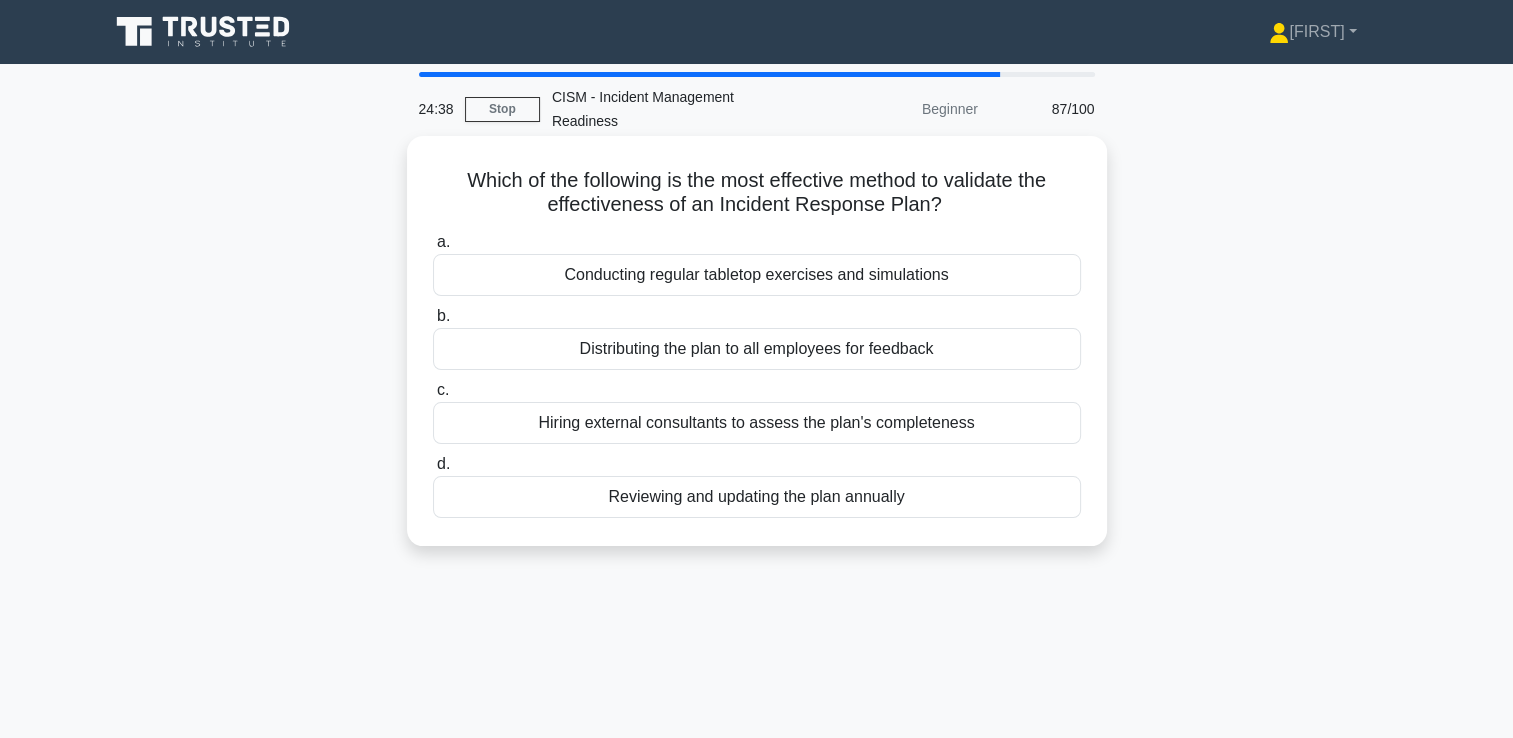 click on "Conducting regular tabletop exercises and simulations" at bounding box center [757, 275] 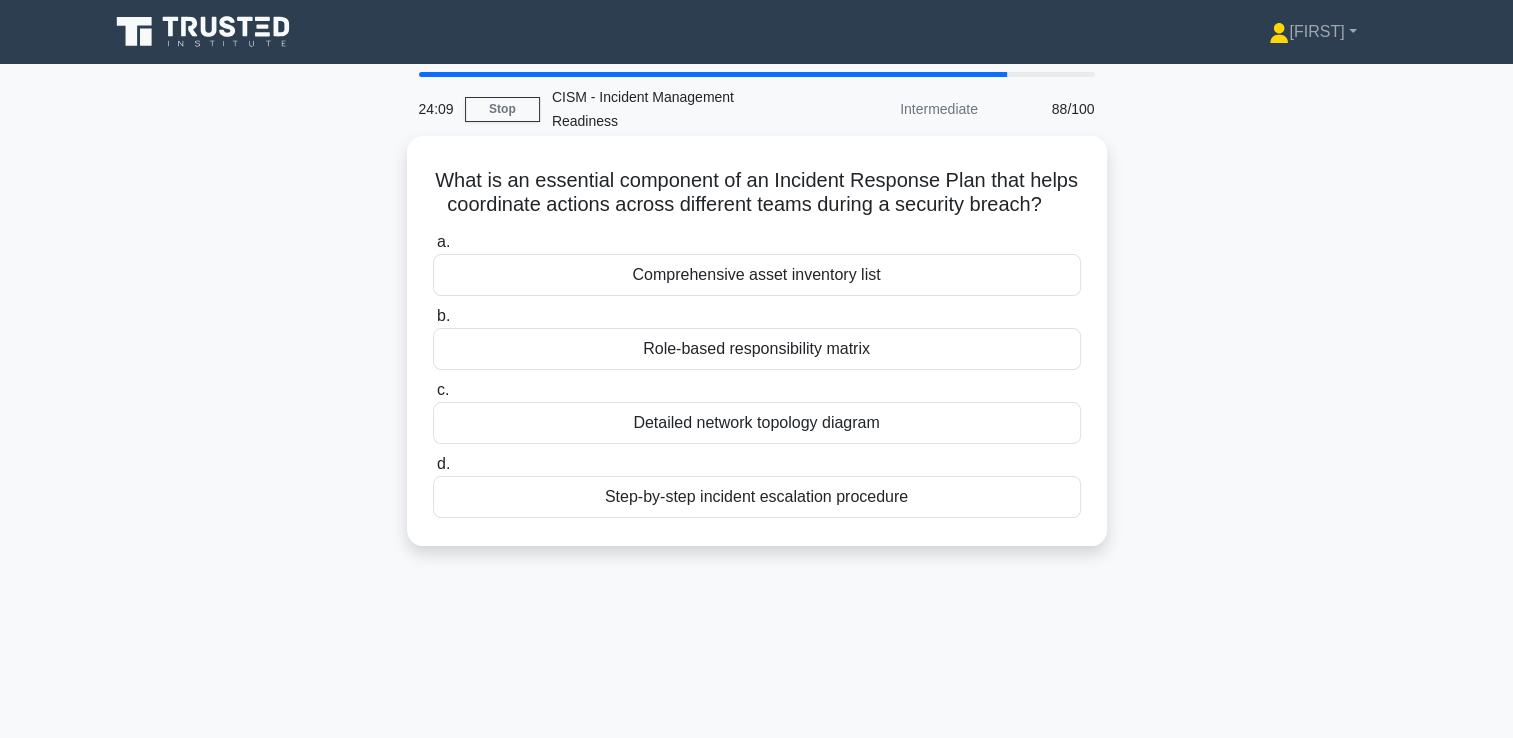 click on "Role-based responsibility matrix" at bounding box center (757, 349) 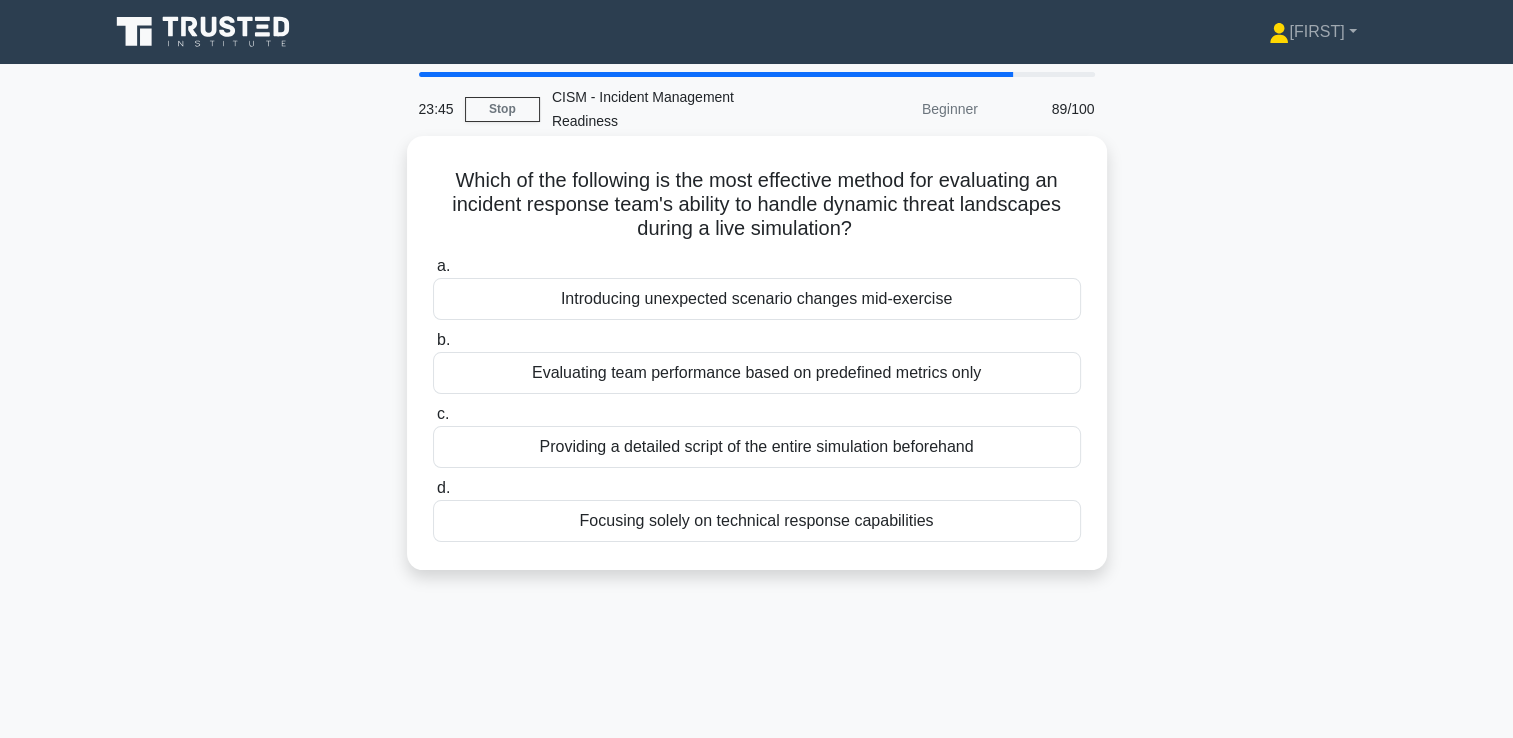 click on "Introducing unexpected scenario changes mid-exercise" at bounding box center (757, 299) 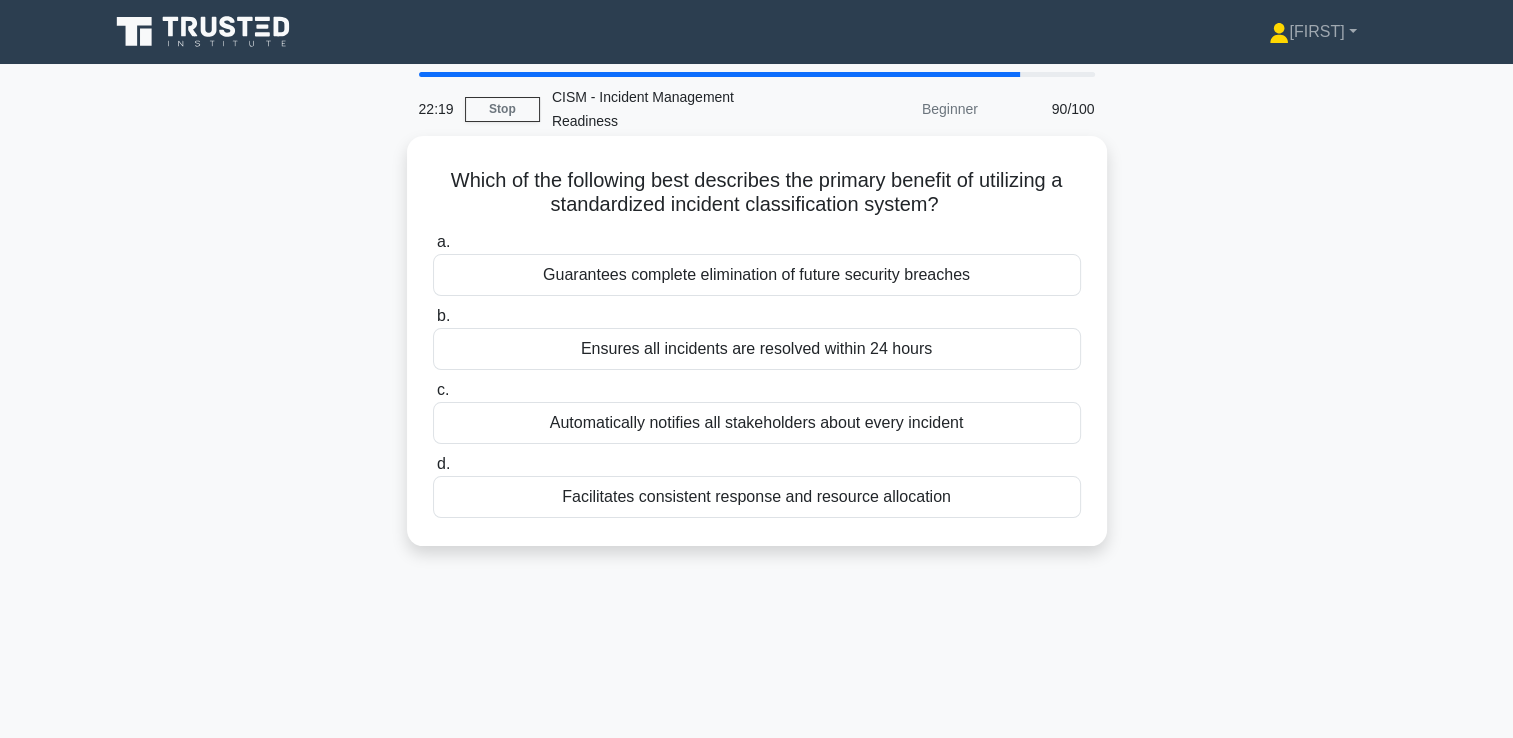 click on "Facilitates consistent response and resource allocation" at bounding box center (757, 497) 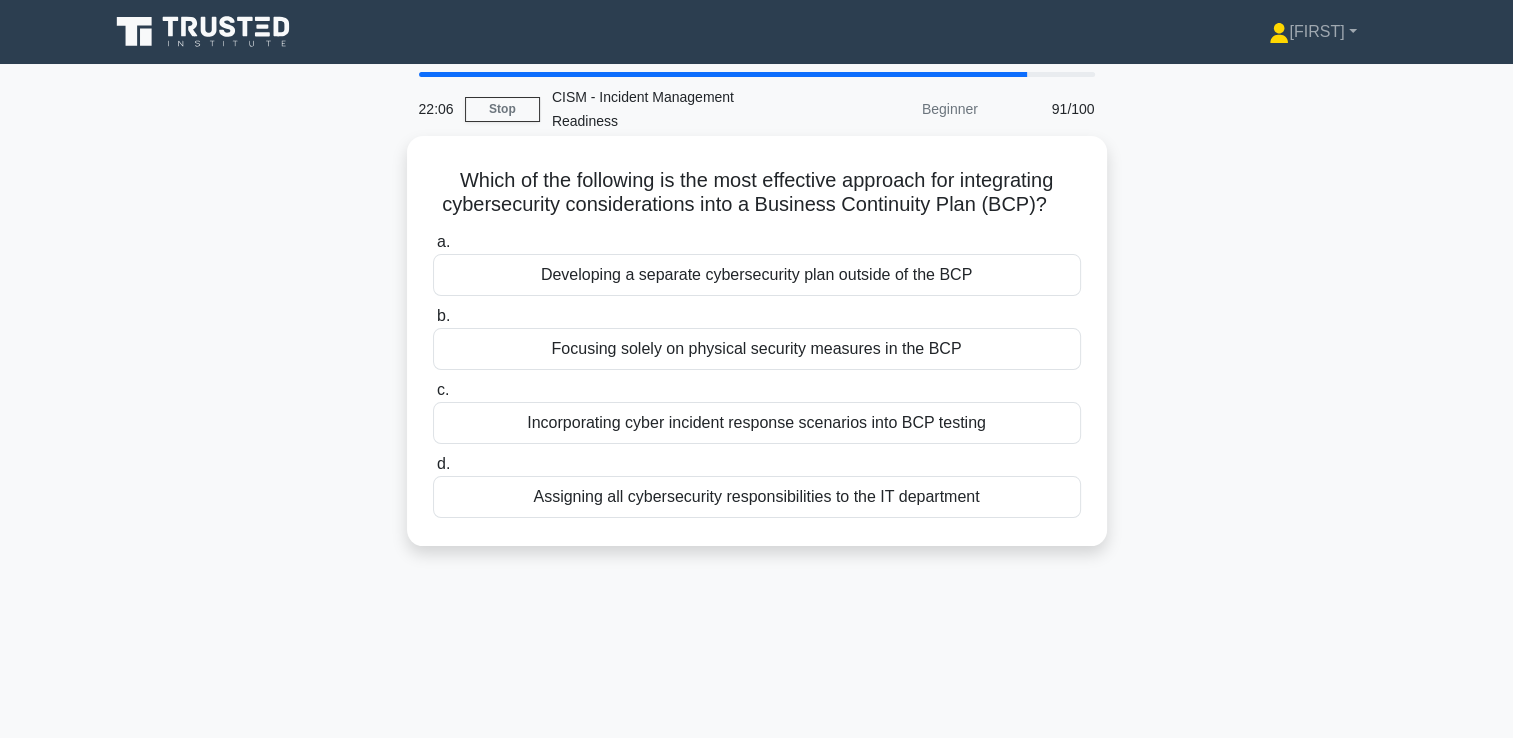 click on "Incorporating cyber incident response scenarios into BCP testing" at bounding box center [757, 423] 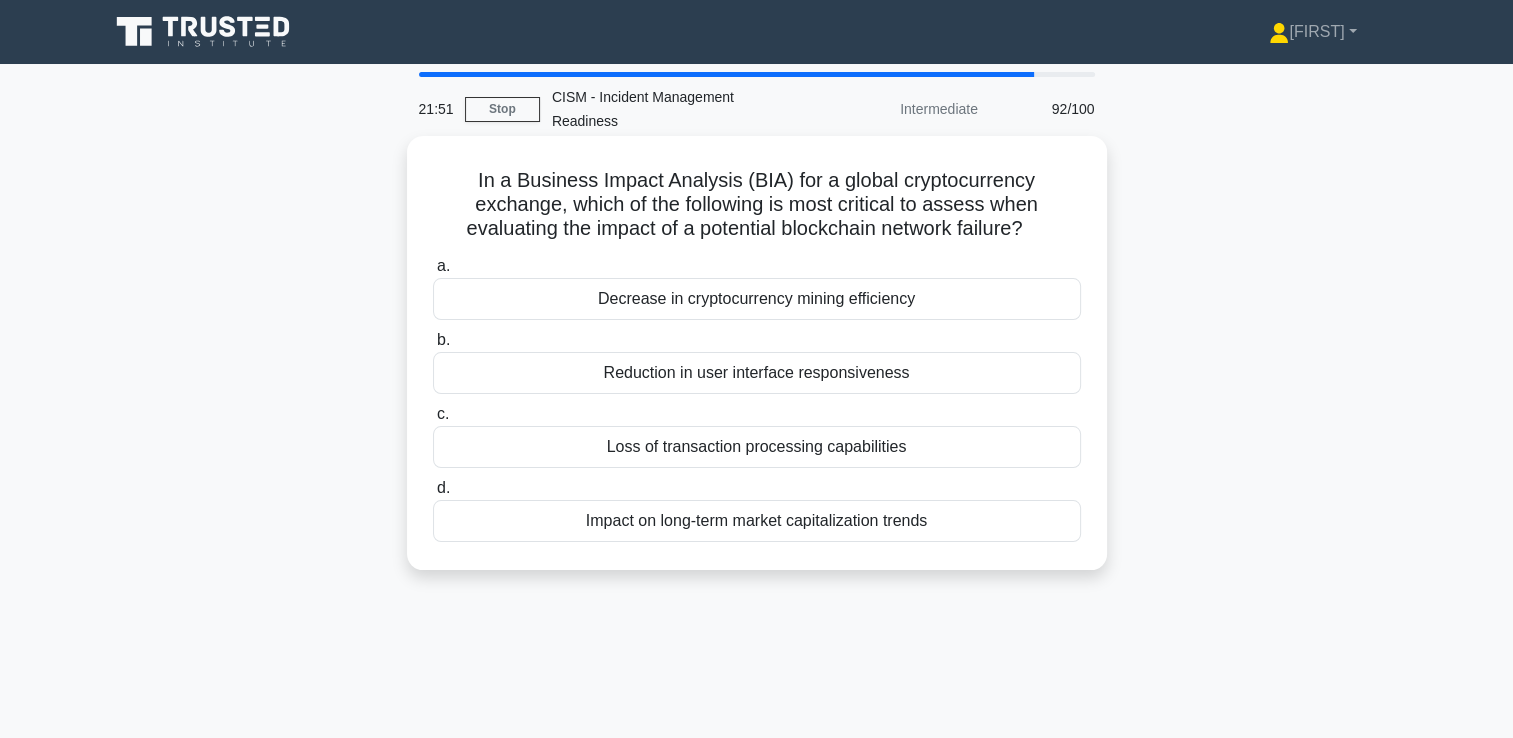 click on "Loss of transaction processing capabilities" at bounding box center [757, 447] 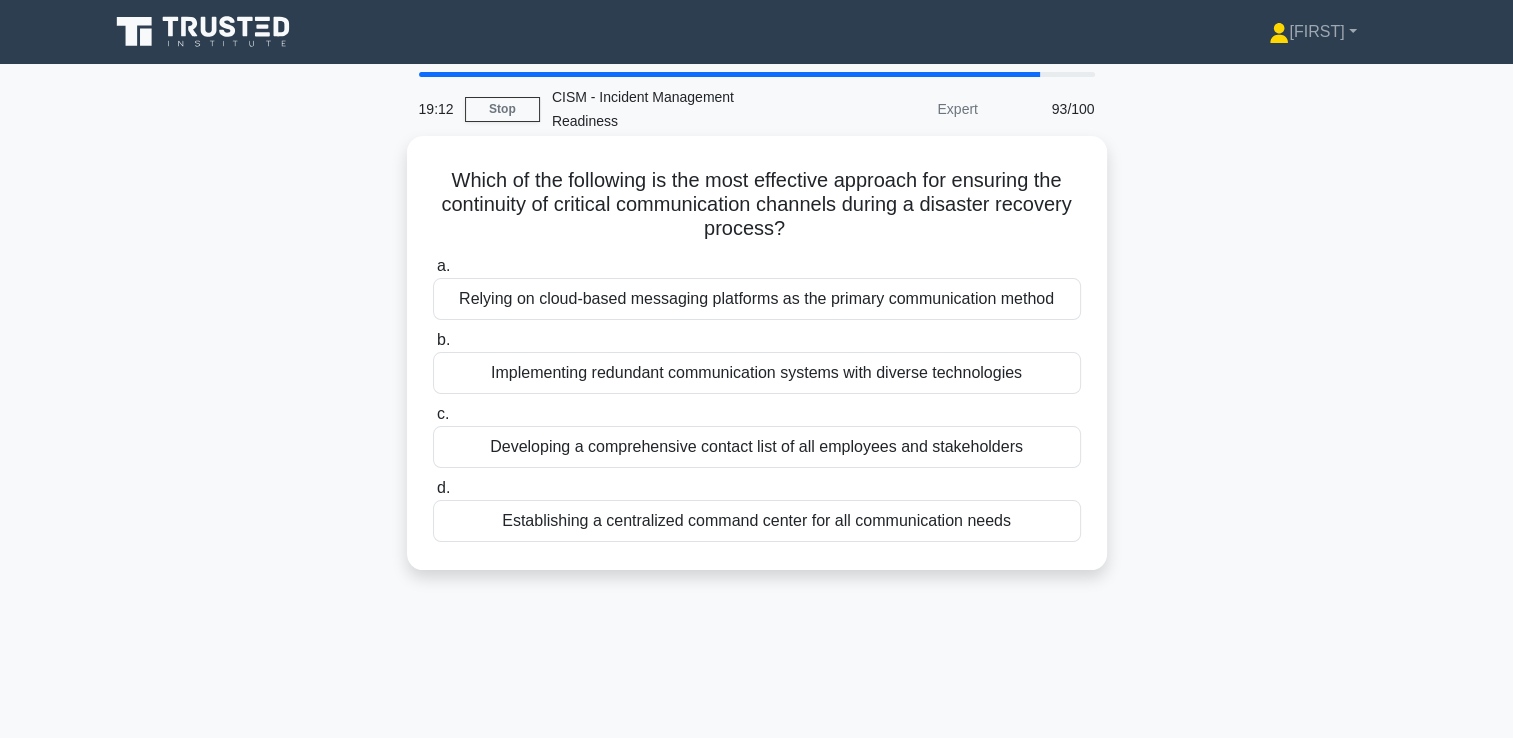 click on "Implementing redundant communication systems with diverse technologies" at bounding box center (757, 373) 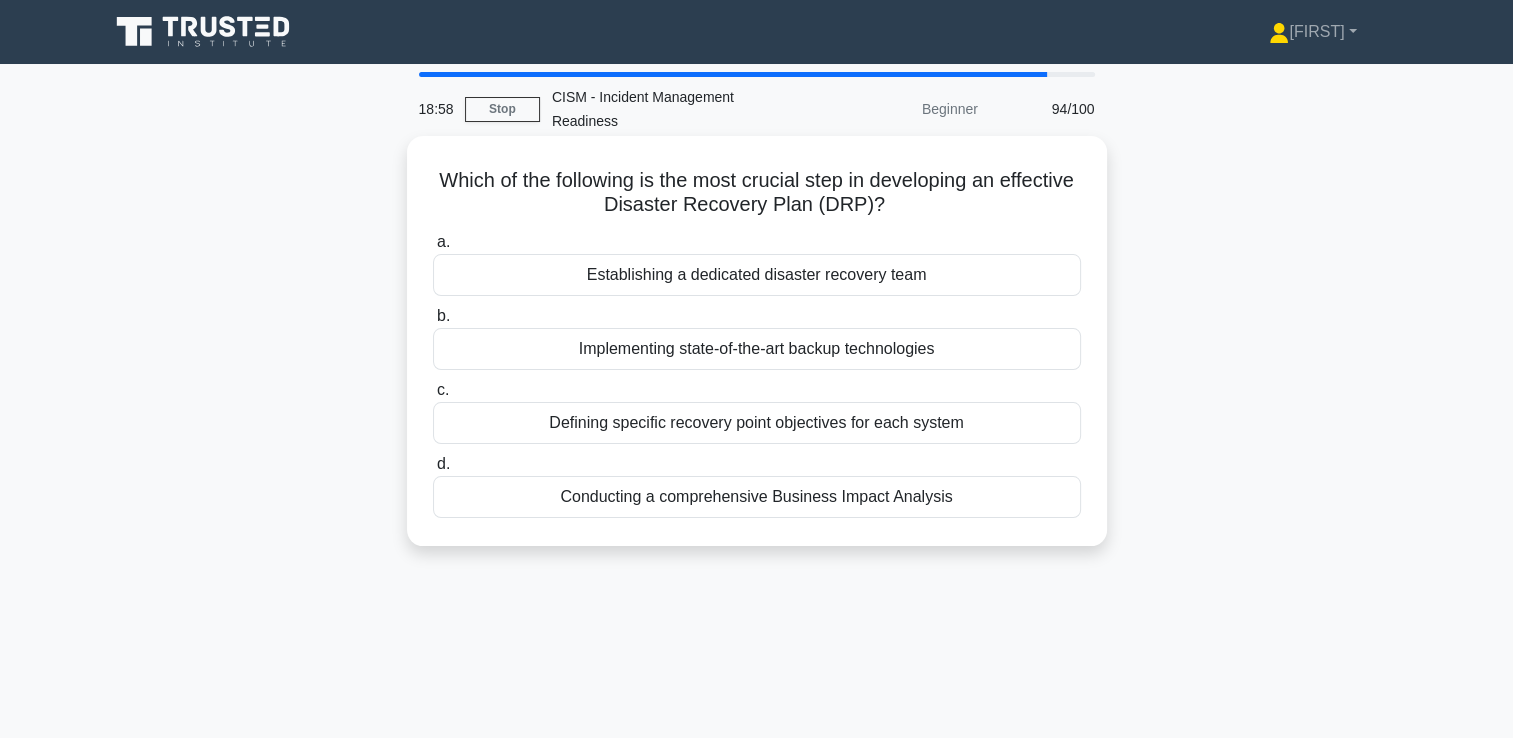 click on "Conducting a comprehensive Business Impact Analysis" at bounding box center [757, 497] 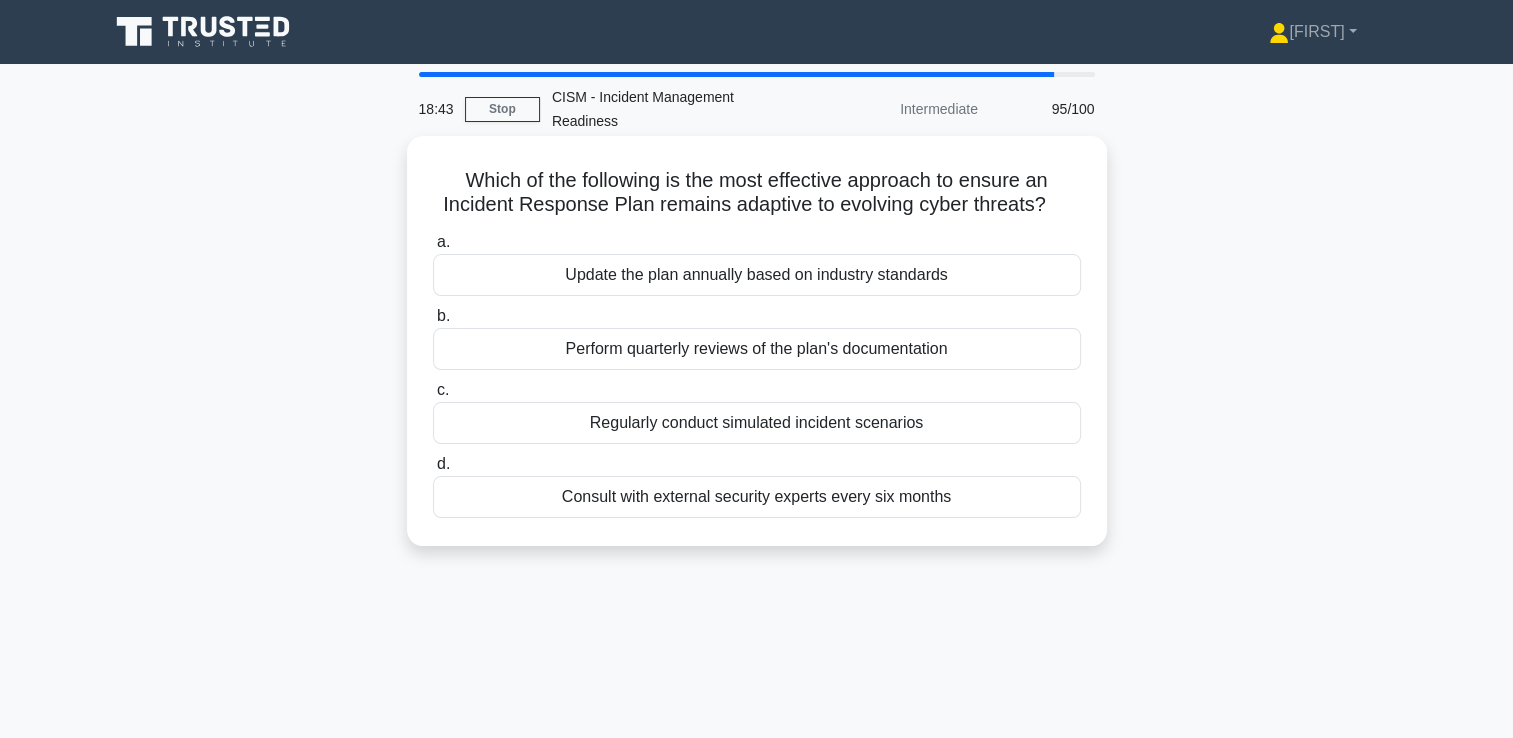 click on "Regularly conduct simulated incident scenarios" at bounding box center (757, 423) 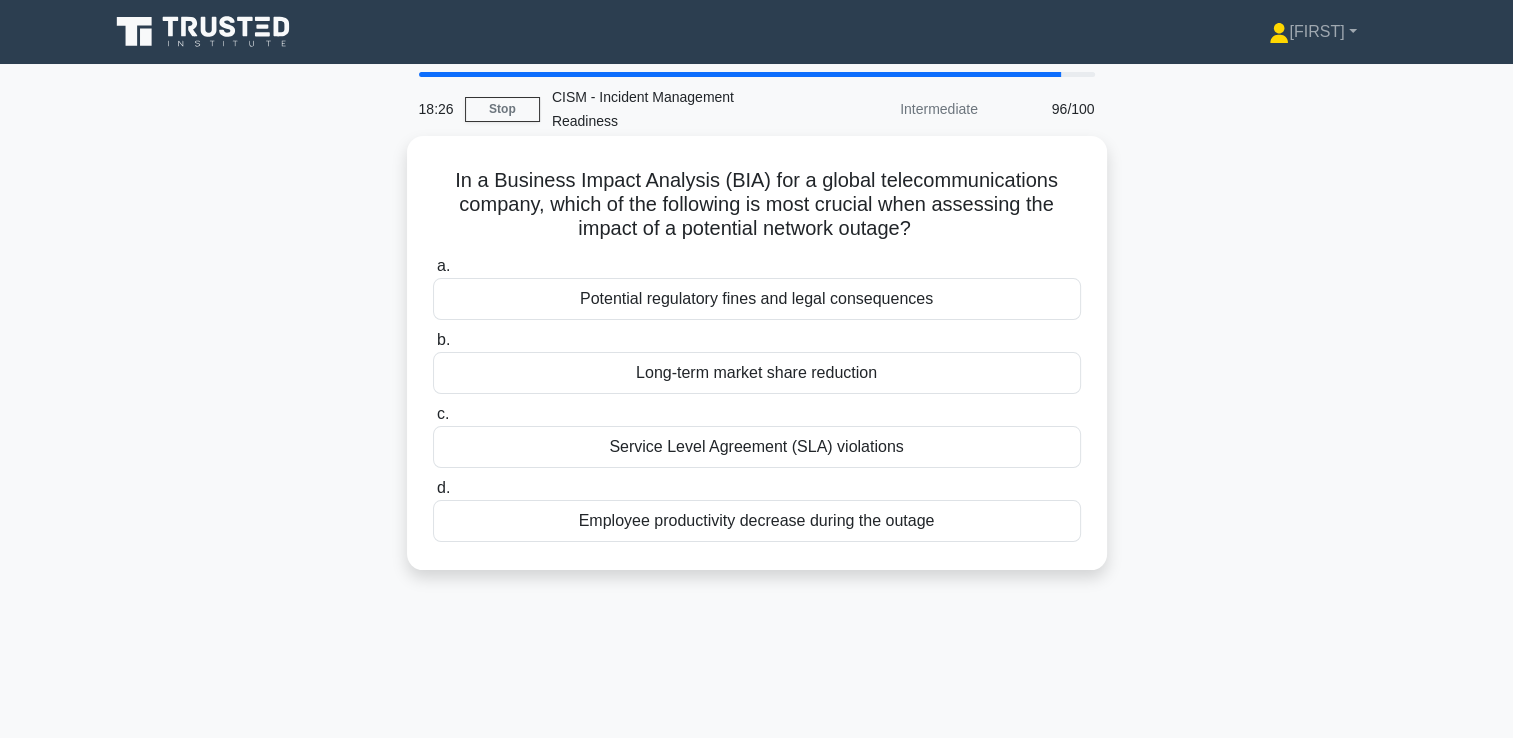 click on "Long-term market share reduction" at bounding box center [757, 373] 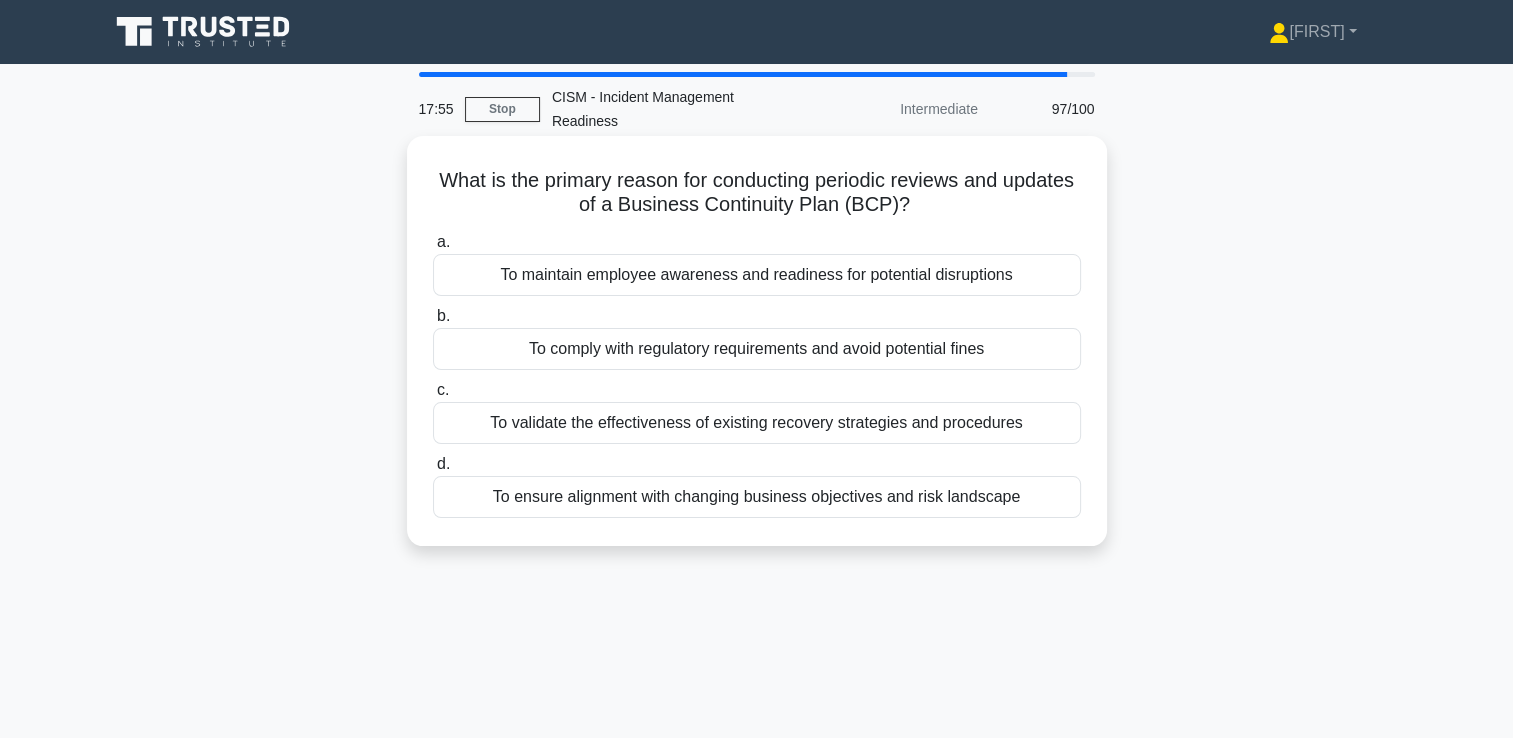 click on "To ensure alignment with changing business objectives and risk landscape" at bounding box center [757, 497] 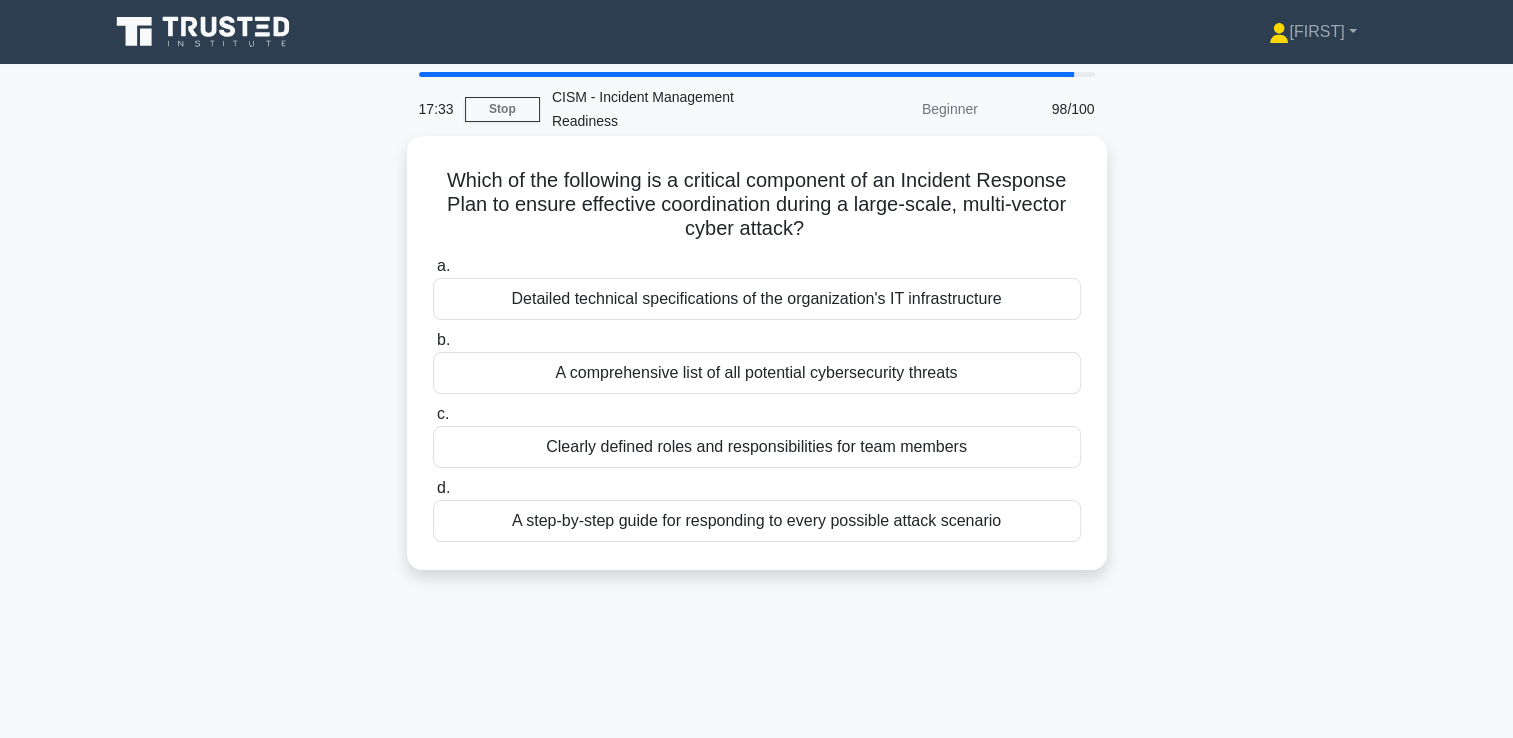 click on "Clearly defined roles and responsibilities for team members" at bounding box center [757, 447] 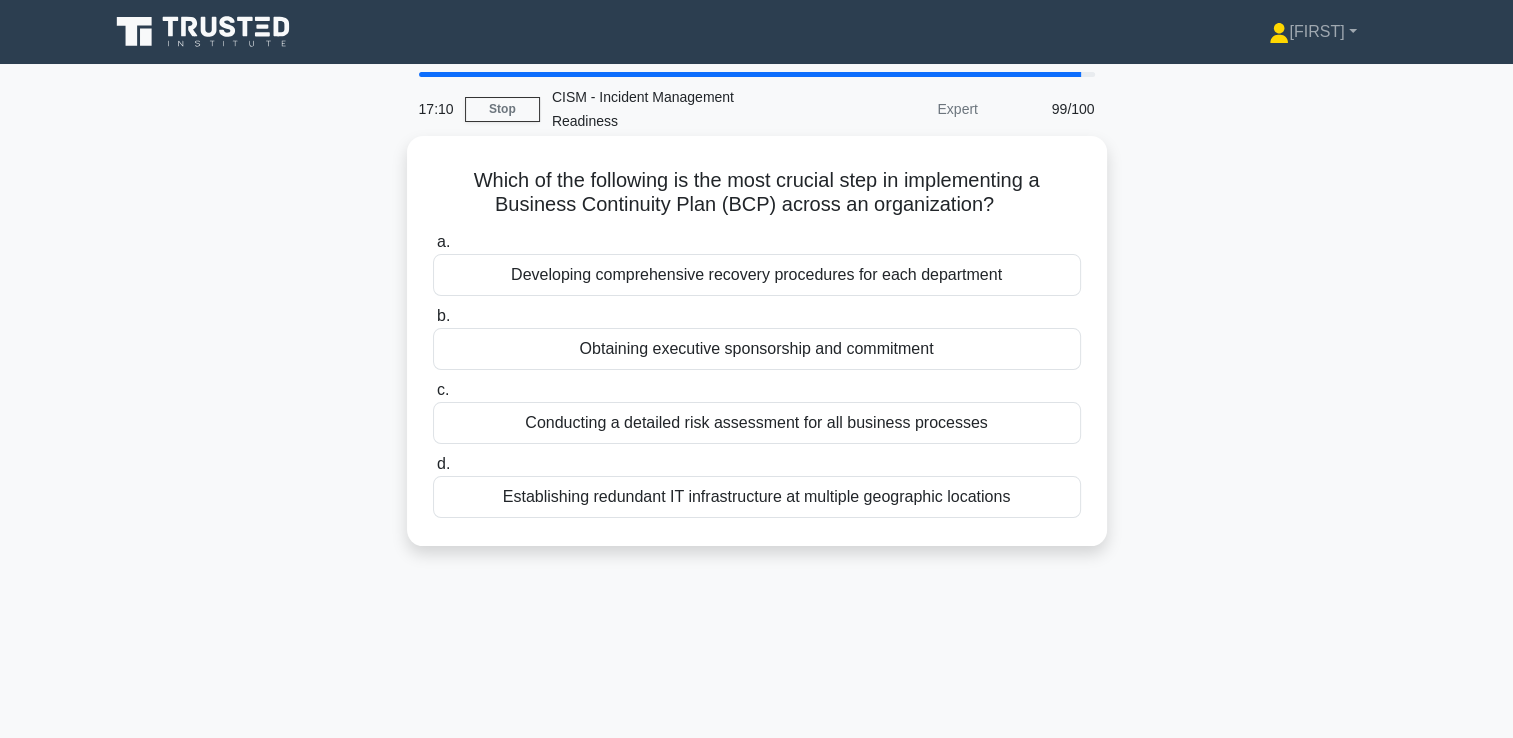 click on "Obtaining executive sponsorship and commitment" at bounding box center (757, 349) 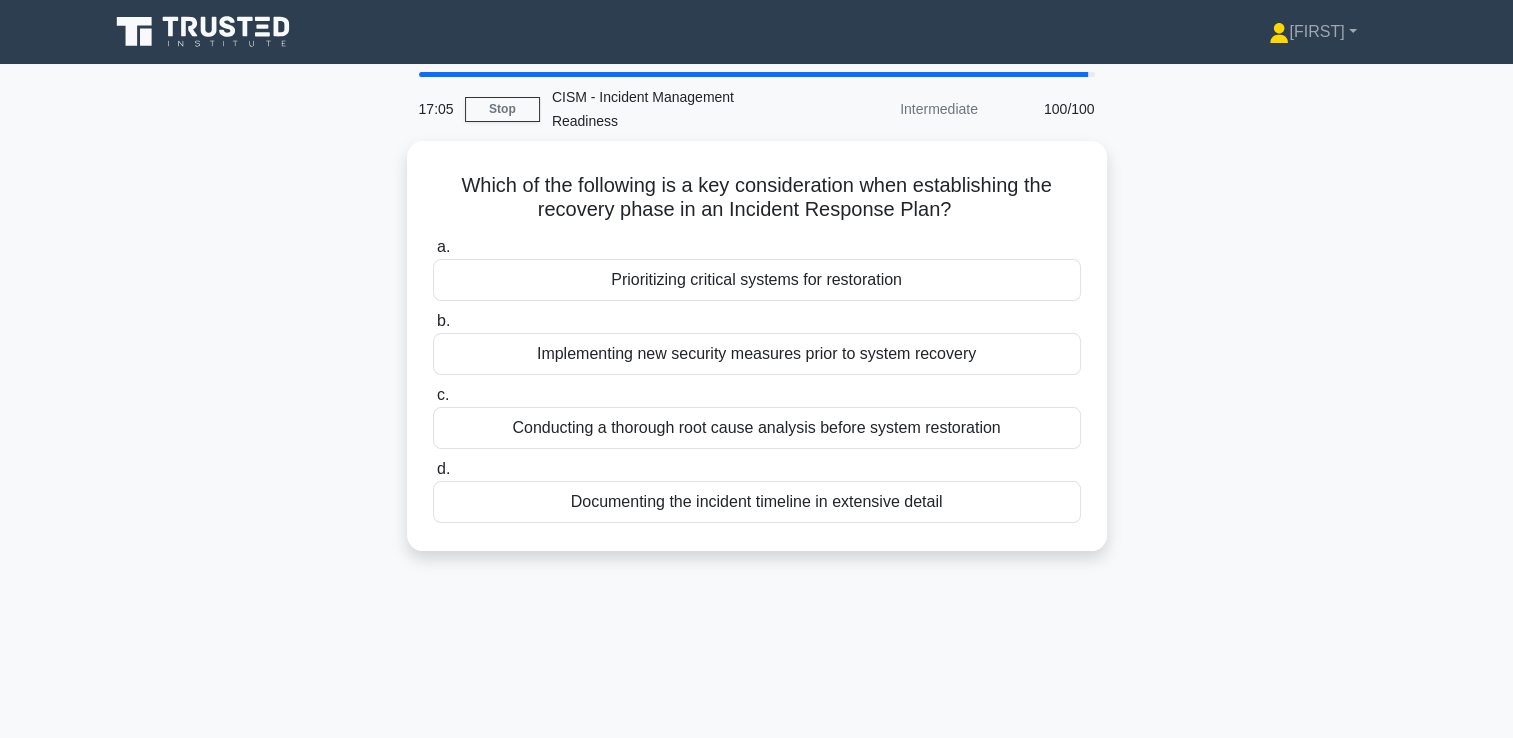 click on "Which of the following is a key consideration when establishing the recovery phase in an Incident Response Plan?
.spinner_0XTQ{transform-origin:center;animation:spinner_y6GP .75s linear infinite}@keyframes spinner_y6GP{100%{transform:rotate(360deg)}}
a.
Prioritizing critical systems for restoration
b. c. d." at bounding box center (757, 358) 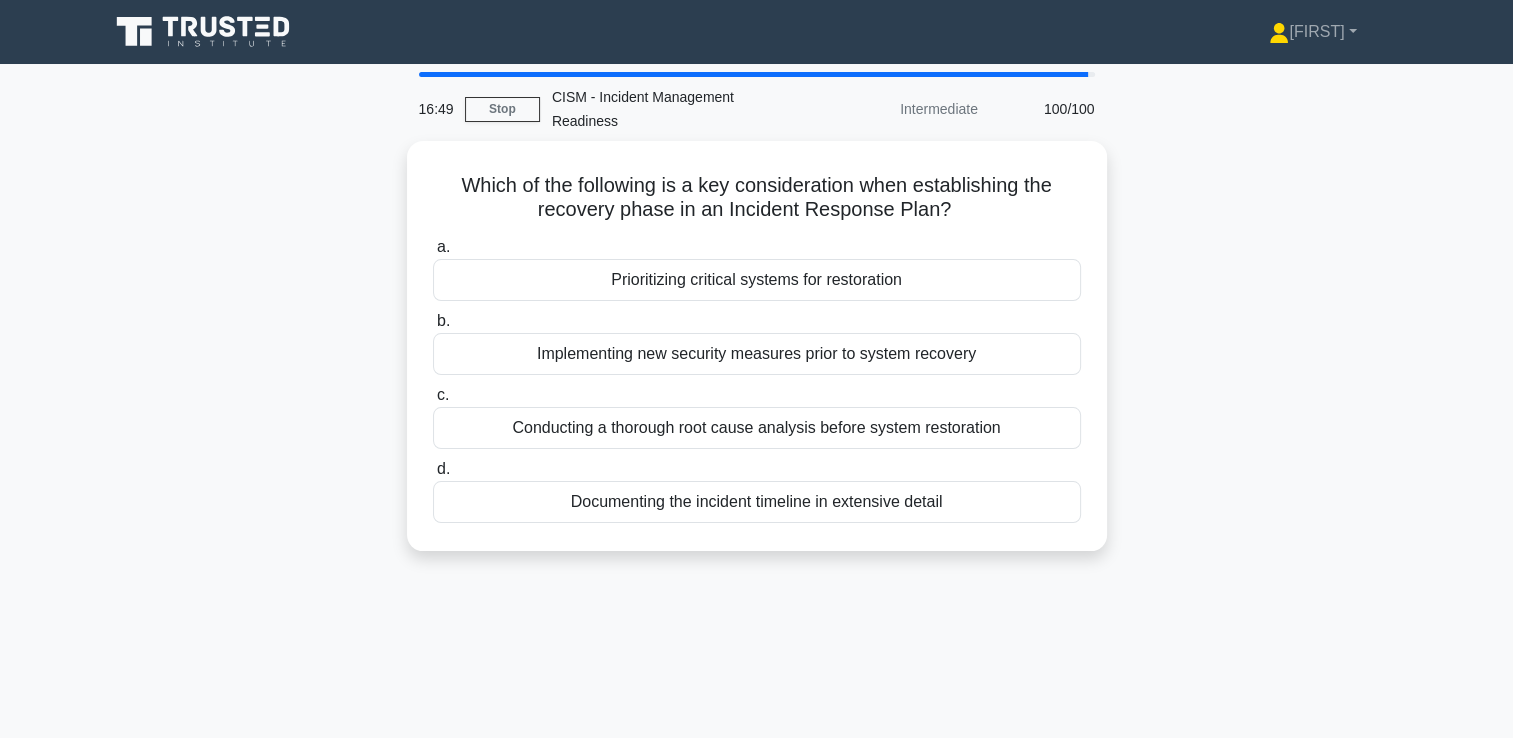click on "Which of the following is a key consideration when establishing the recovery phase in an Incident Response Plan?
.spinner_0XTQ{transform-origin:center;animation:spinner_y6GP .75s linear infinite}@keyframes spinner_y6GP{100%{transform:rotate(360deg)}}
a.
Prioritizing critical systems for restoration
b. c. d." at bounding box center [757, 358] 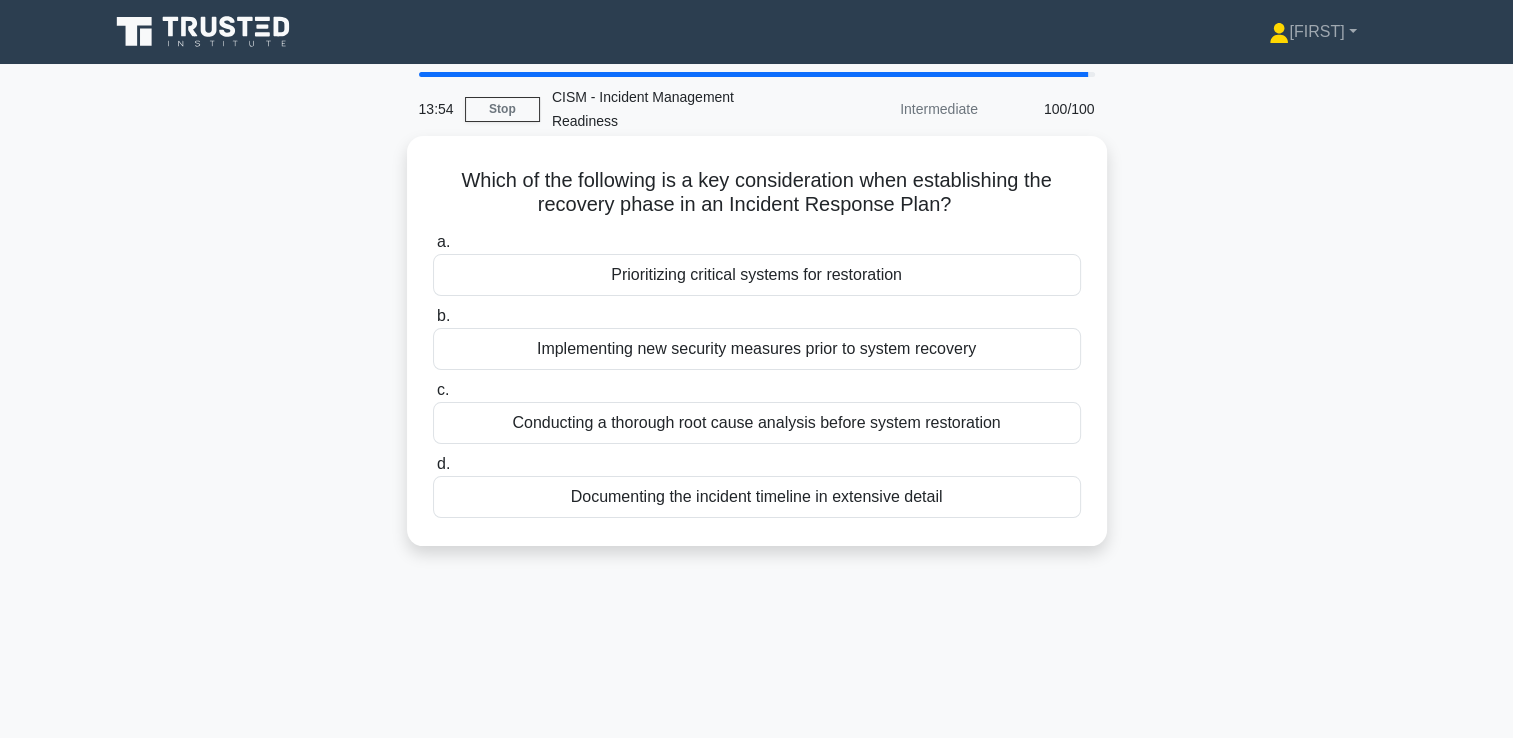 click on "Prioritizing critical systems for restoration" at bounding box center (757, 275) 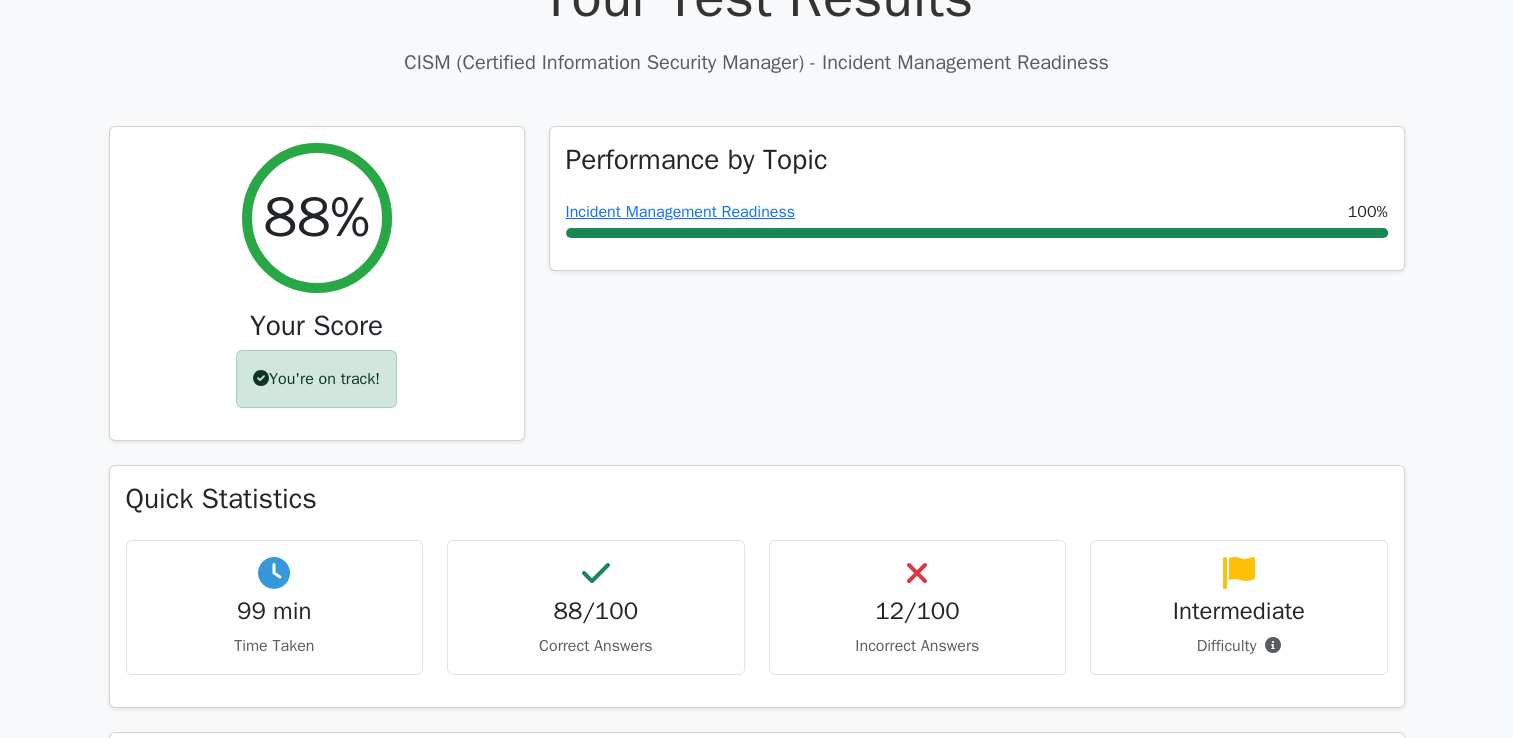 scroll, scrollTop: 0, scrollLeft: 0, axis: both 